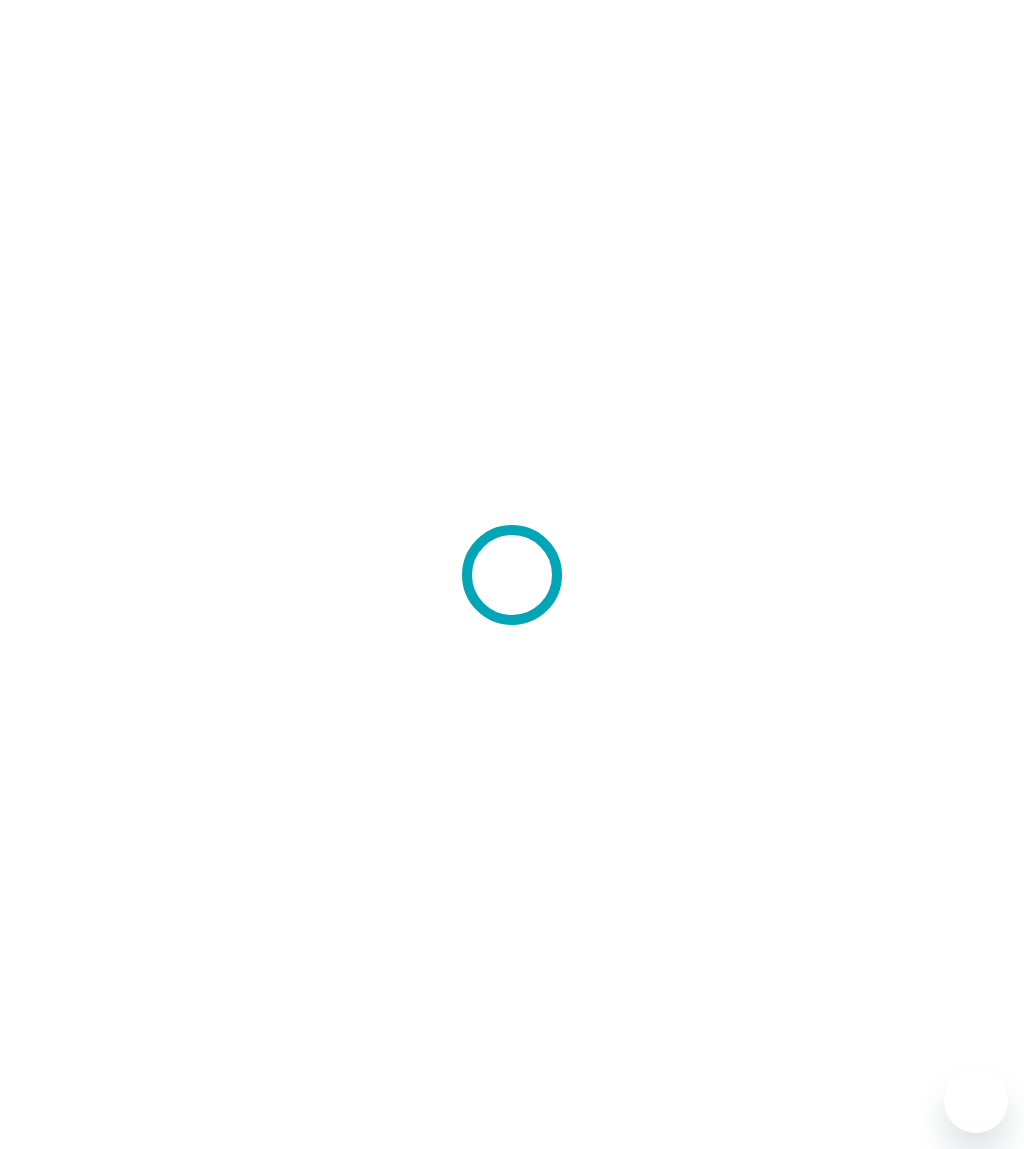 scroll, scrollTop: 0, scrollLeft: 0, axis: both 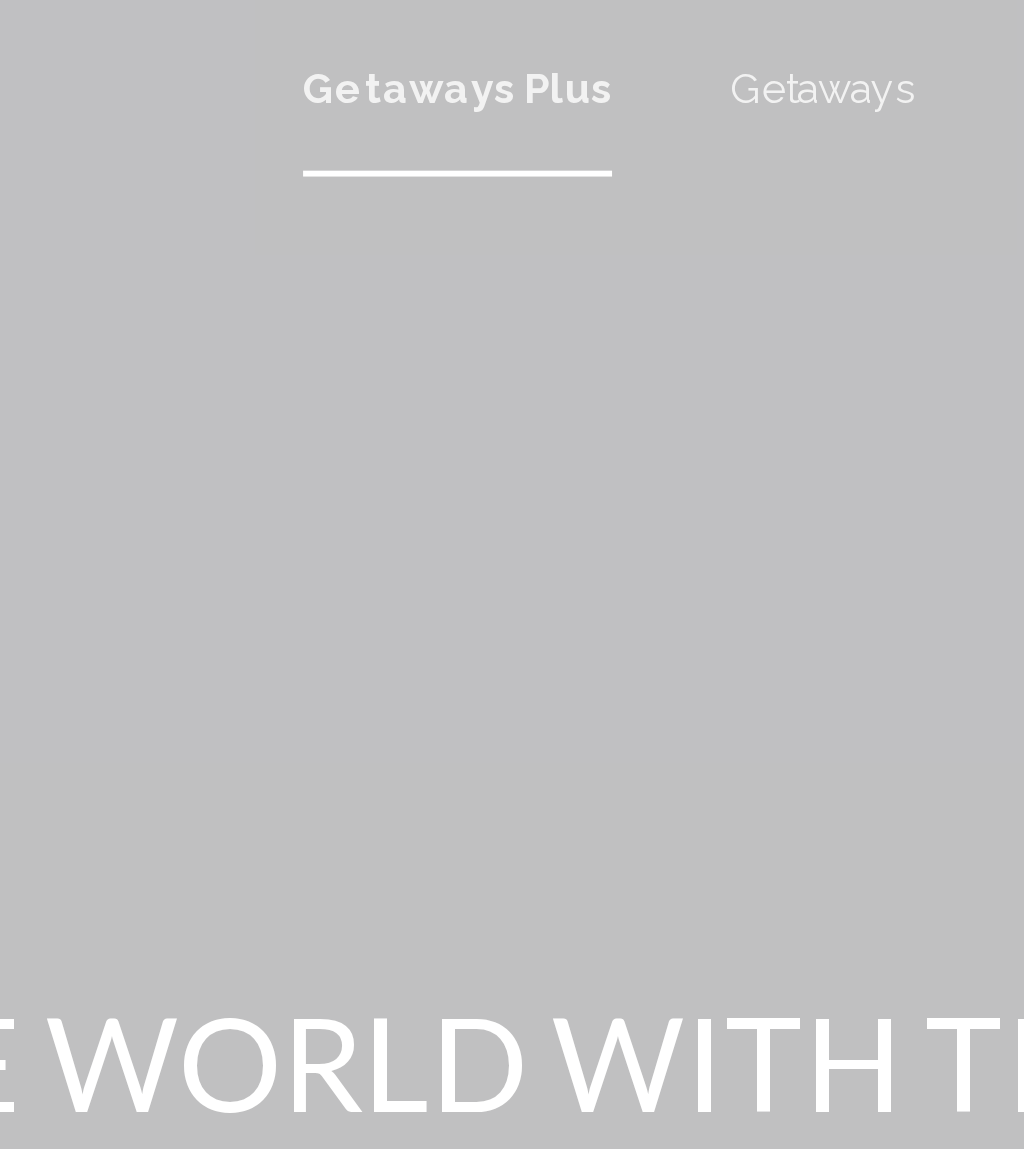 click on "Getaways" at bounding box center [584, 30] 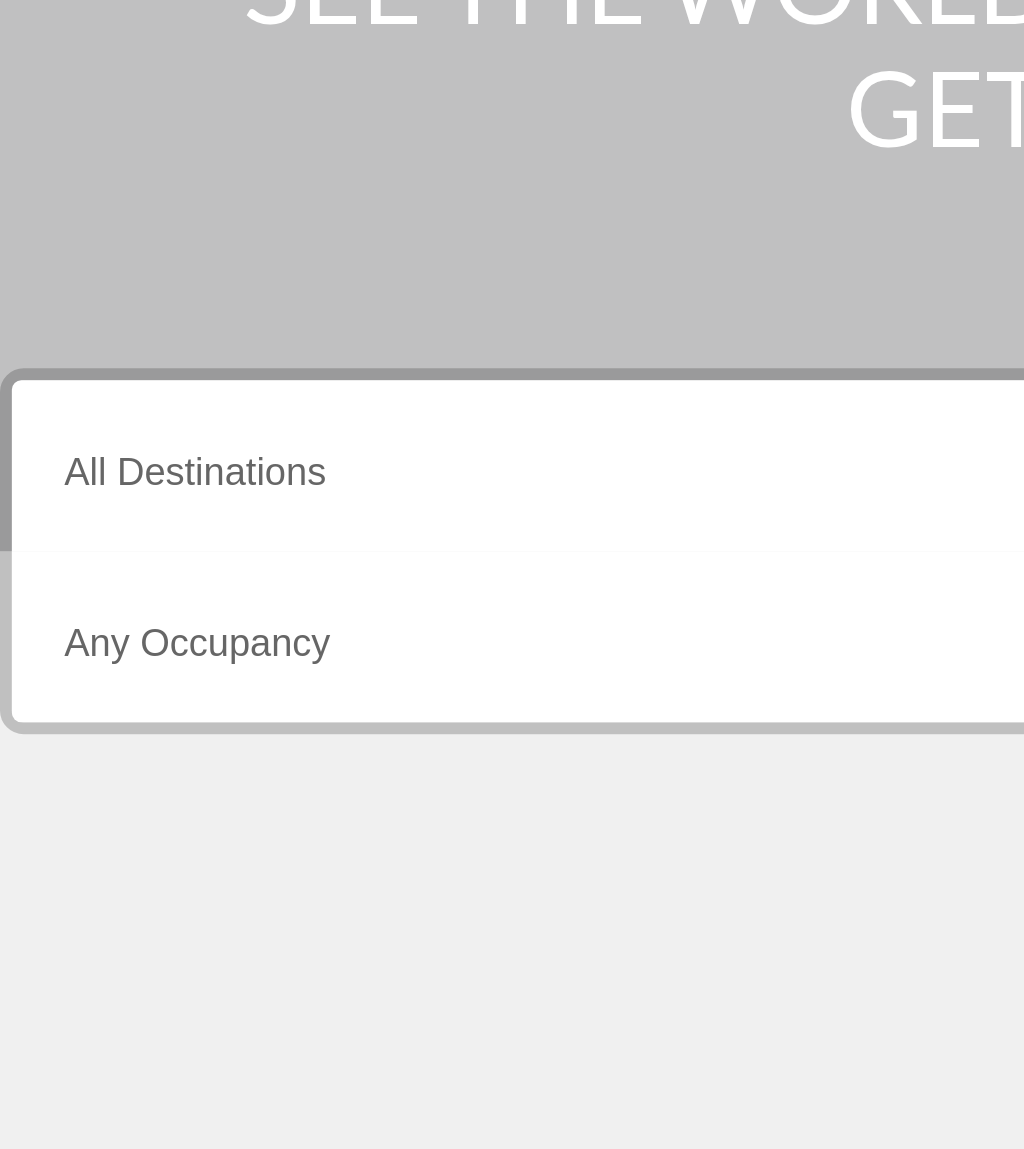 click on "Destination All Destinations" at bounding box center (283, 564) 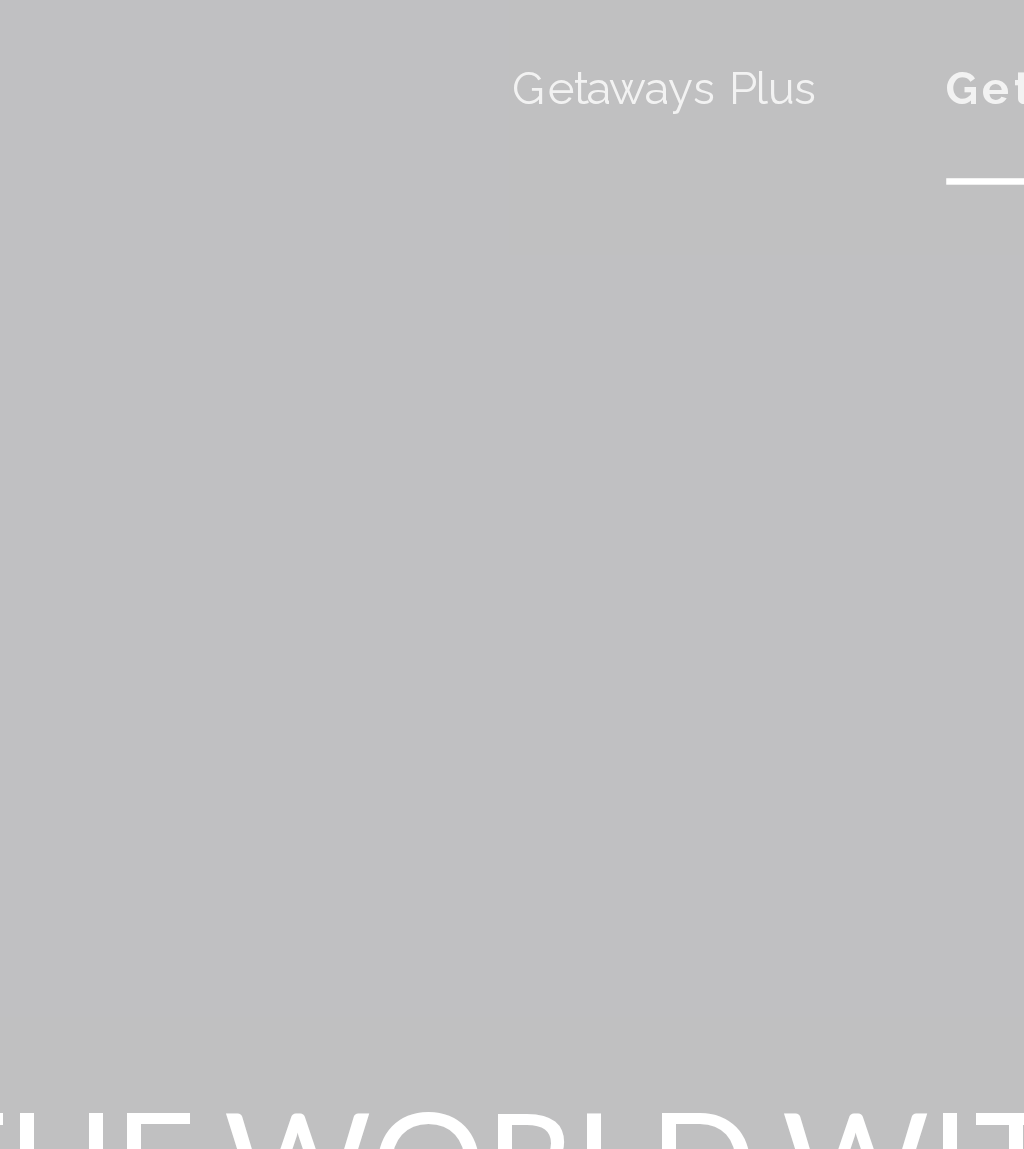 click on "Getaways Plus" at bounding box center (456, 30) 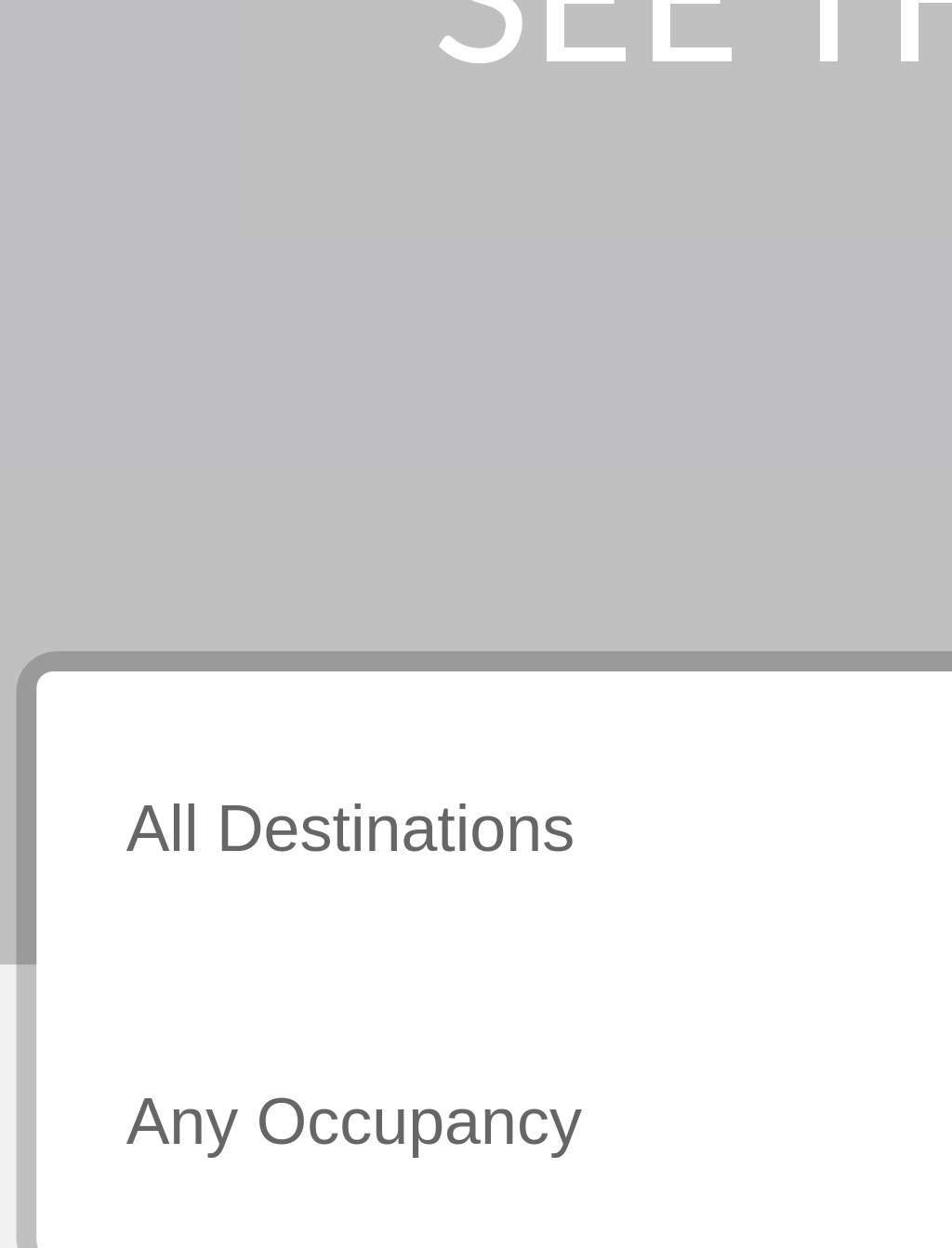 click on "Destination All Destinations" at bounding box center (263, 531) 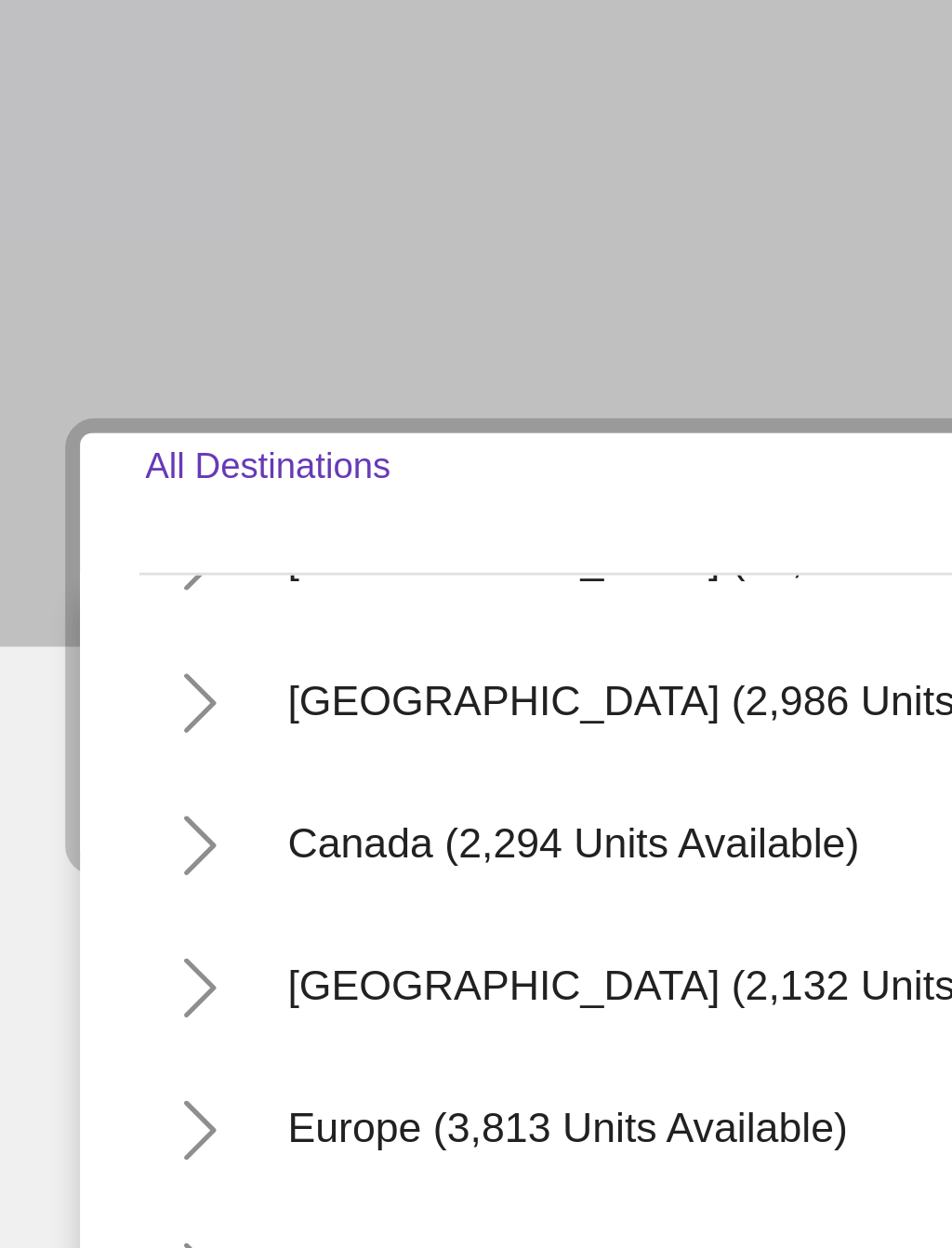 scroll, scrollTop: 50, scrollLeft: 0, axis: vertical 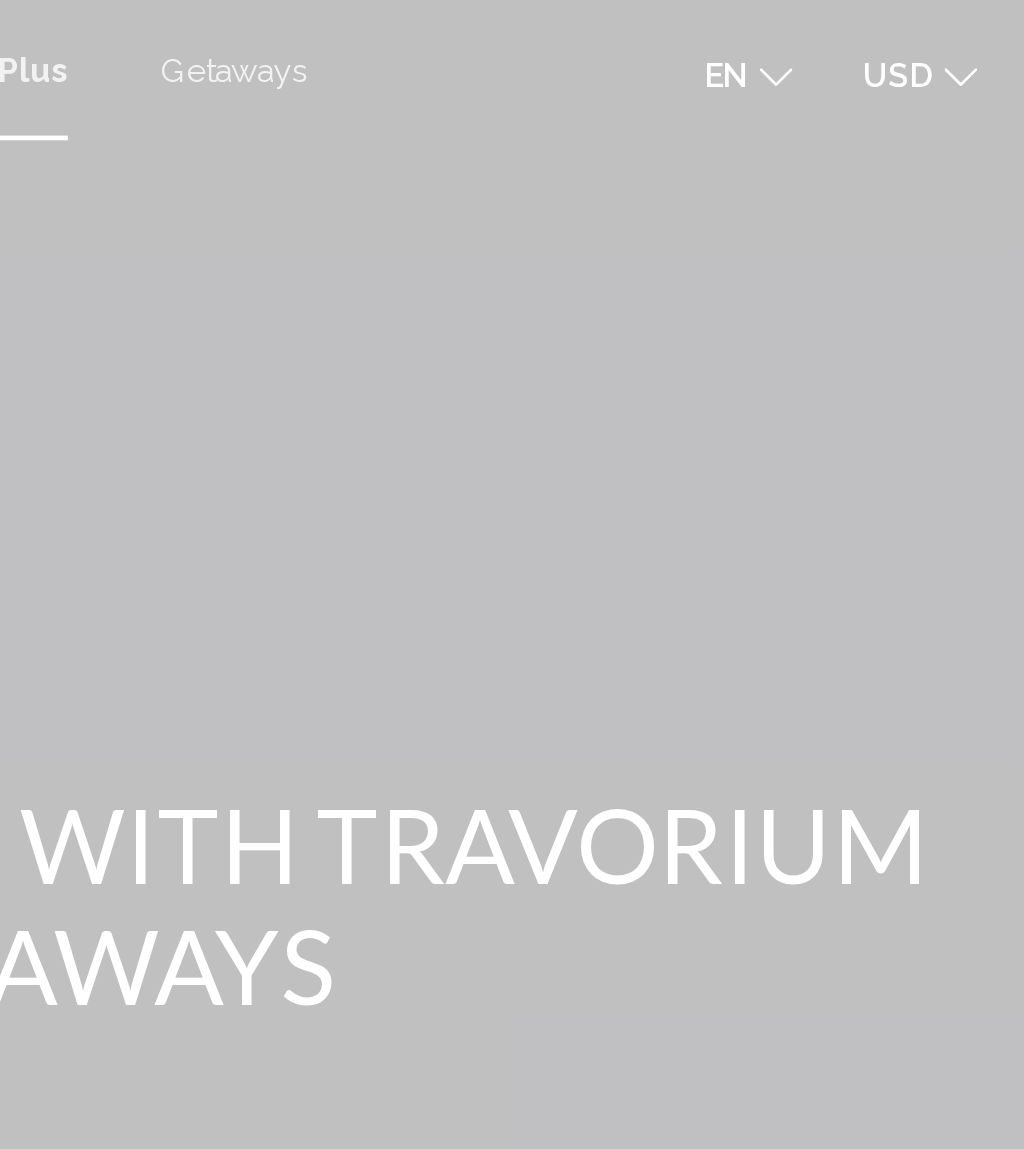 click on "Getaways" at bounding box center (584, 30) 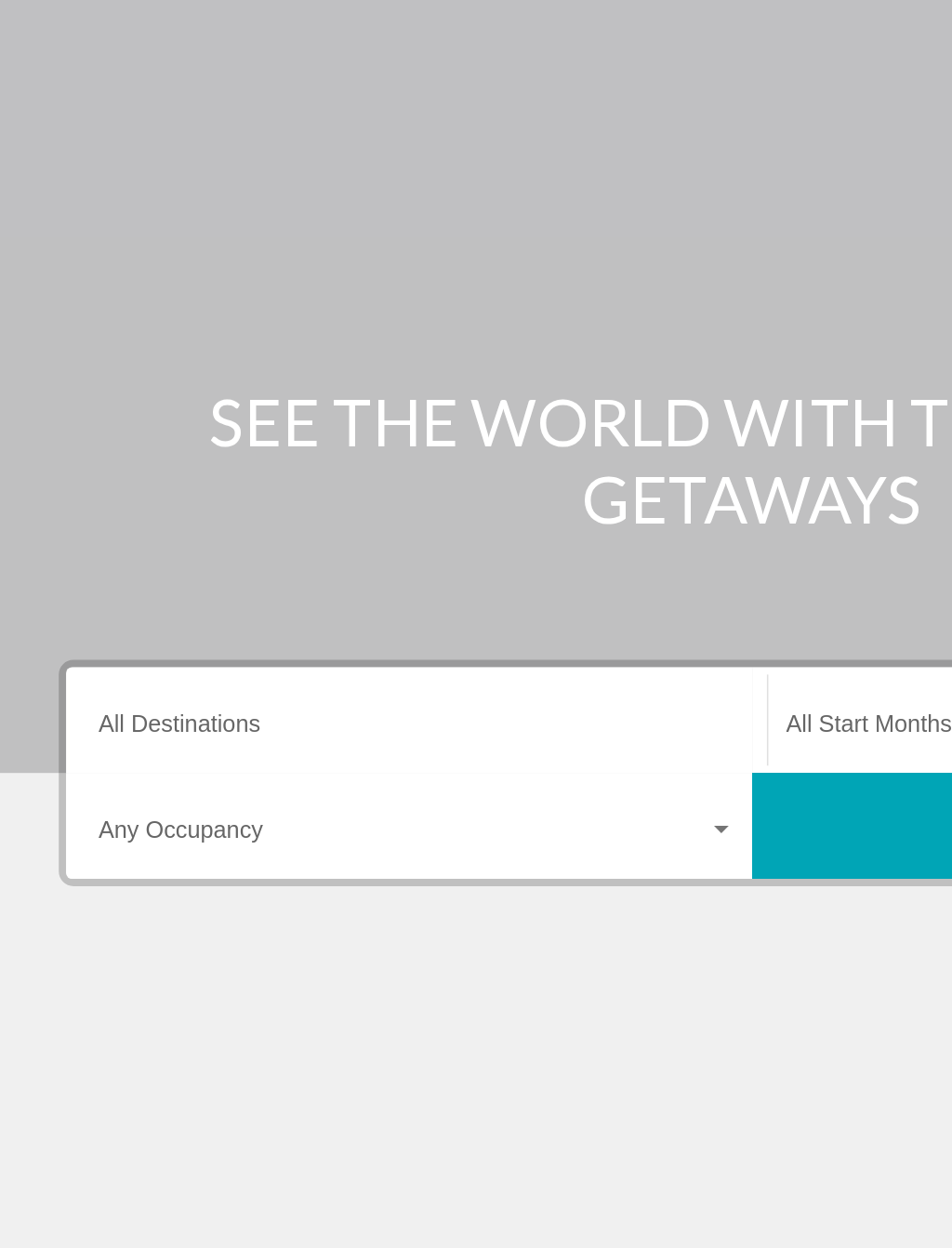click on "Destination All Destinations" at bounding box center [263, 531] 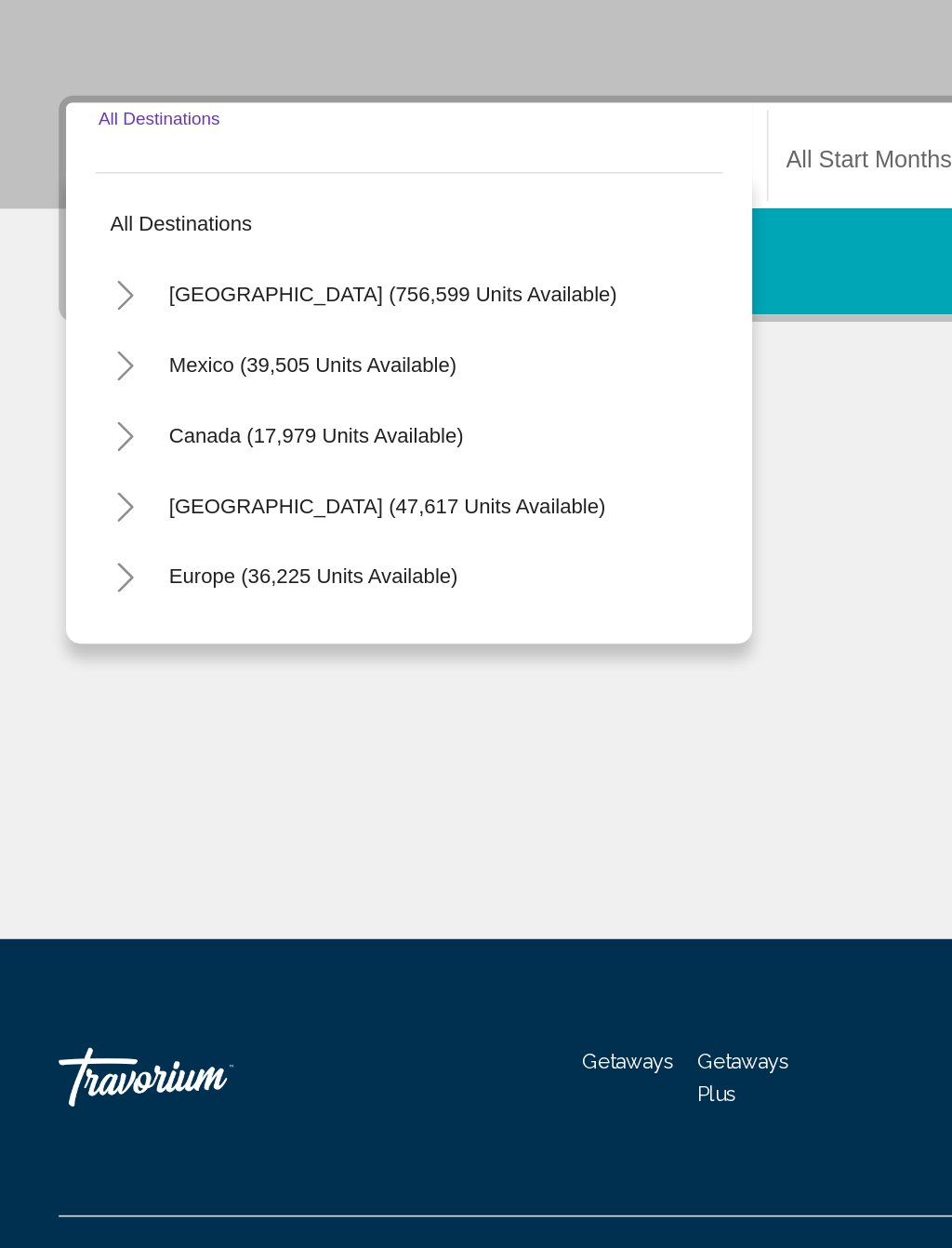 click on "Europe (36,225 units available)" at bounding box center [199, 835] 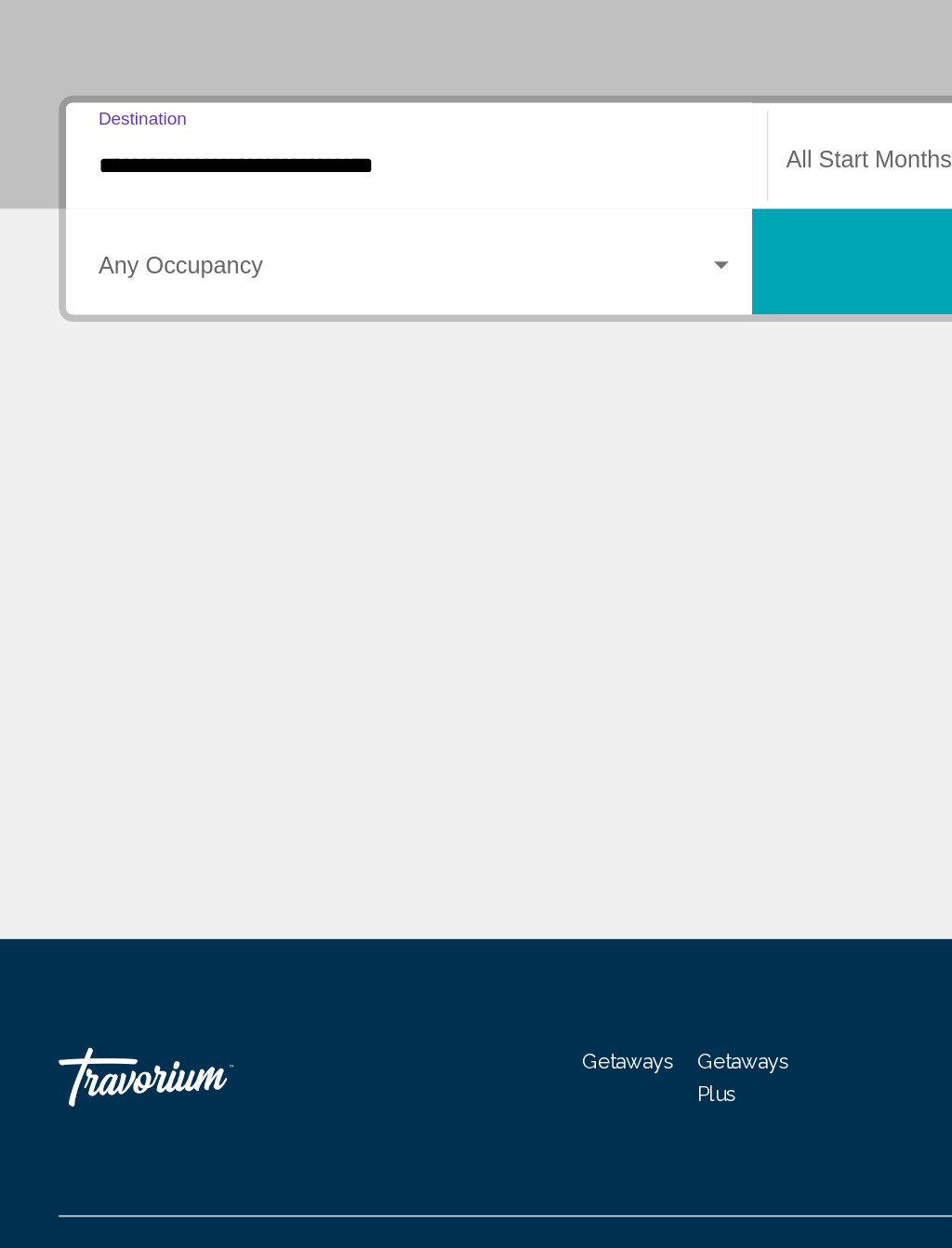 click at bounding box center [255, 598] 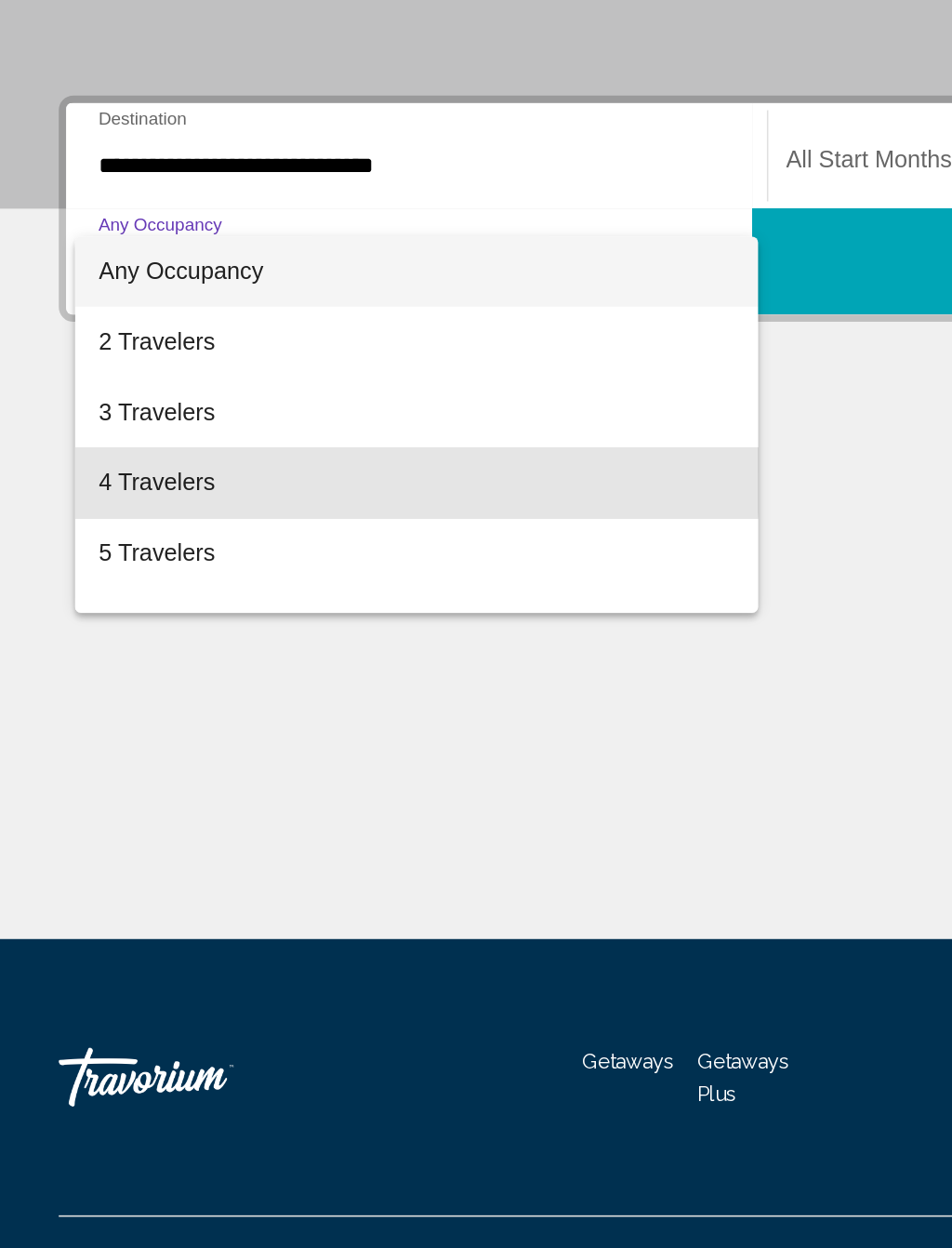 click on "4 Travelers" at bounding box center [263, 732] 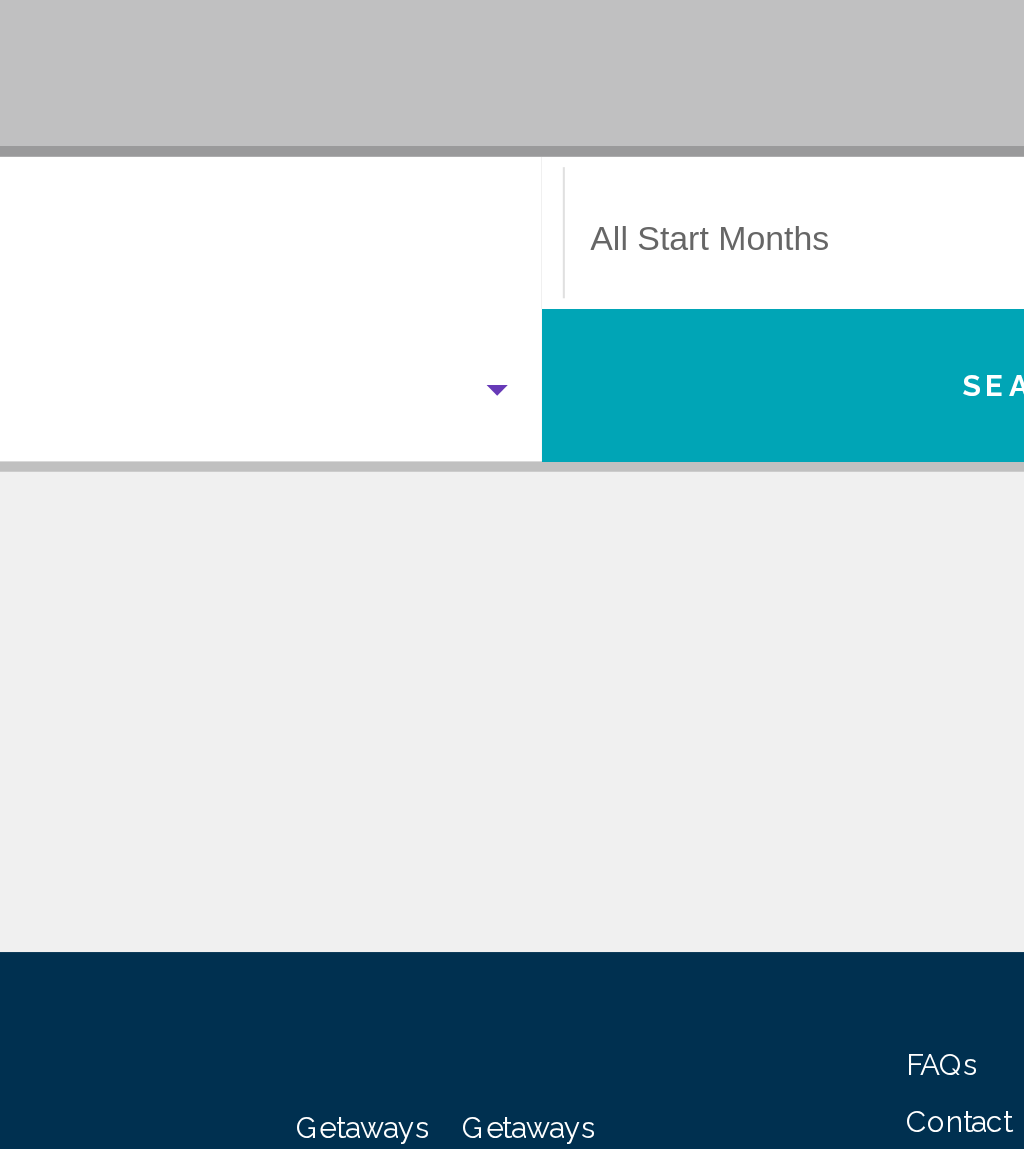 click on "Search" at bounding box center (745, 636) 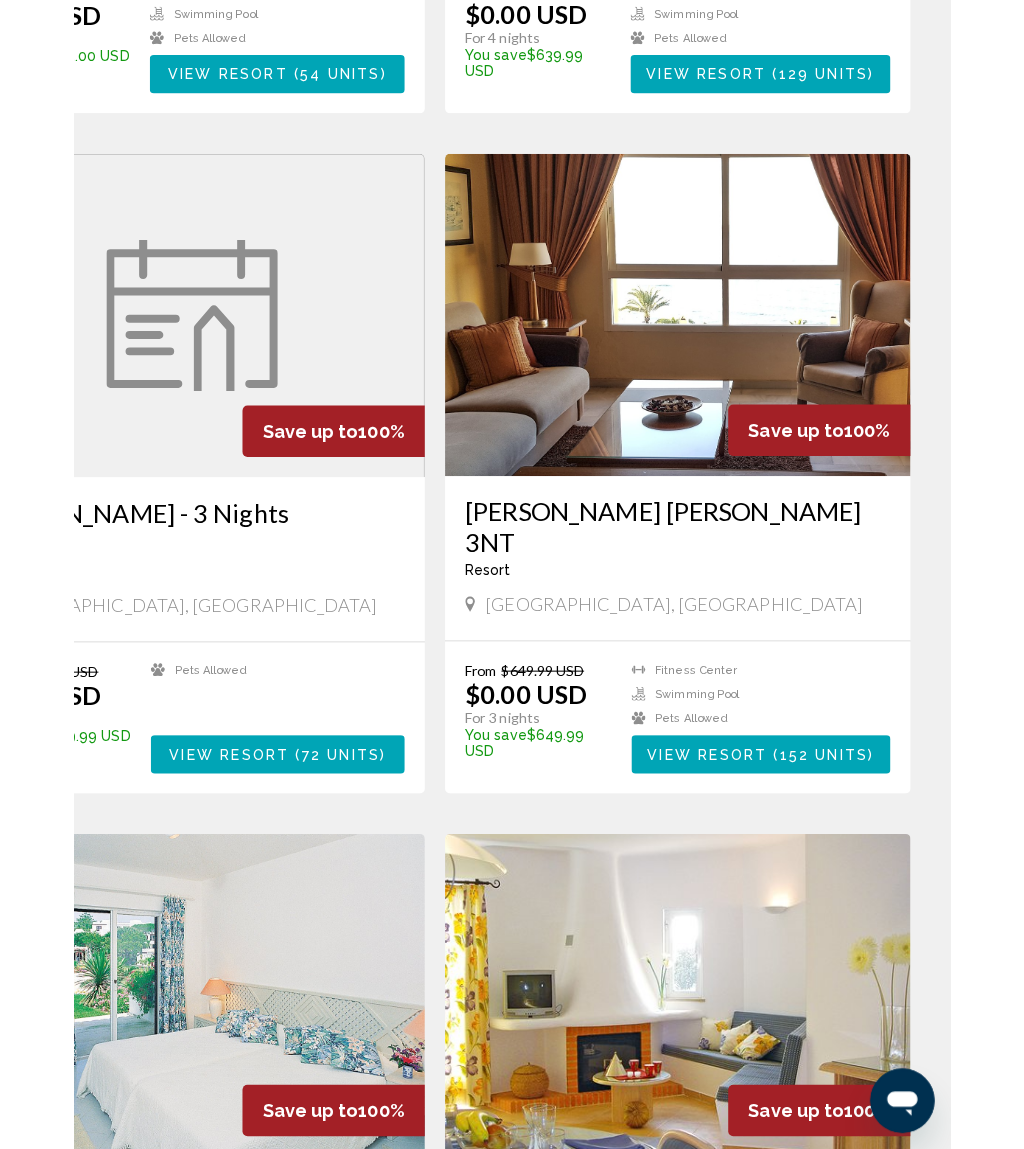 scroll, scrollTop: 2577, scrollLeft: 0, axis: vertical 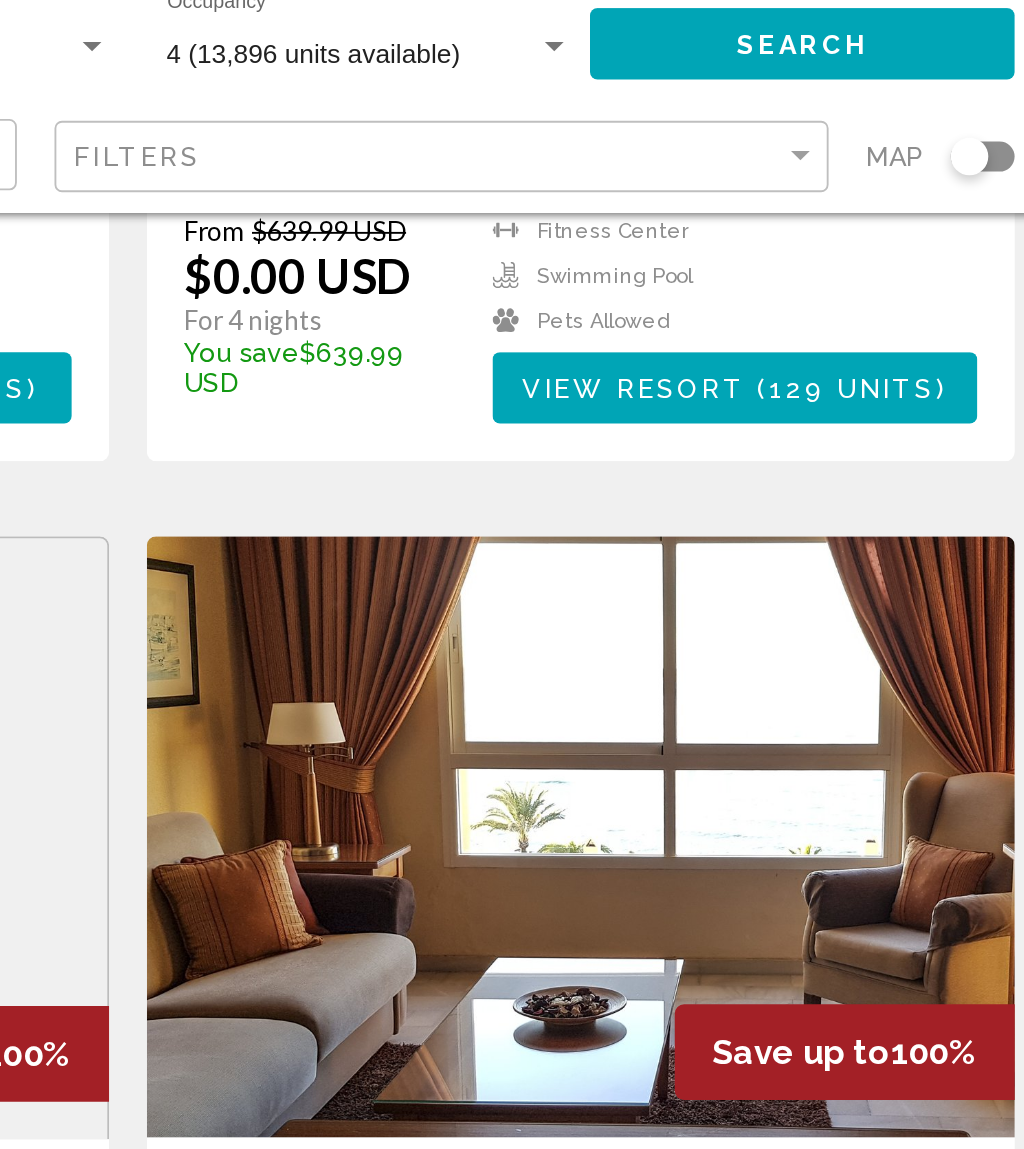 click on "129 units" at bounding box center (897, 274) 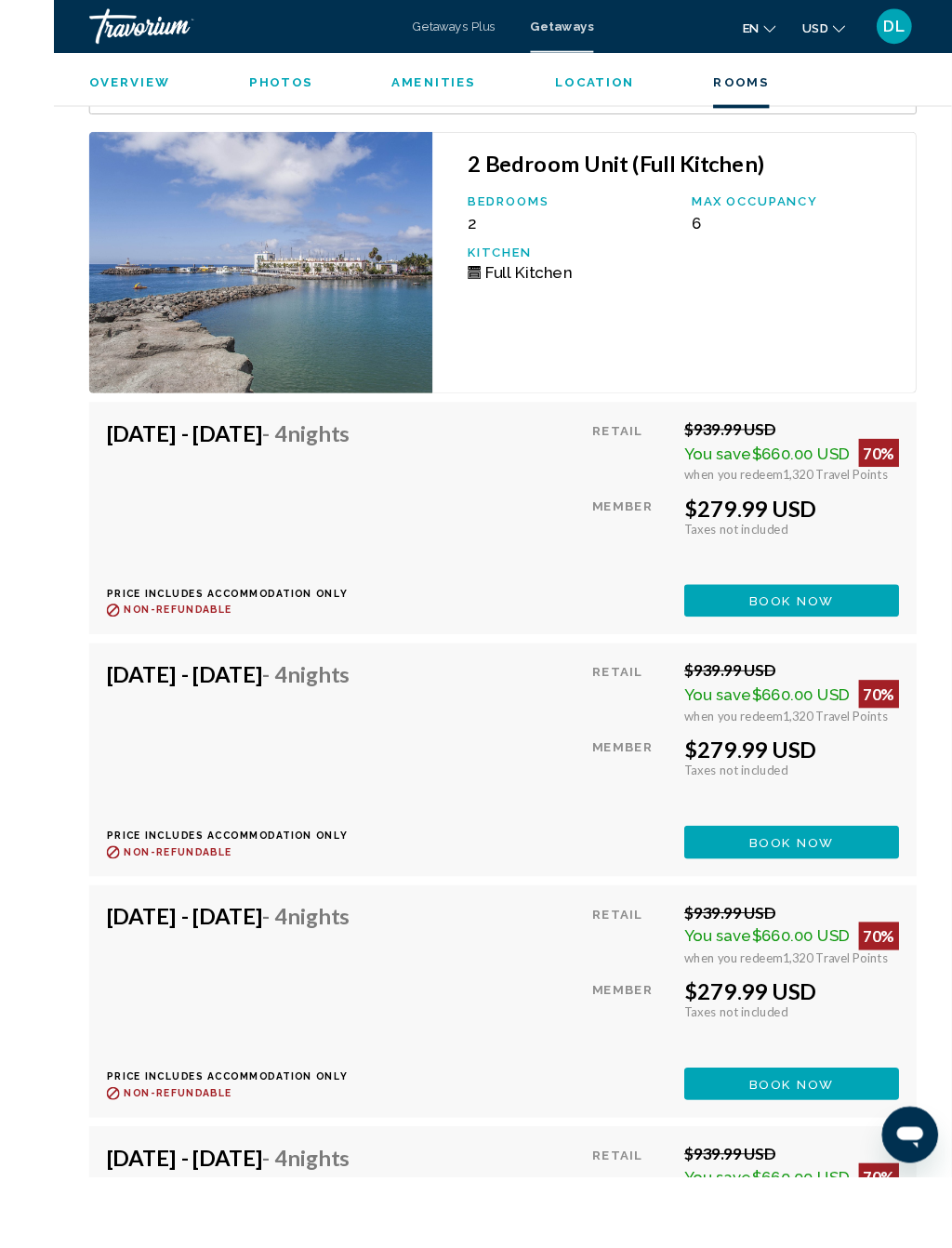 scroll, scrollTop: 4088, scrollLeft: 0, axis: vertical 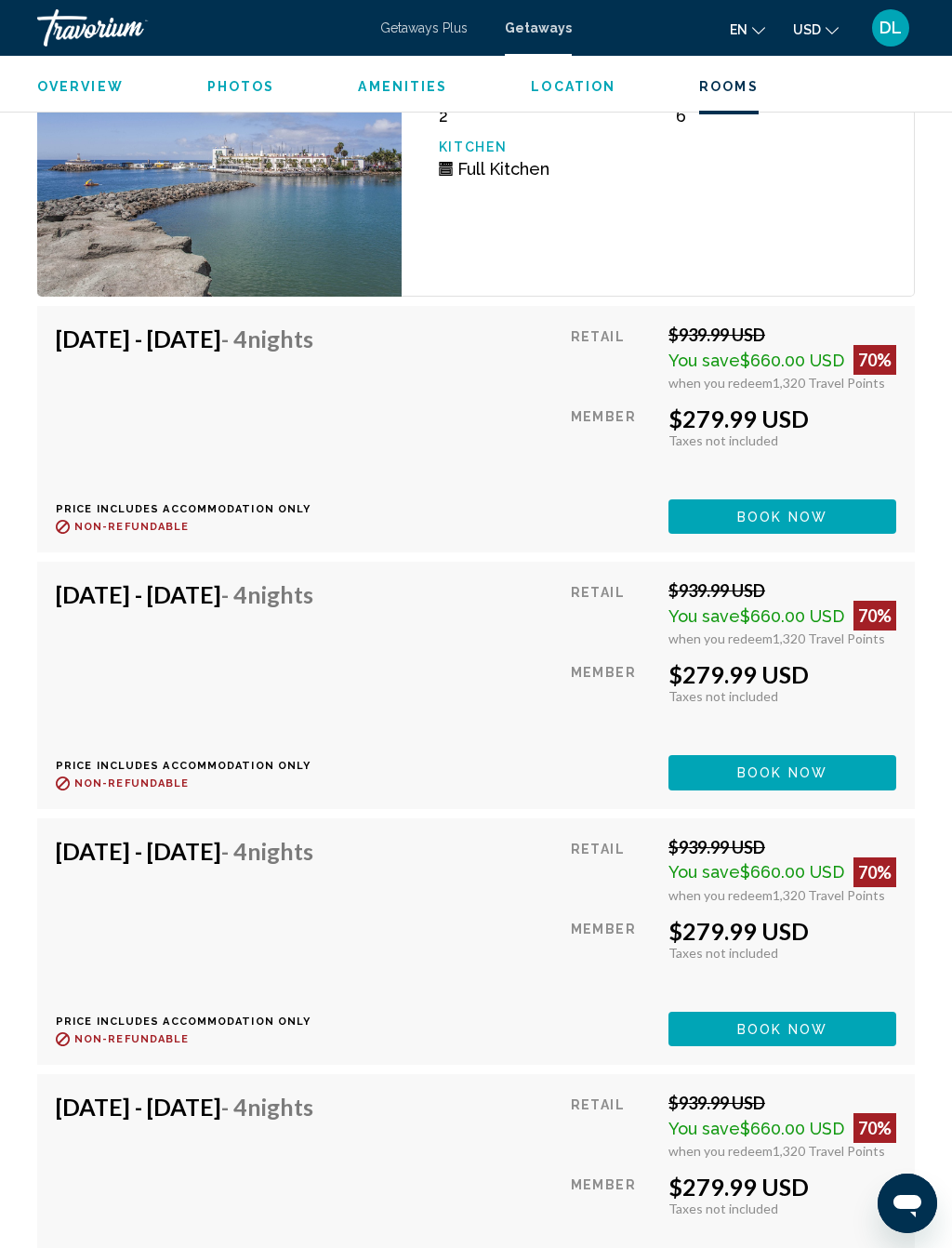 click on "Book now" at bounding box center [782, 517] 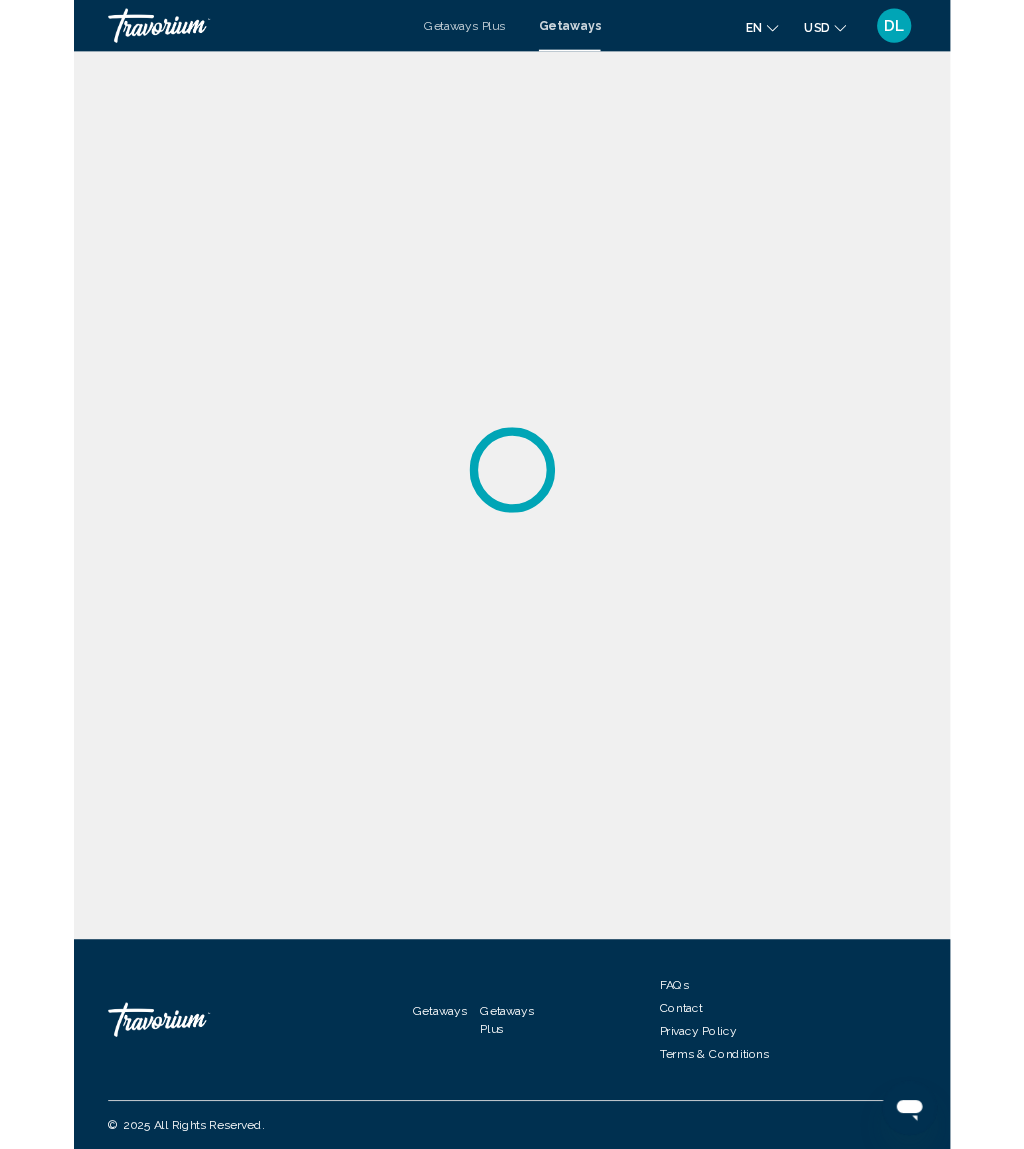 scroll, scrollTop: 0, scrollLeft: 0, axis: both 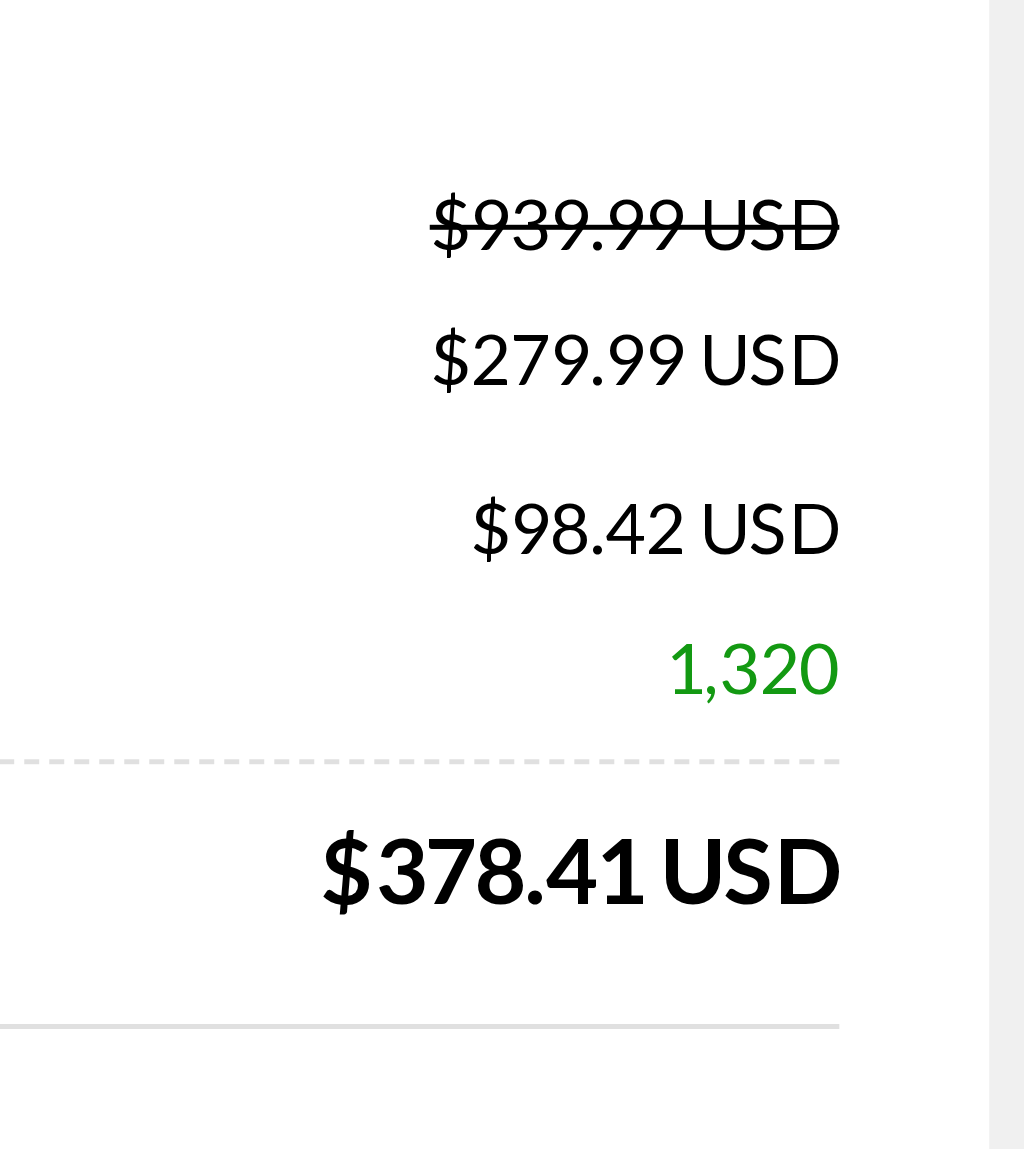 click at bounding box center [512, 356] 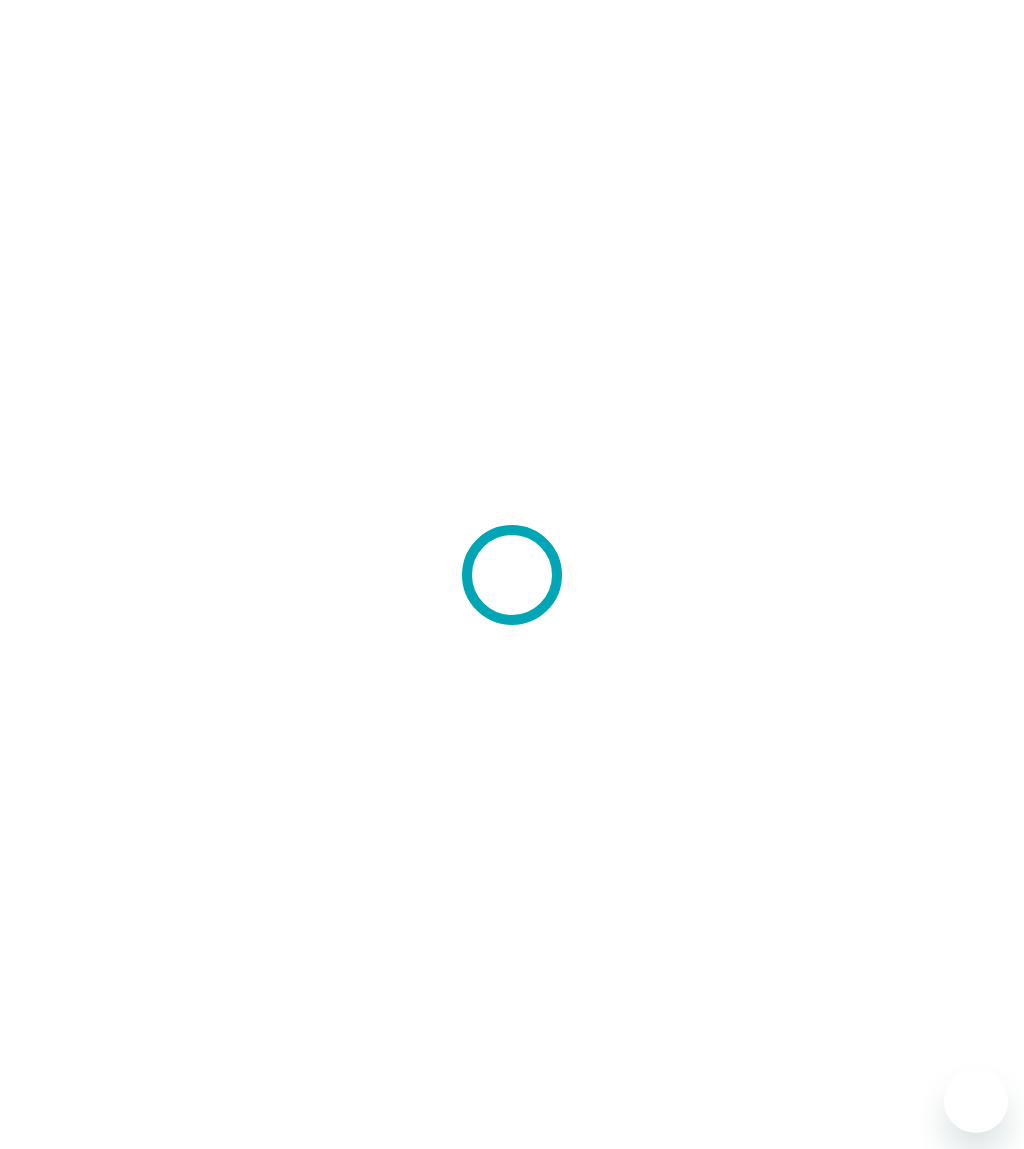 scroll, scrollTop: 0, scrollLeft: 0, axis: both 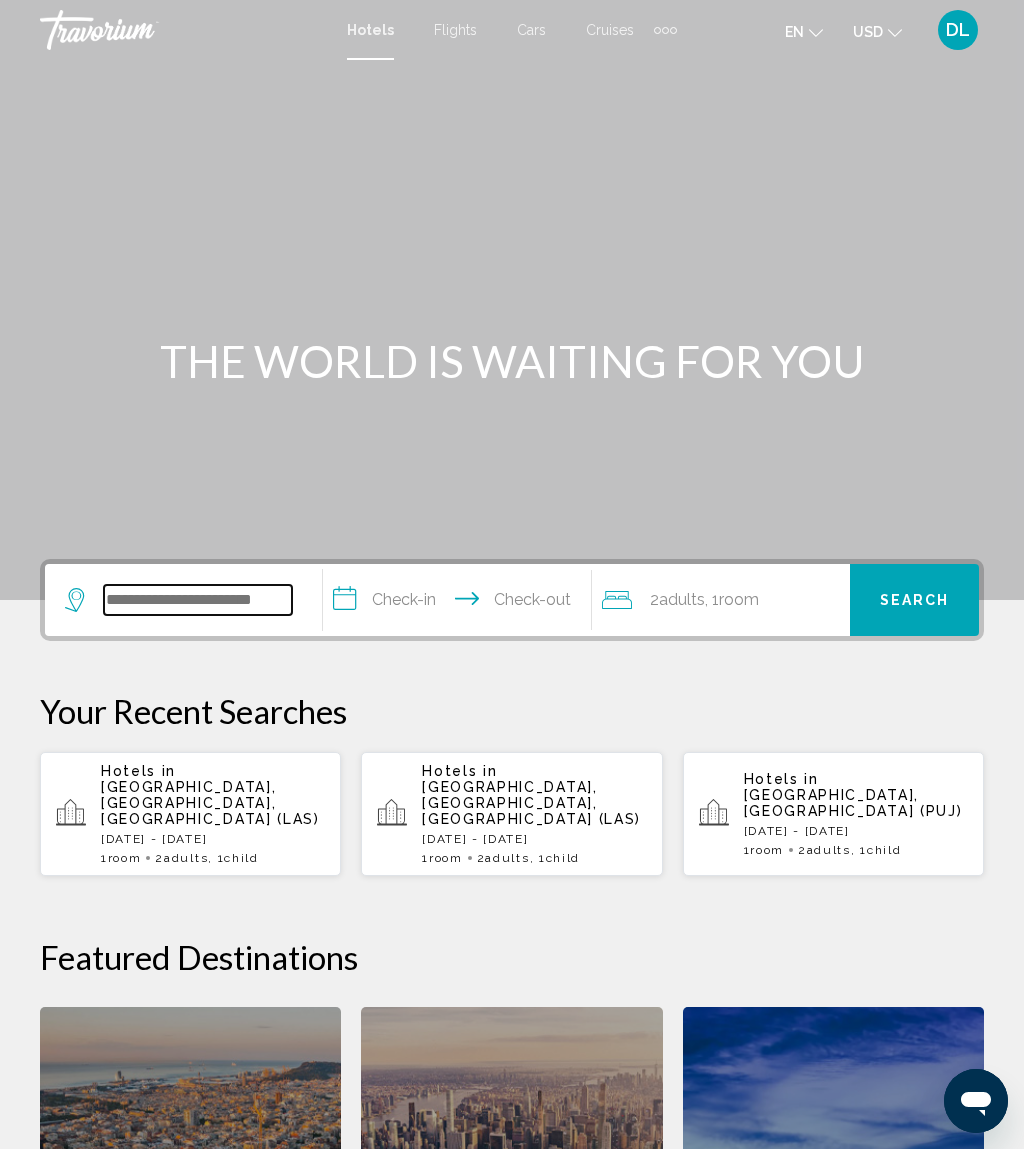 click at bounding box center [198, 600] 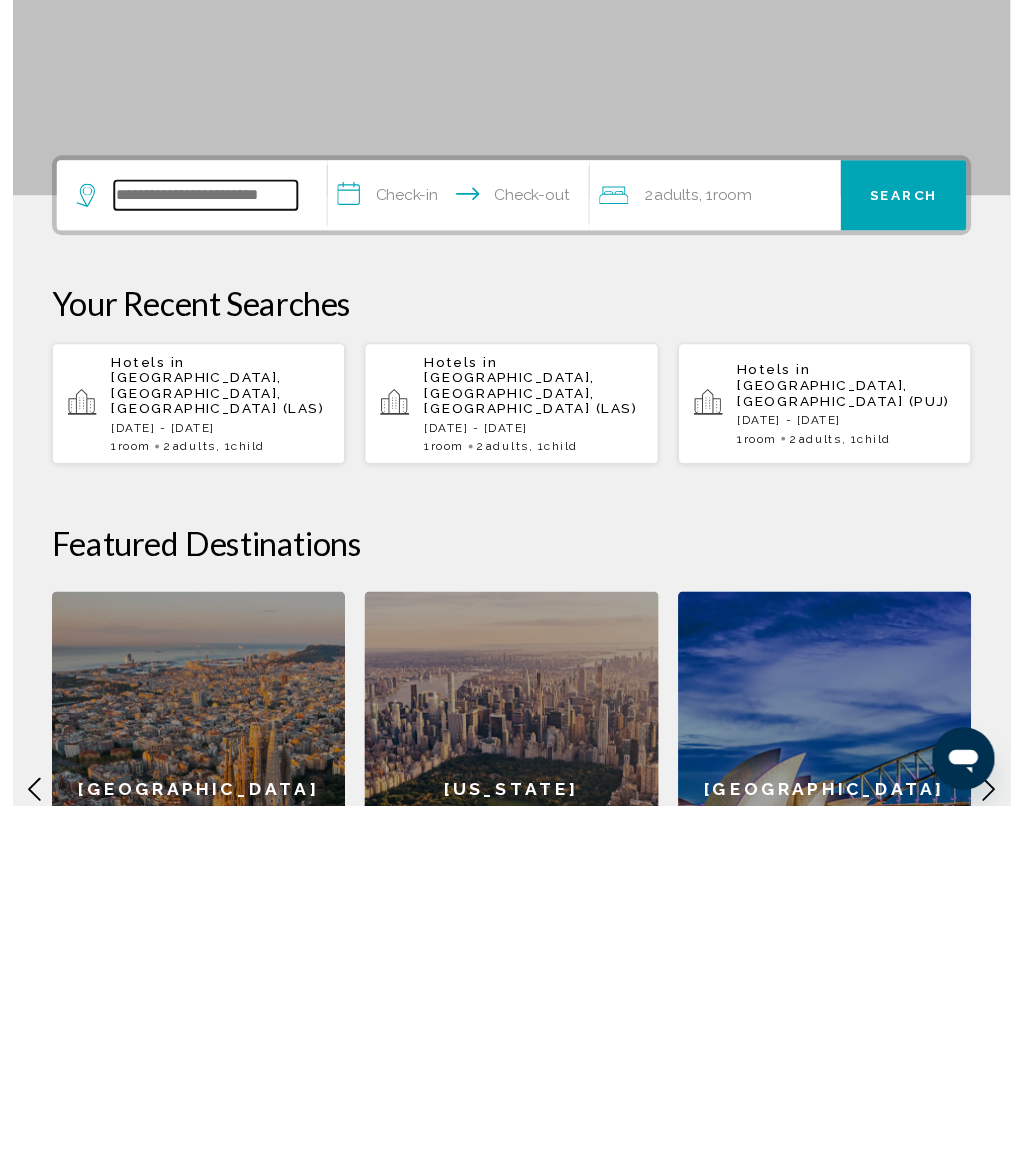 scroll, scrollTop: 141, scrollLeft: 0, axis: vertical 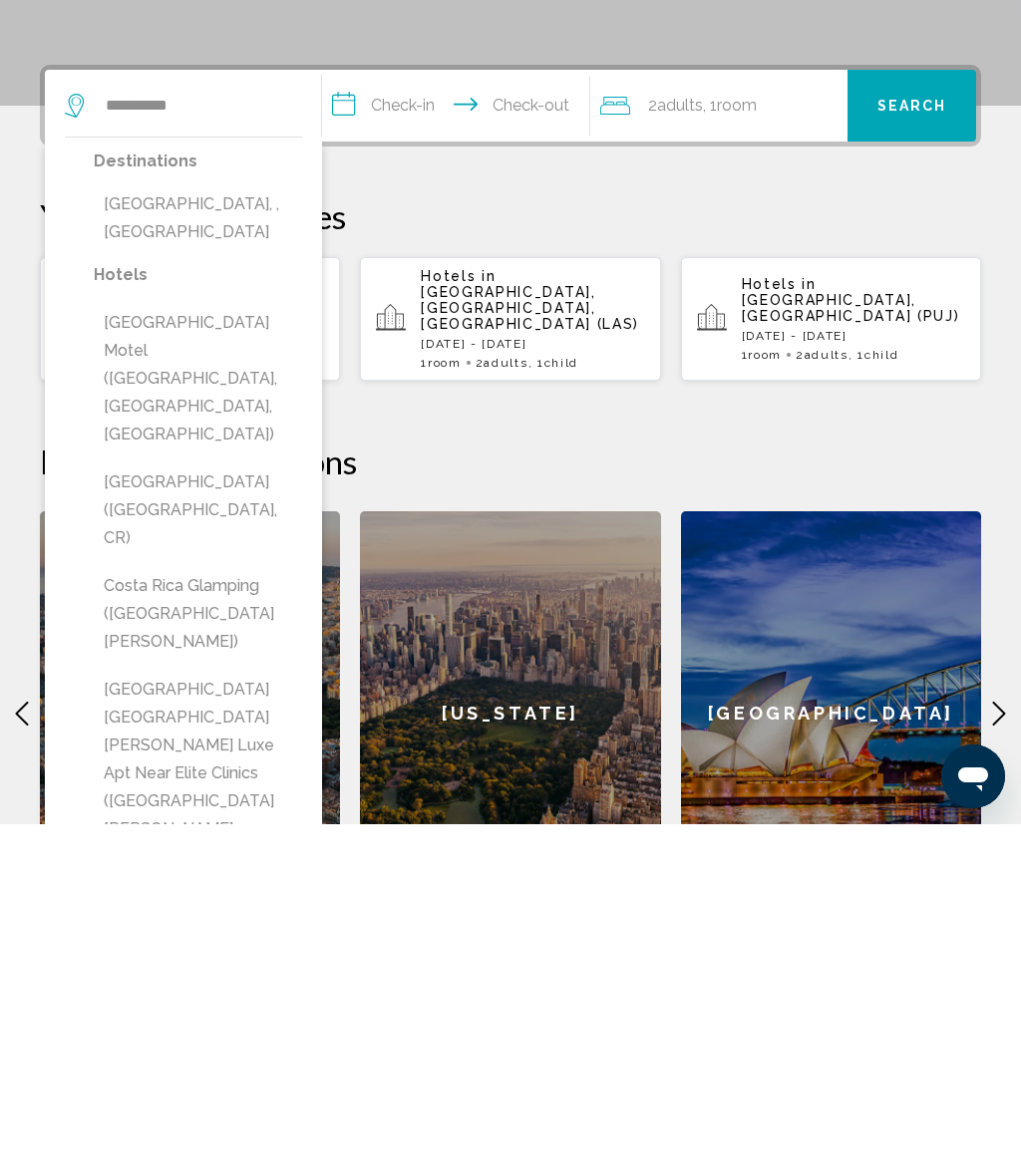 click on "[GEOGRAPHIC_DATA],  , [GEOGRAPHIC_DATA]" at bounding box center (197, 570) 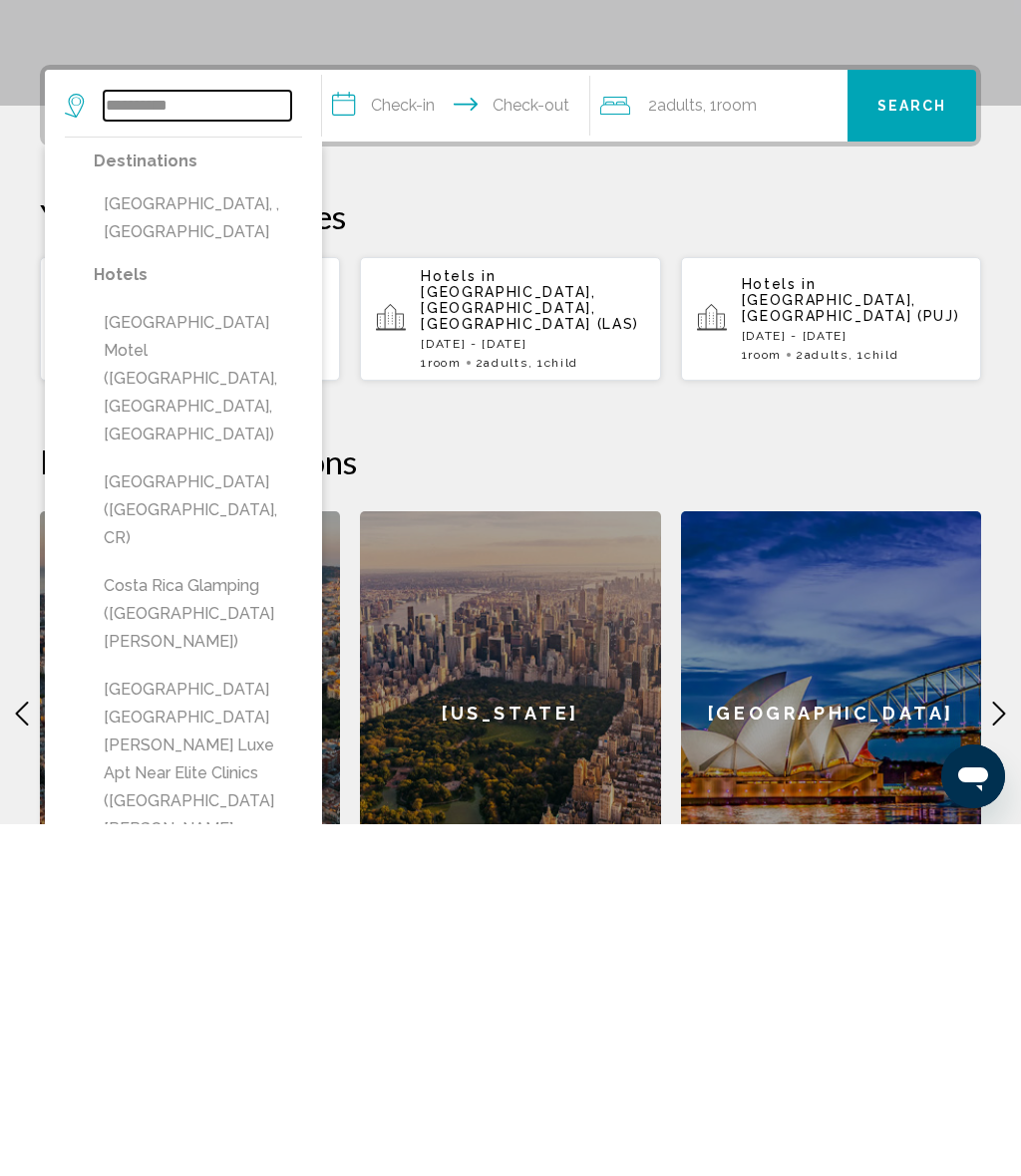 type on "**********" 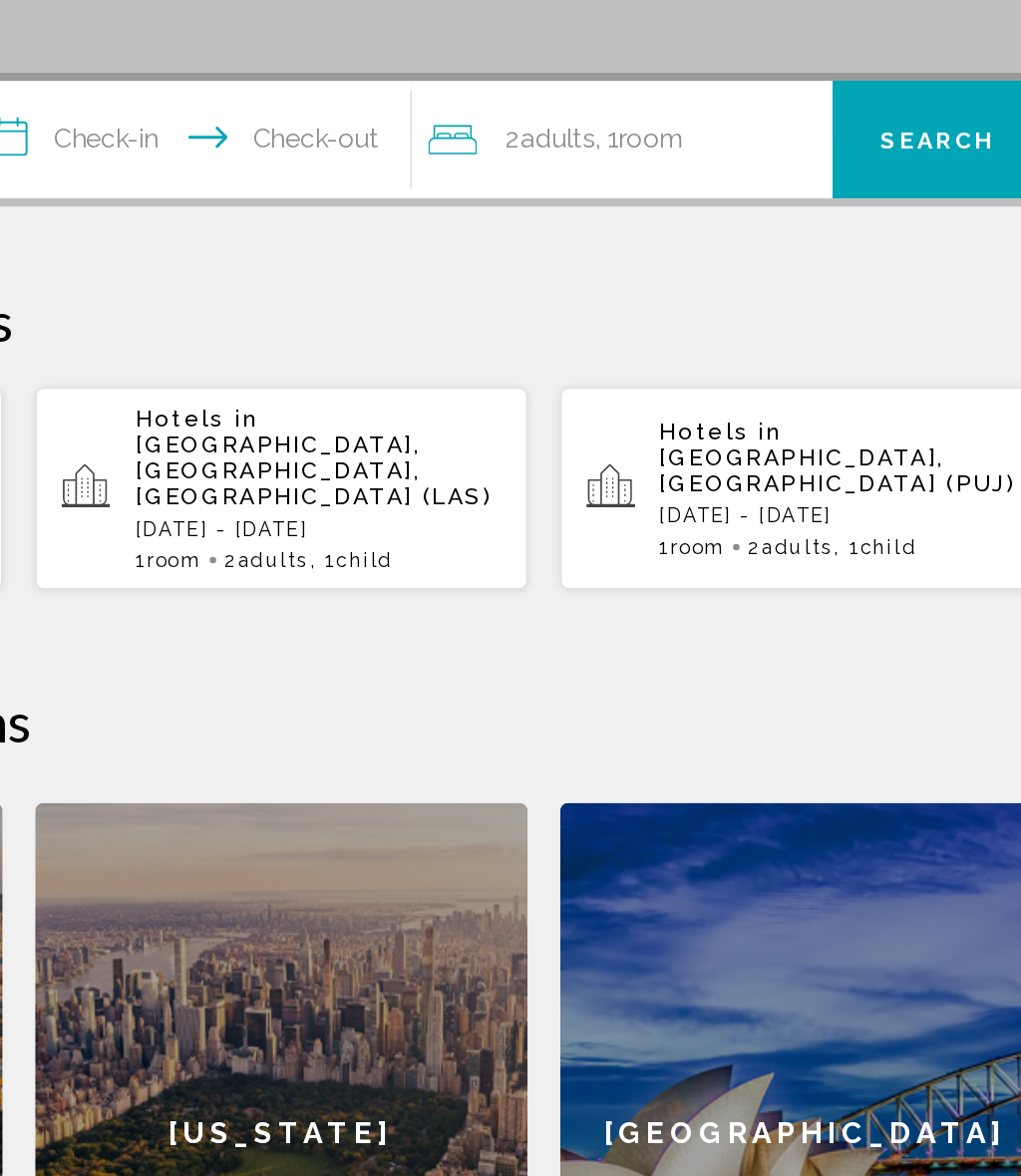 click on "Room" 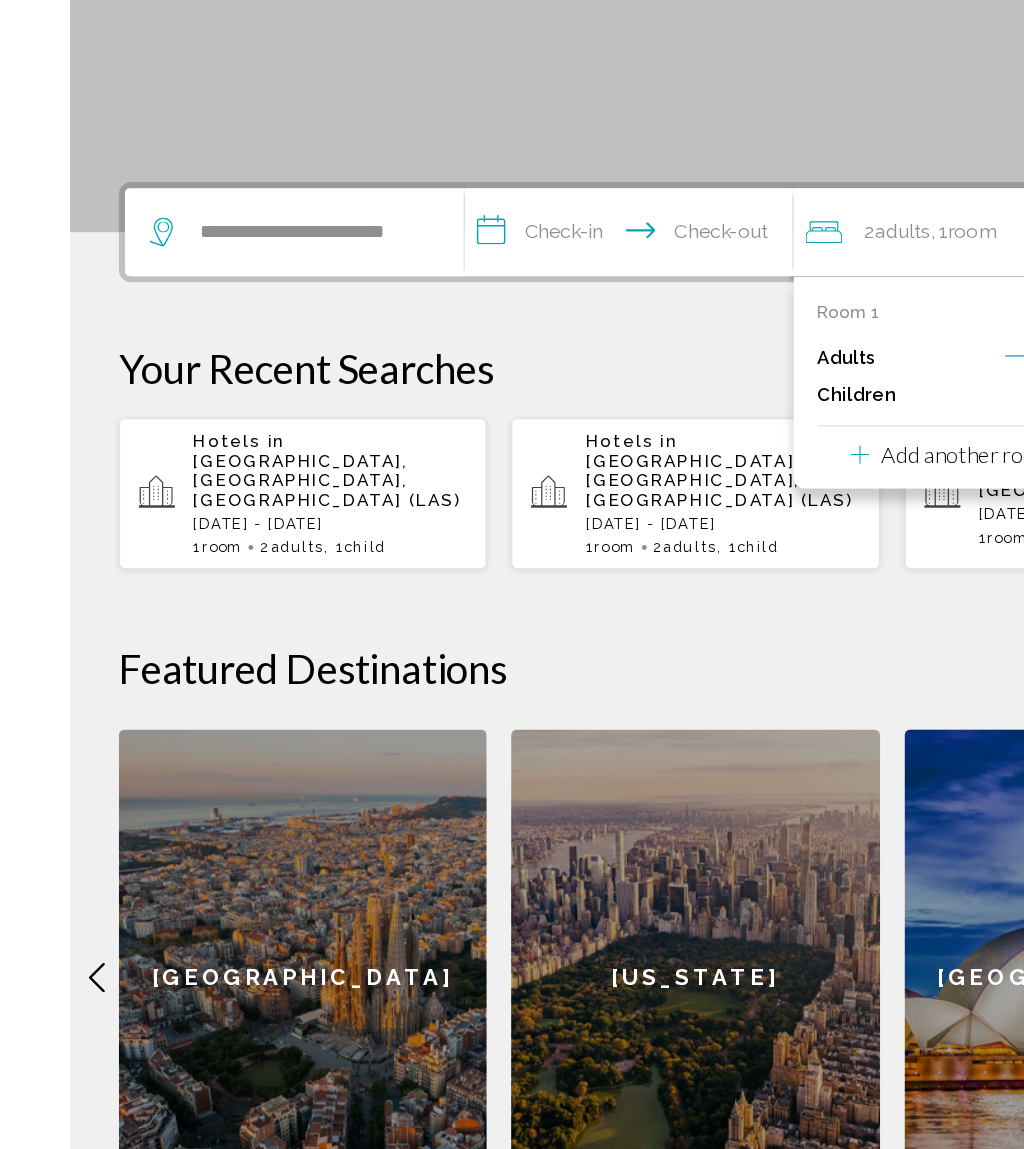 scroll, scrollTop: 273, scrollLeft: 0, axis: vertical 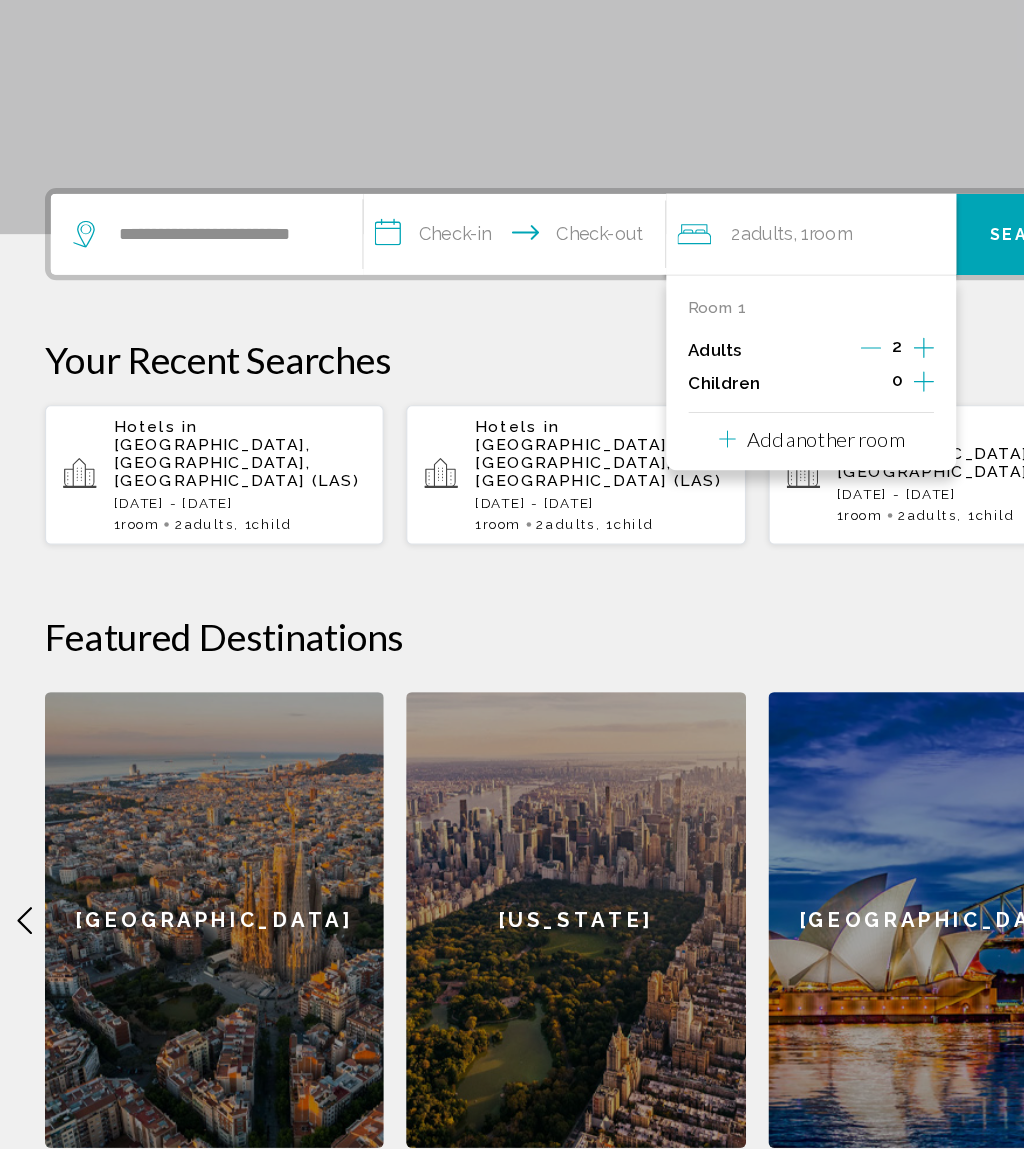 click 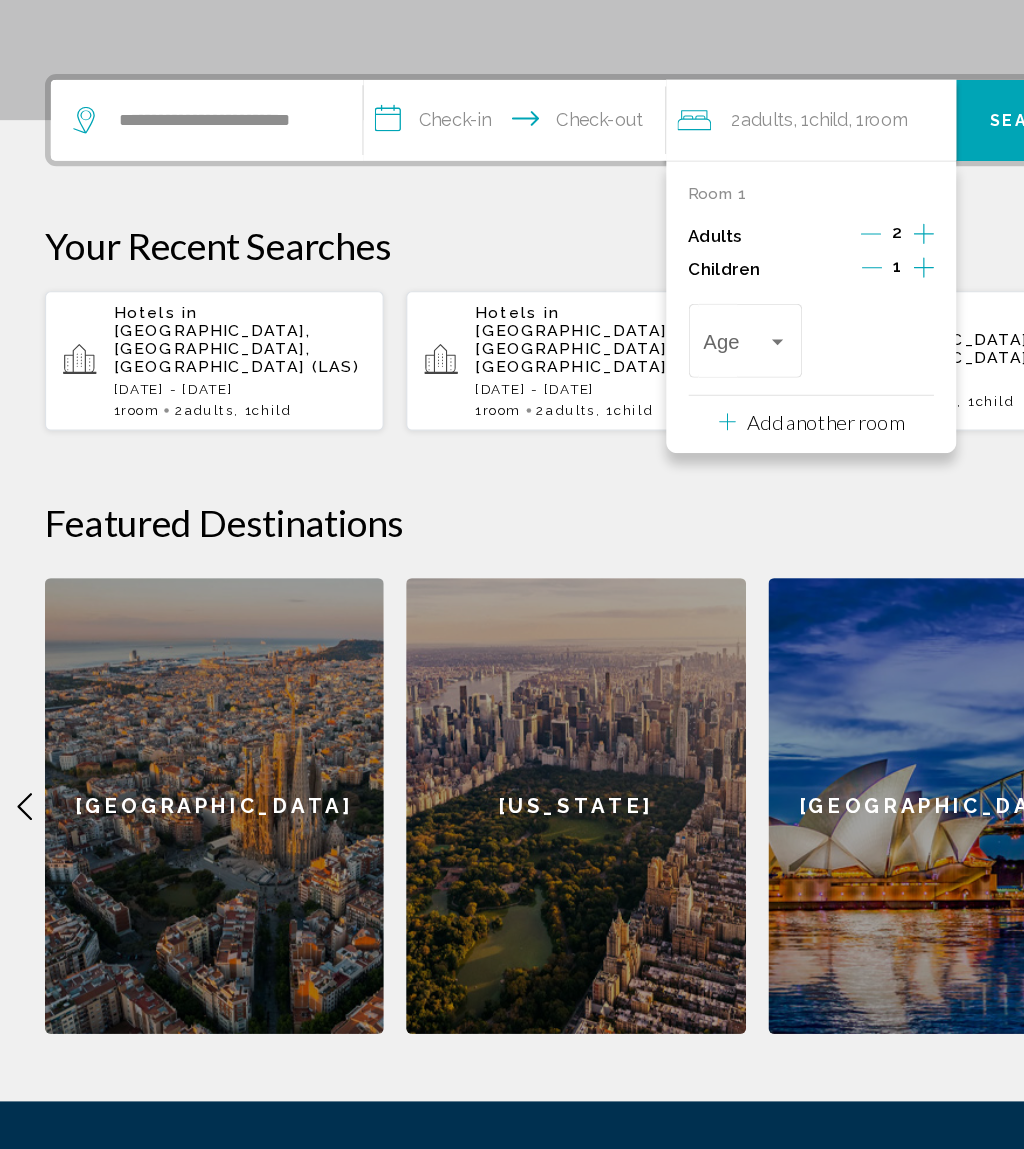 scroll, scrollTop: 366, scrollLeft: 0, axis: vertical 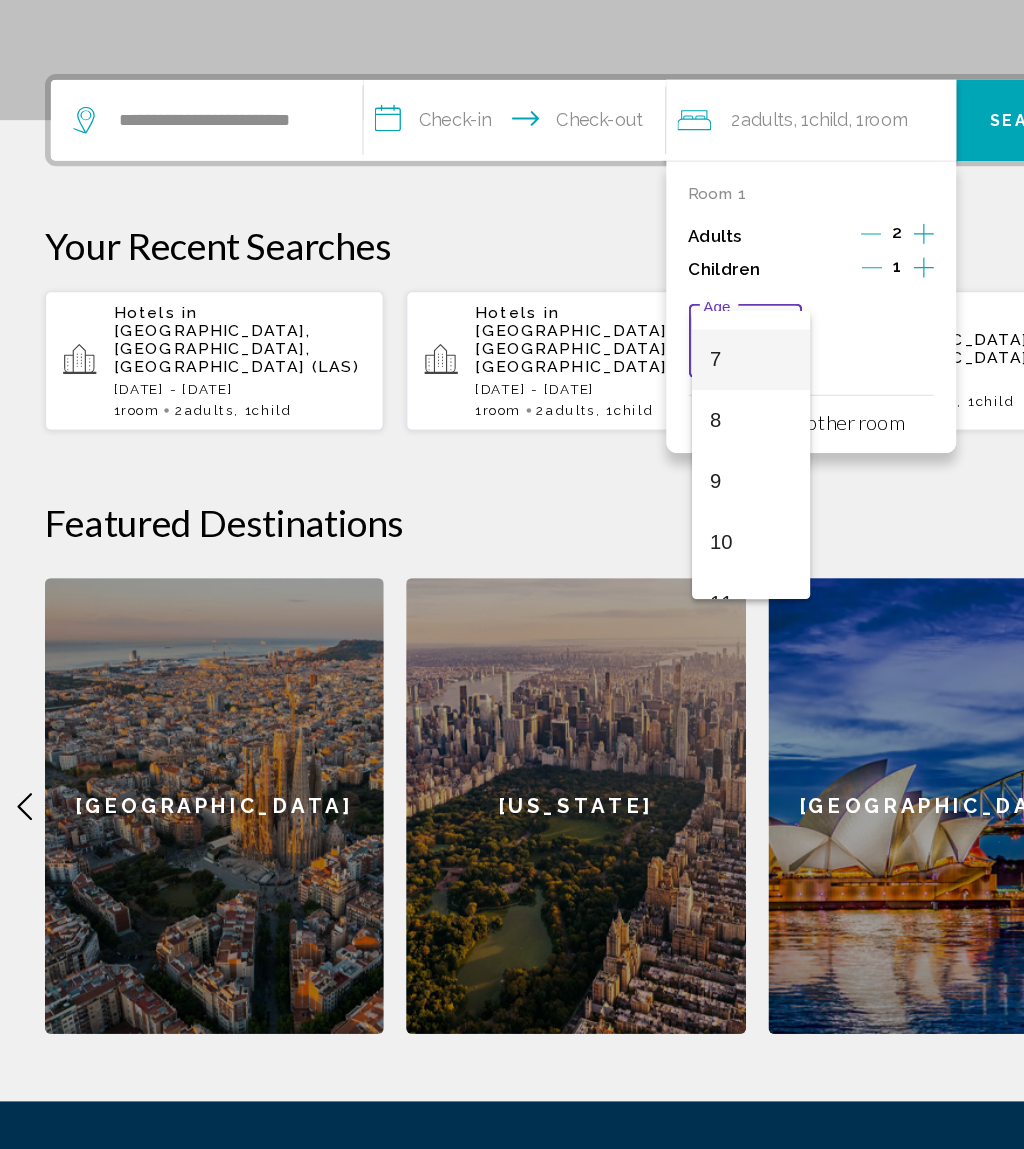 click on "7" at bounding box center (667, 447) 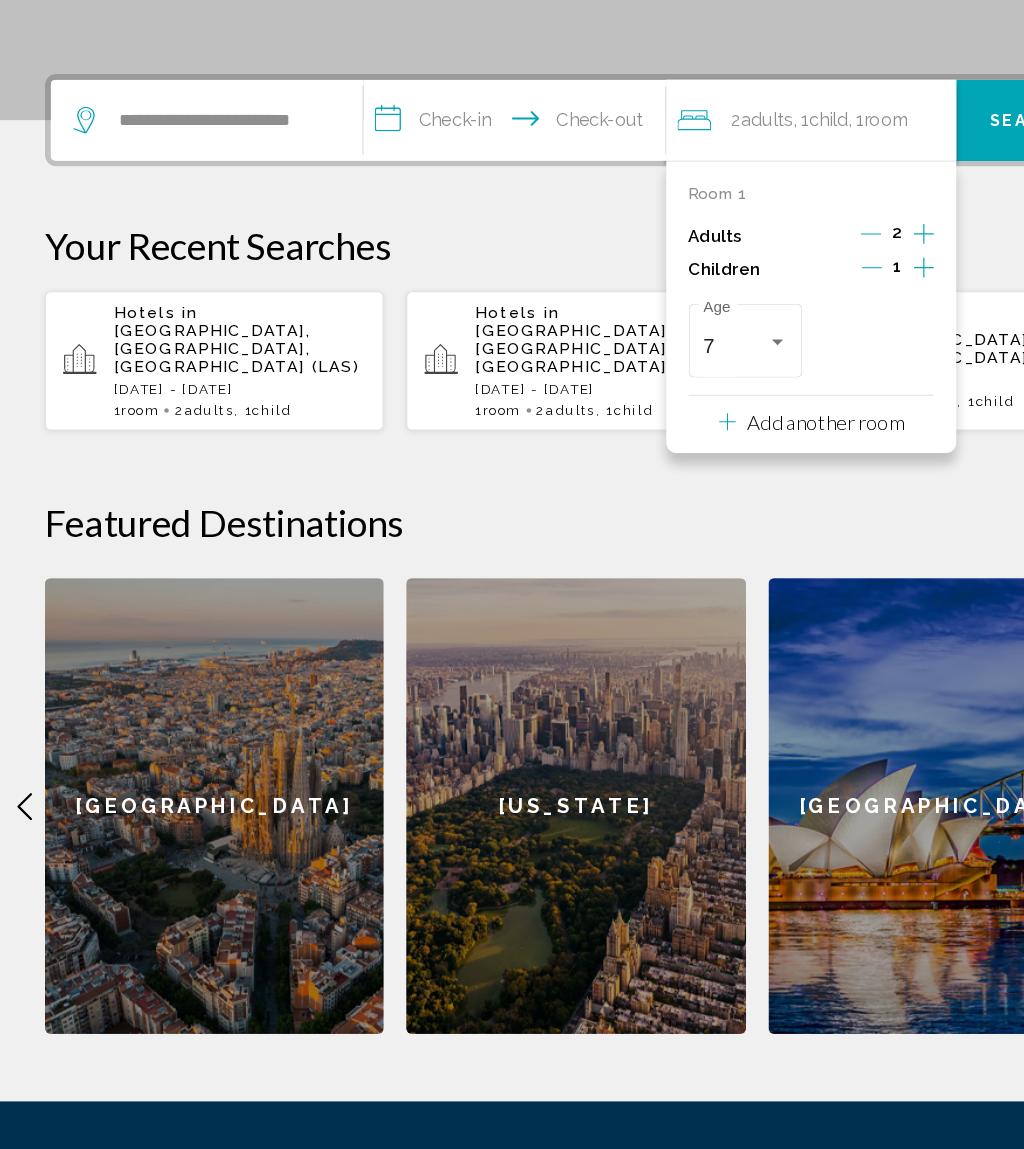 click on "**********" at bounding box center [461, 237] 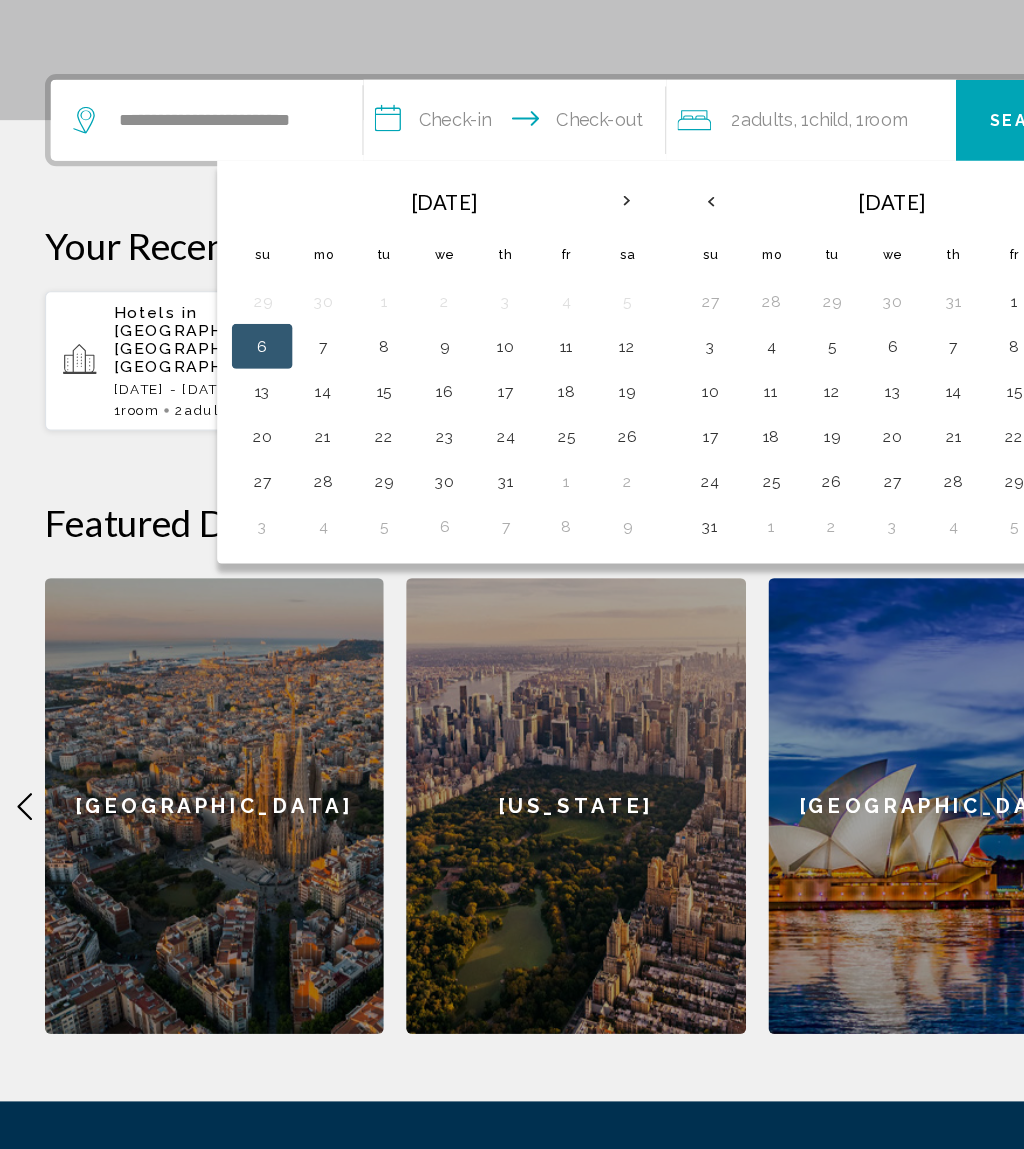 click on "19" at bounding box center [557, 475] 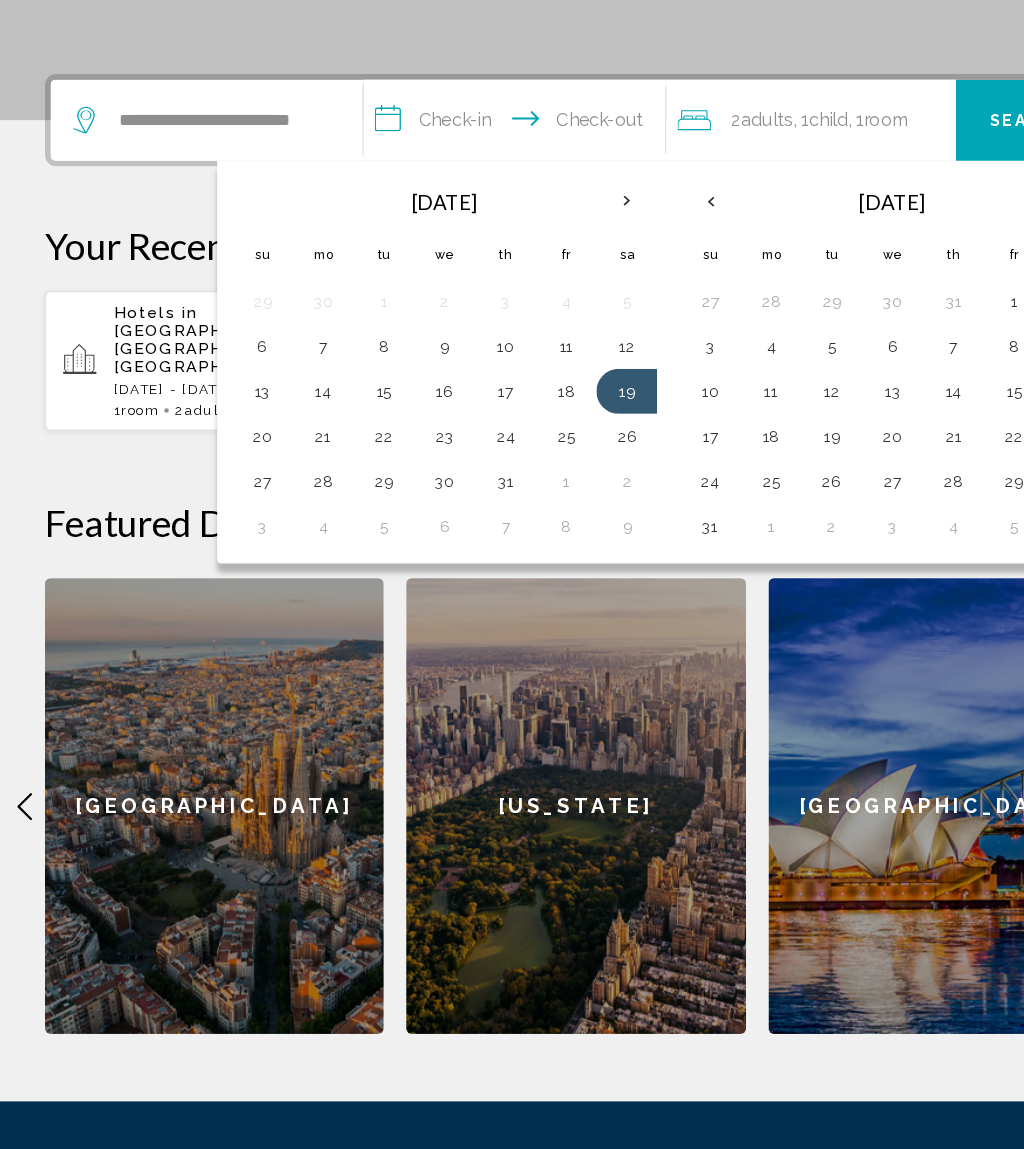 click on "25" at bounding box center [503, 515] 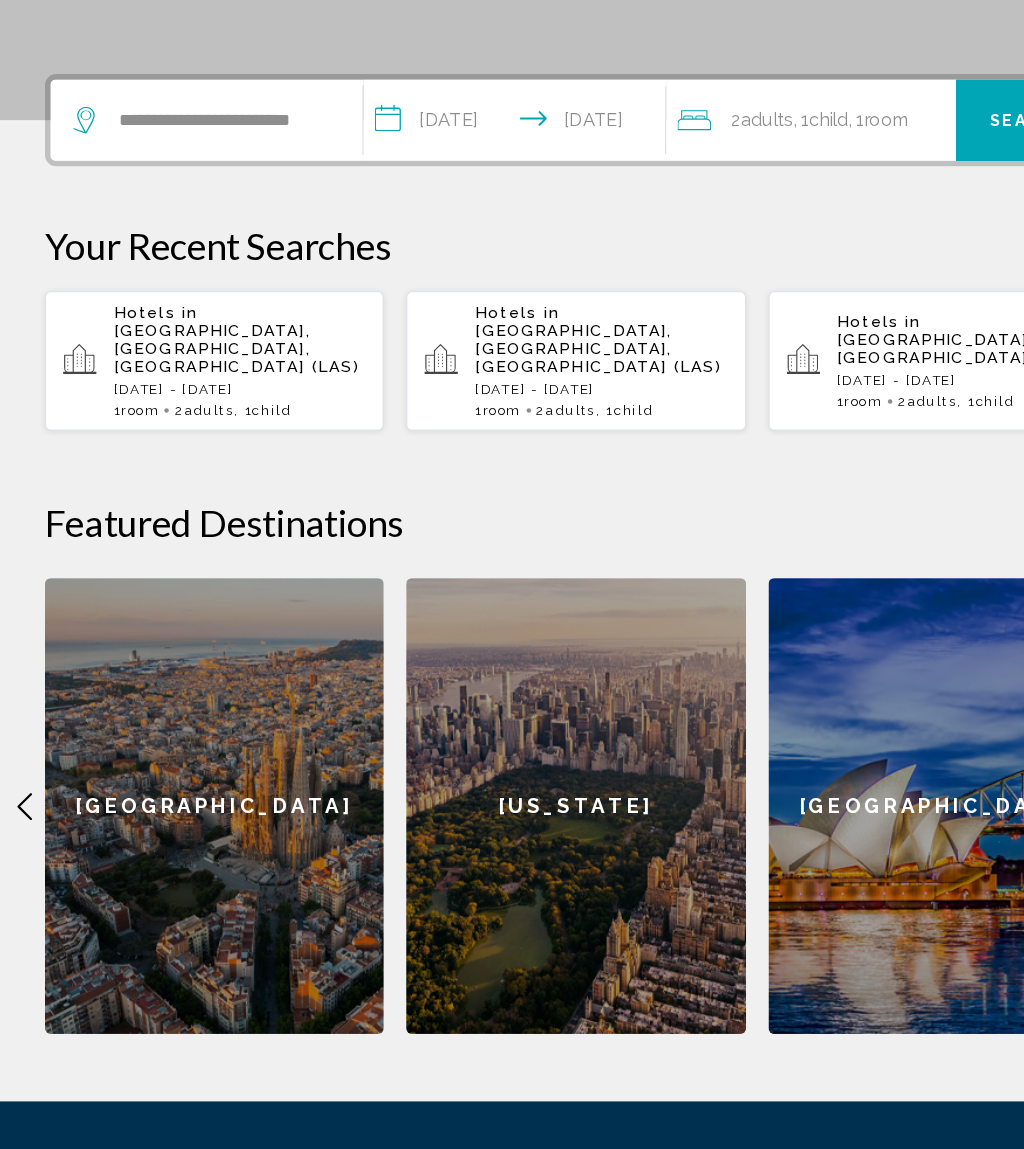 type on "**********" 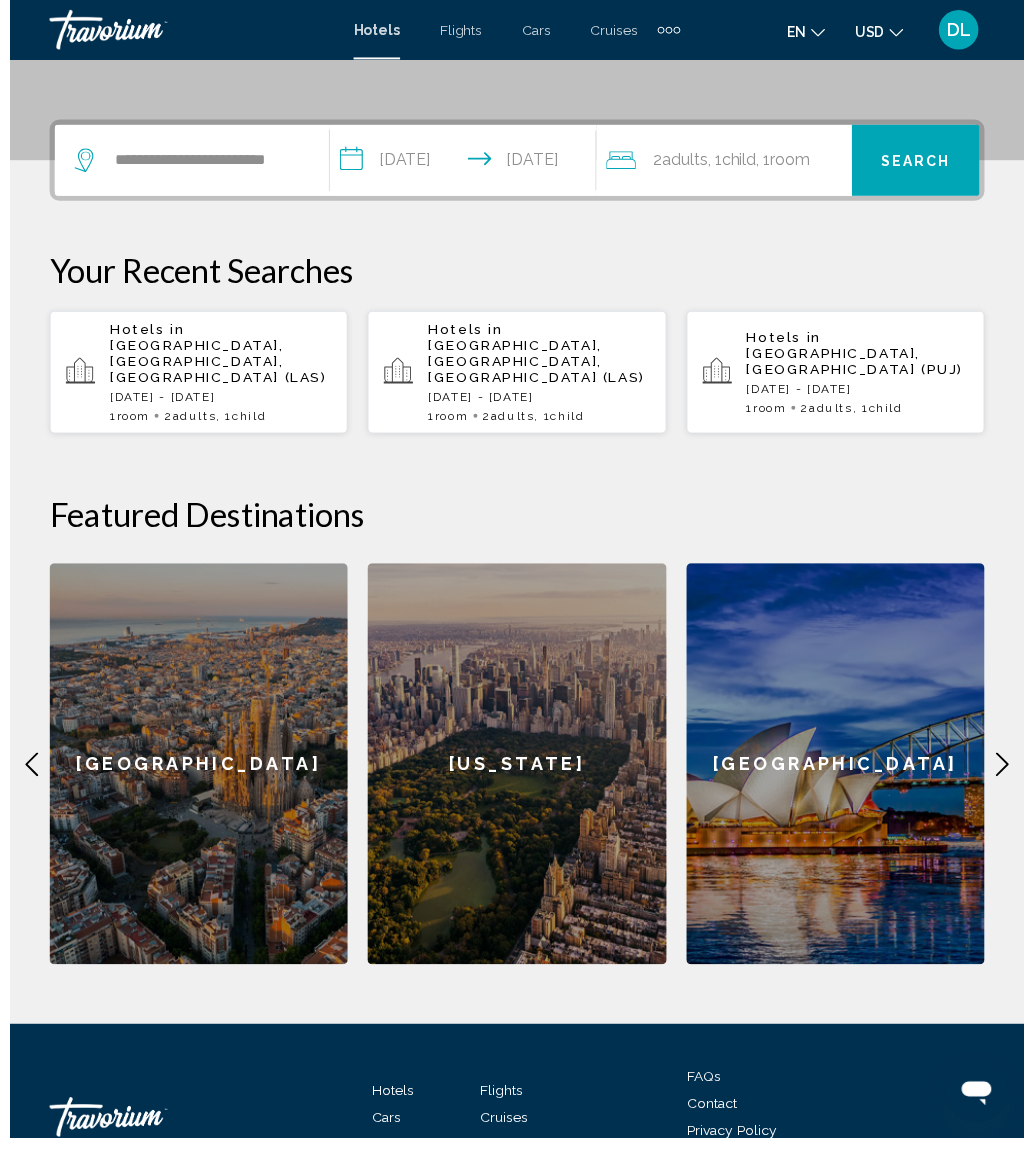 scroll, scrollTop: 450, scrollLeft: 0, axis: vertical 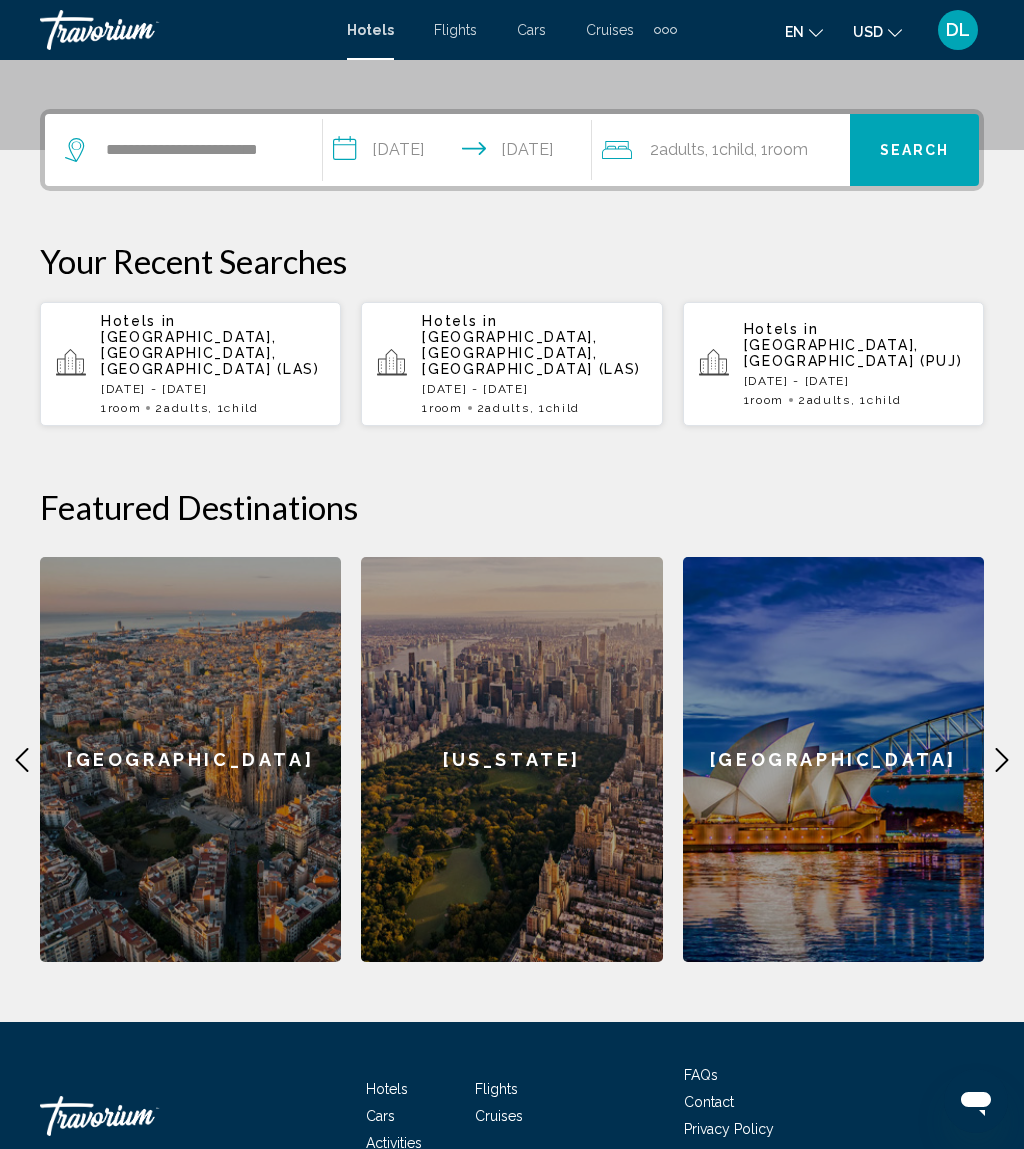 click on "Search" at bounding box center [914, 150] 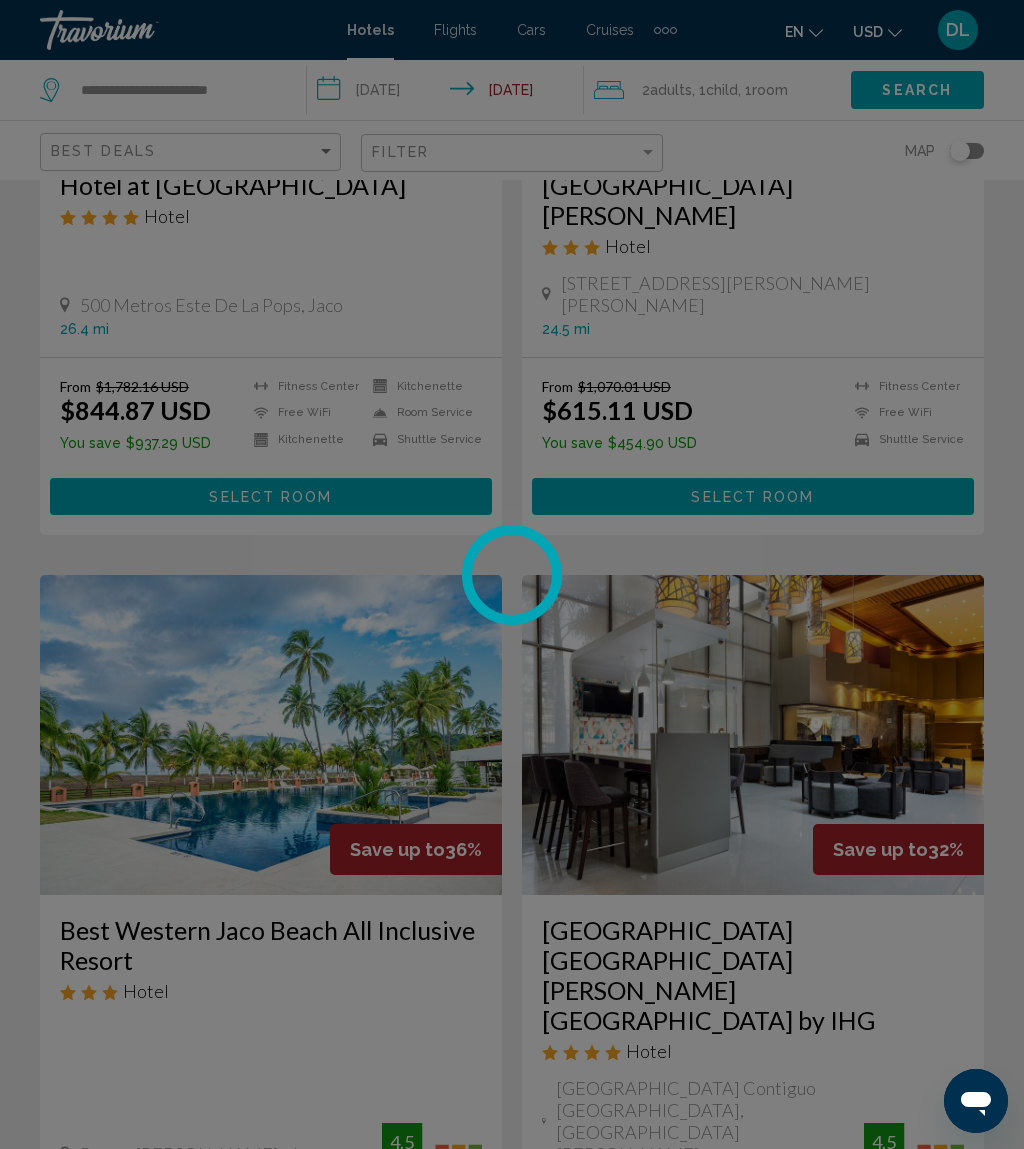 scroll, scrollTop: 0, scrollLeft: 0, axis: both 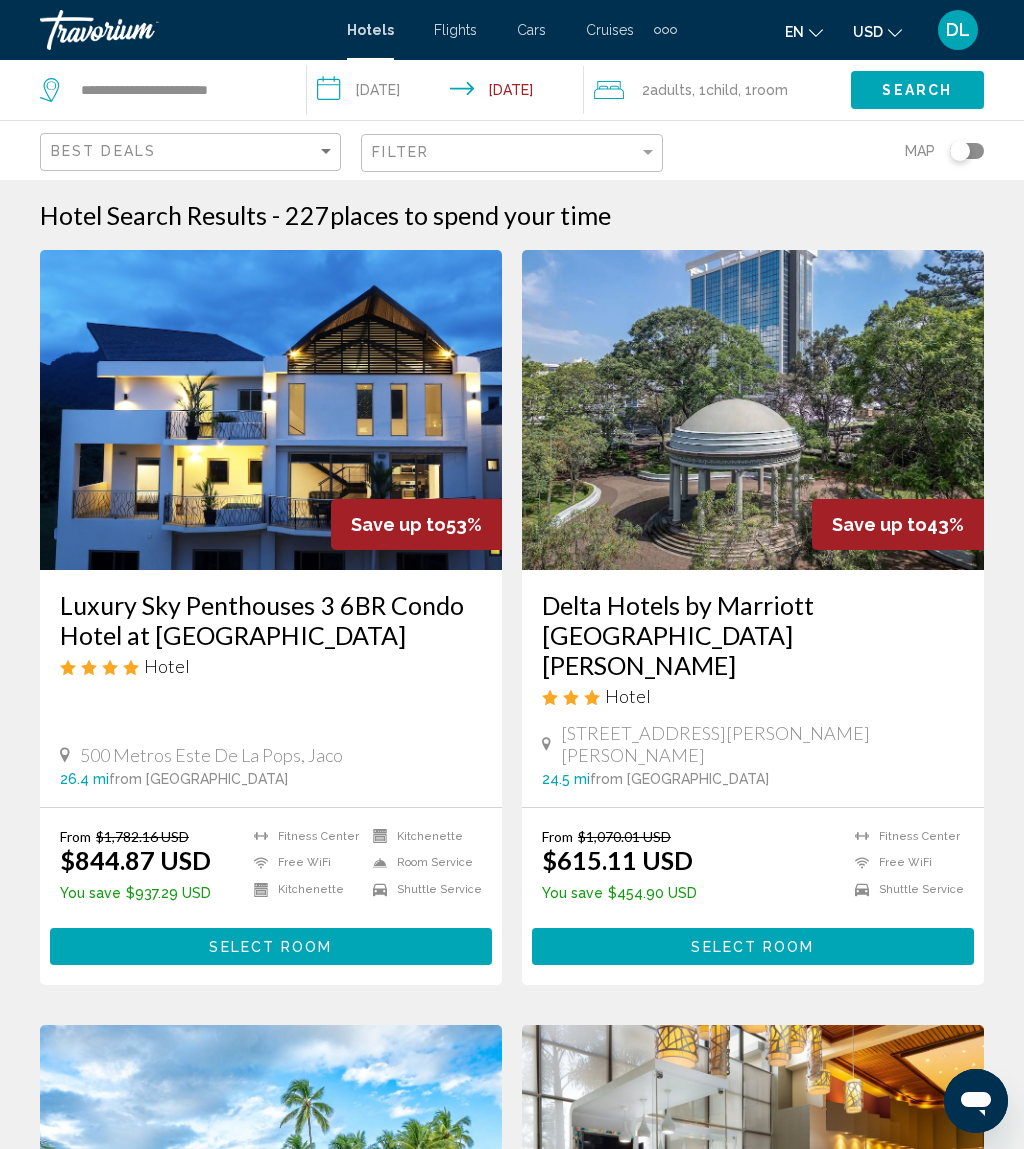 click on "**********" at bounding box center [449, 93] 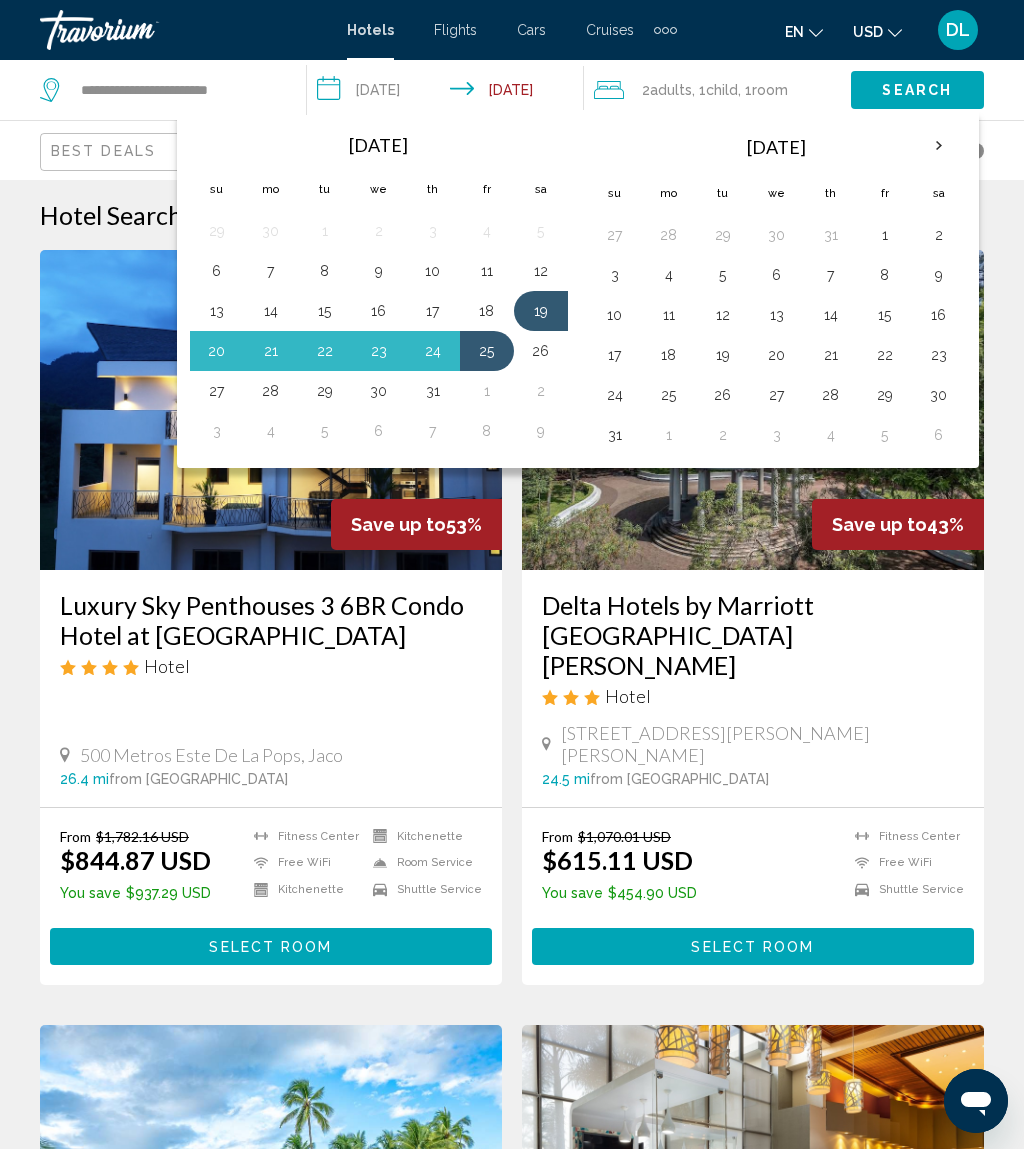 click on "18" at bounding box center (669, 355) 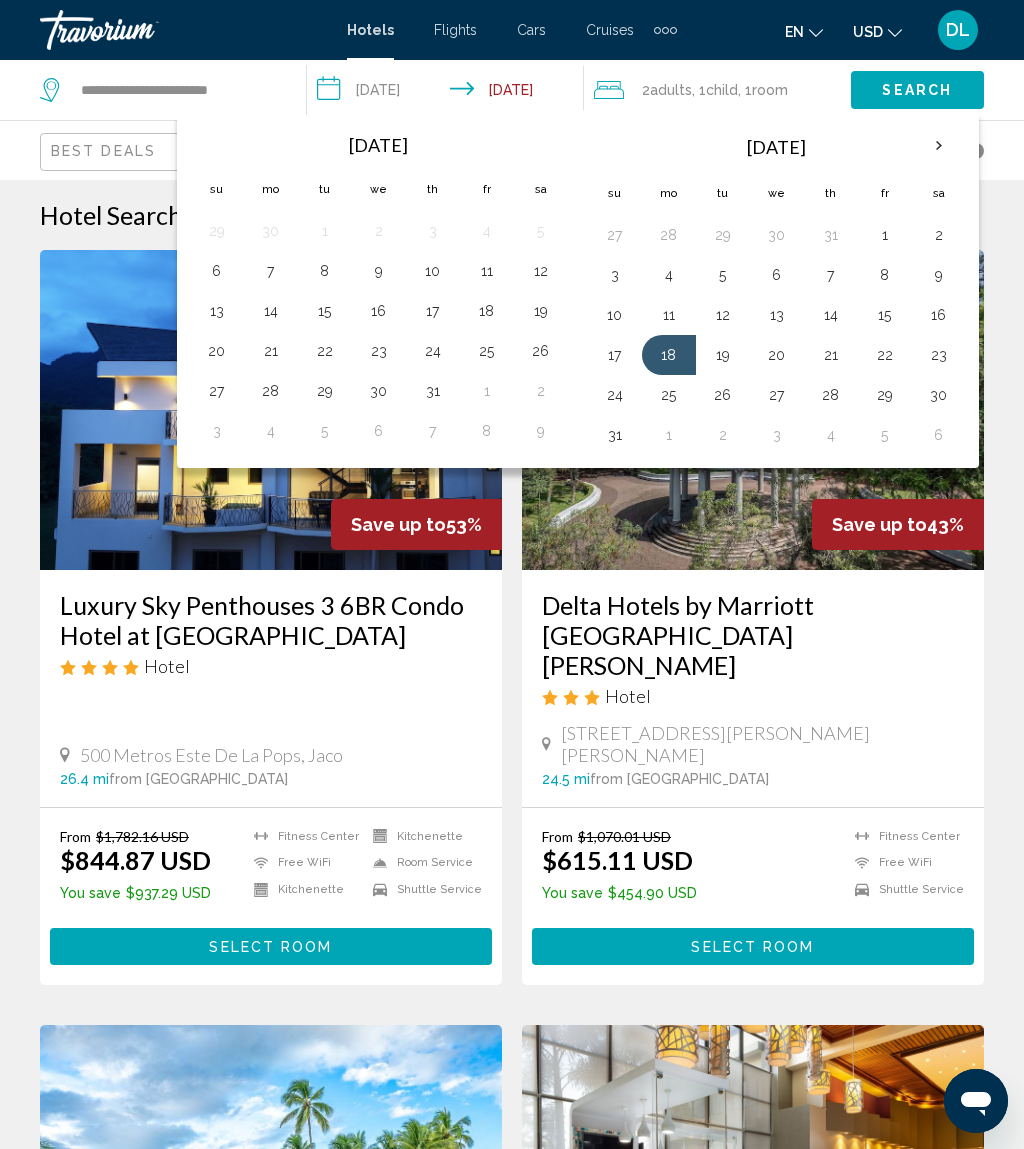 click on "21" at bounding box center [831, 355] 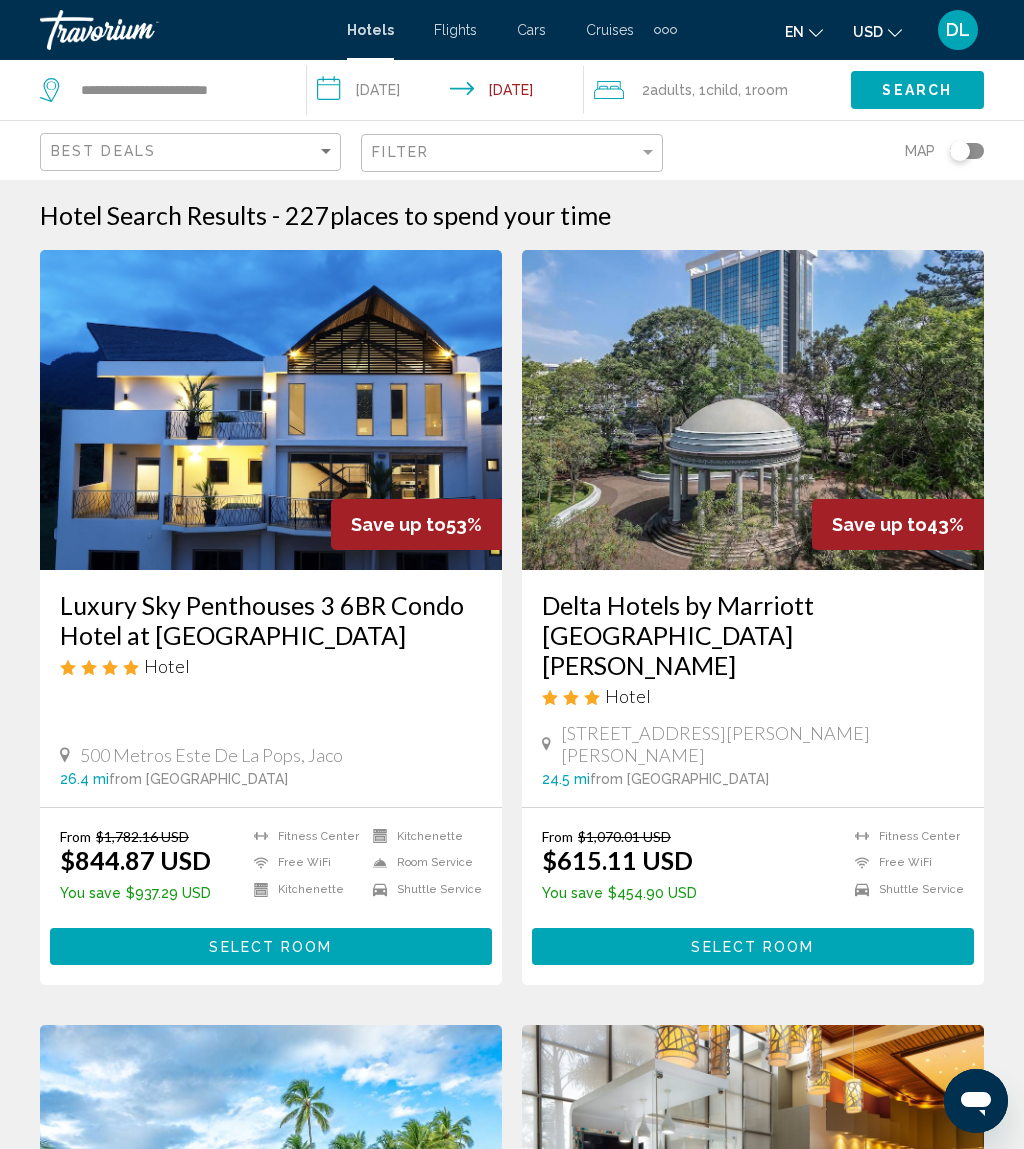 click on "Search" 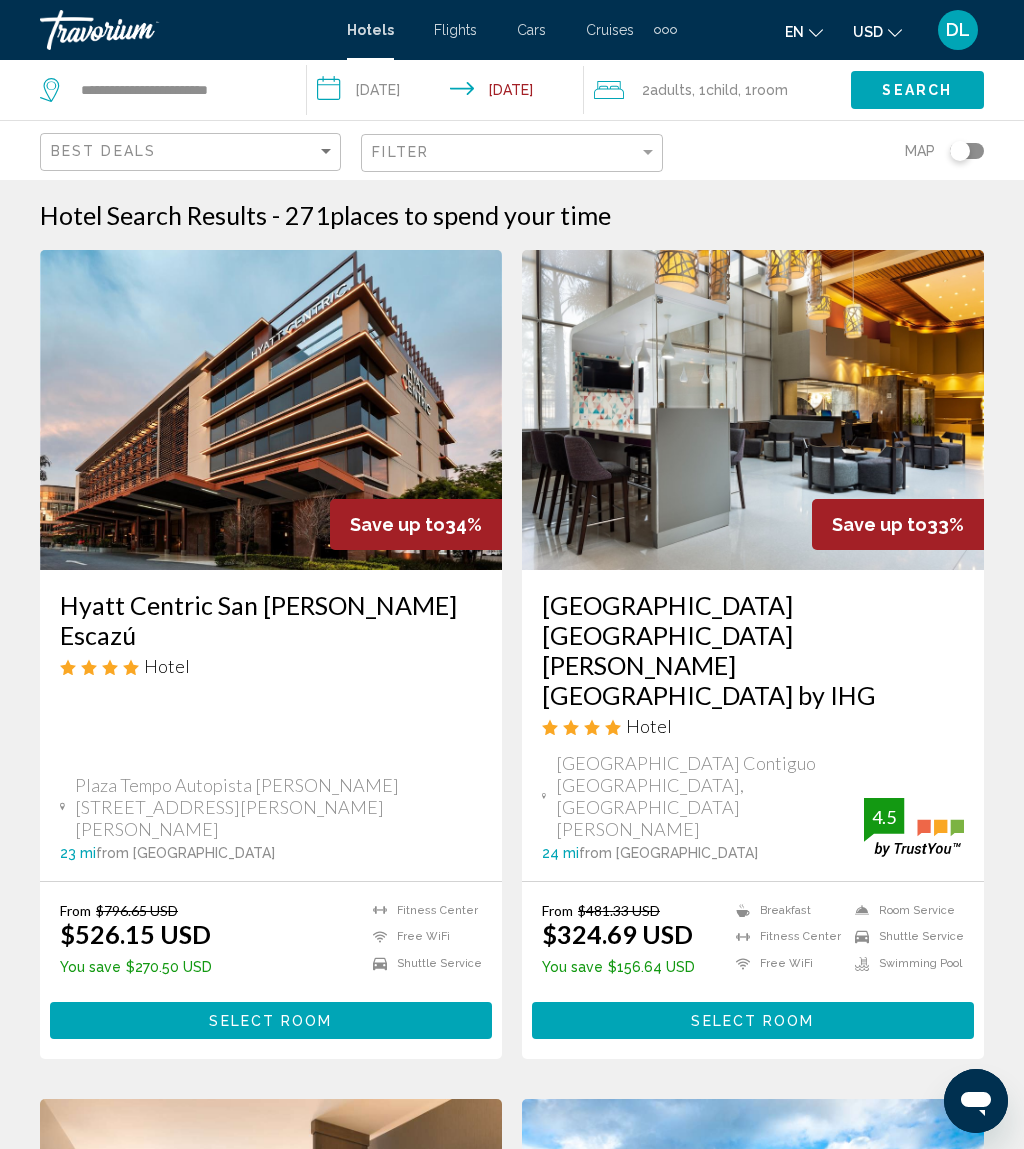 click on "Filter" 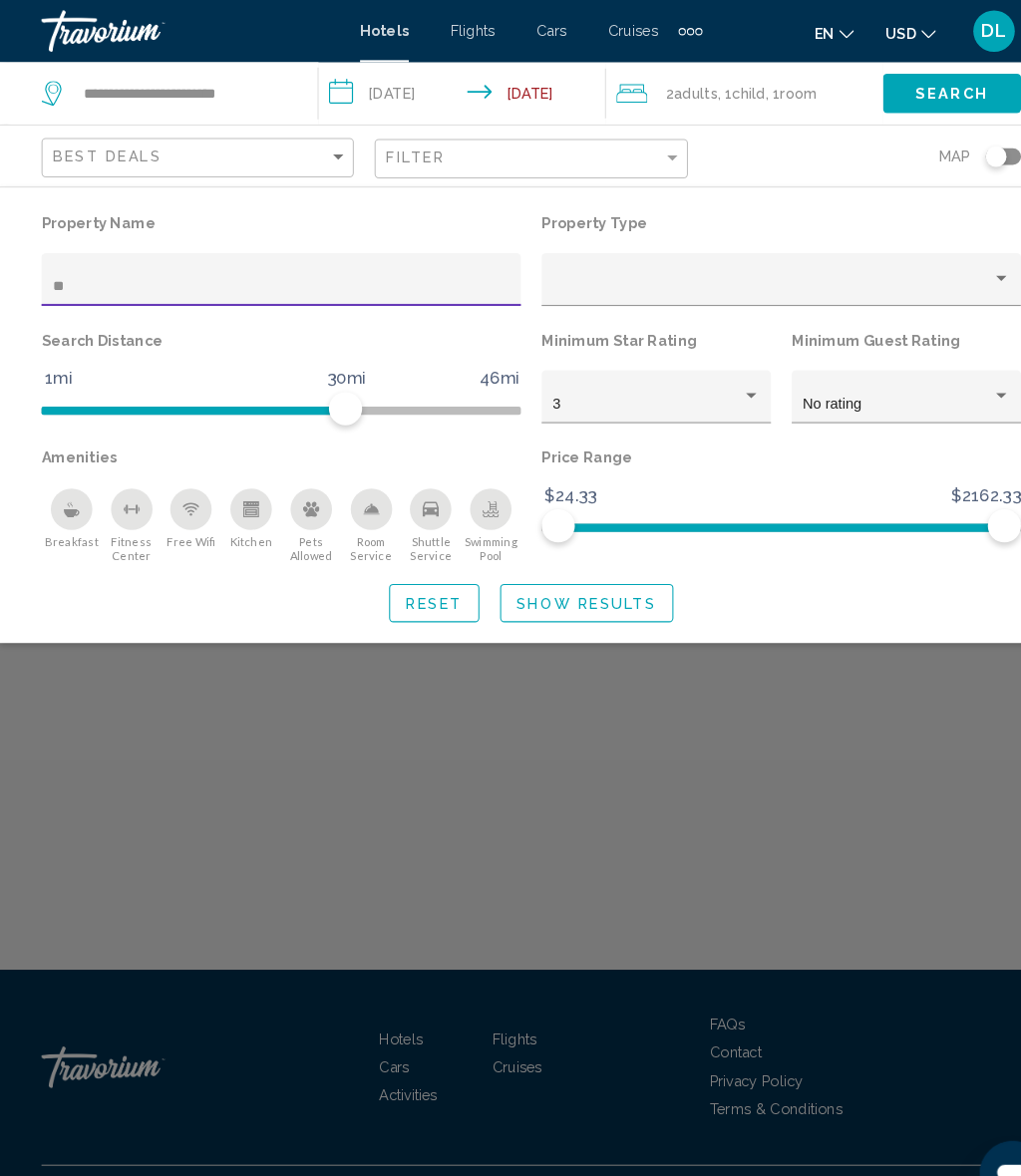 type on "*" 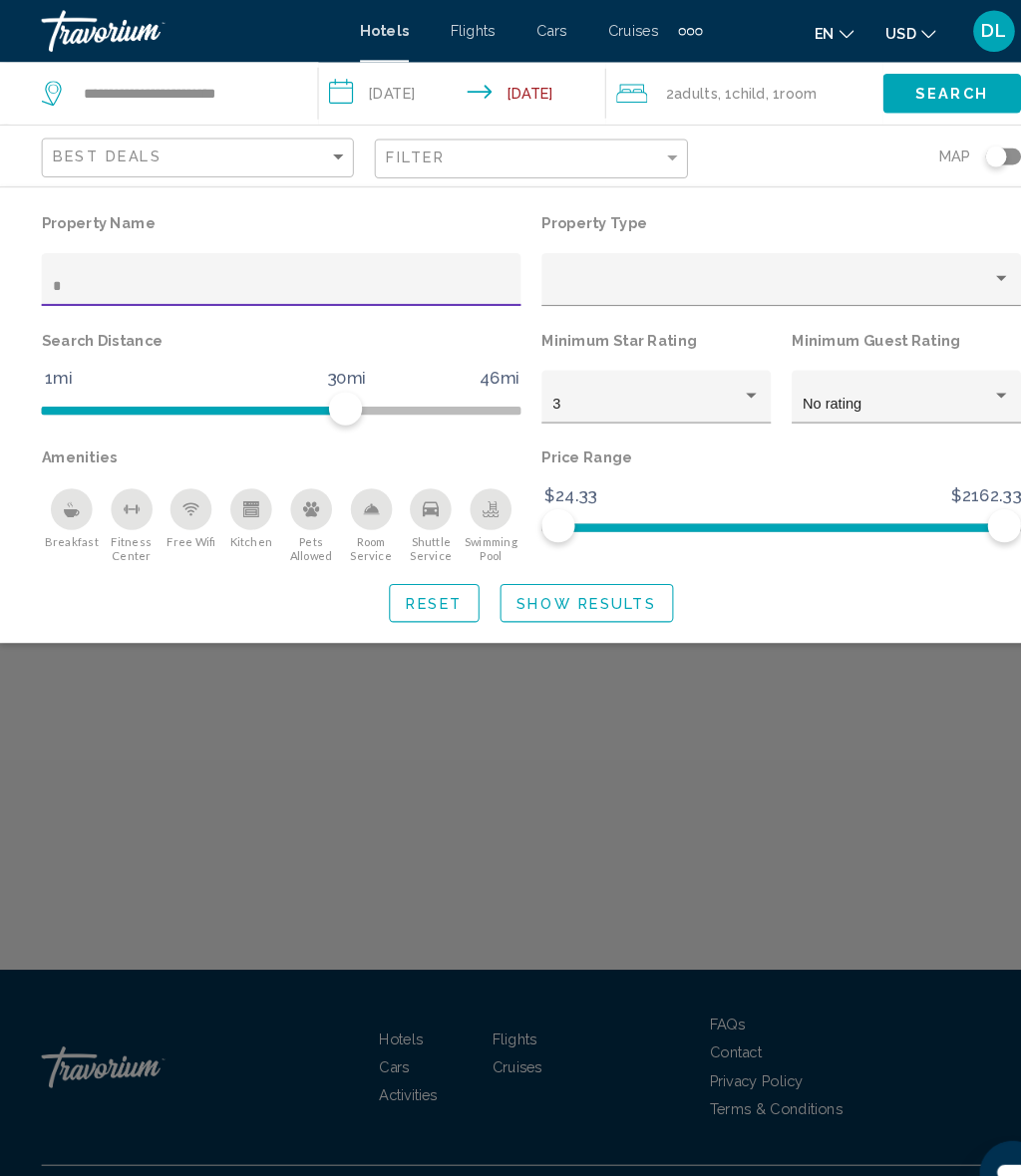 type 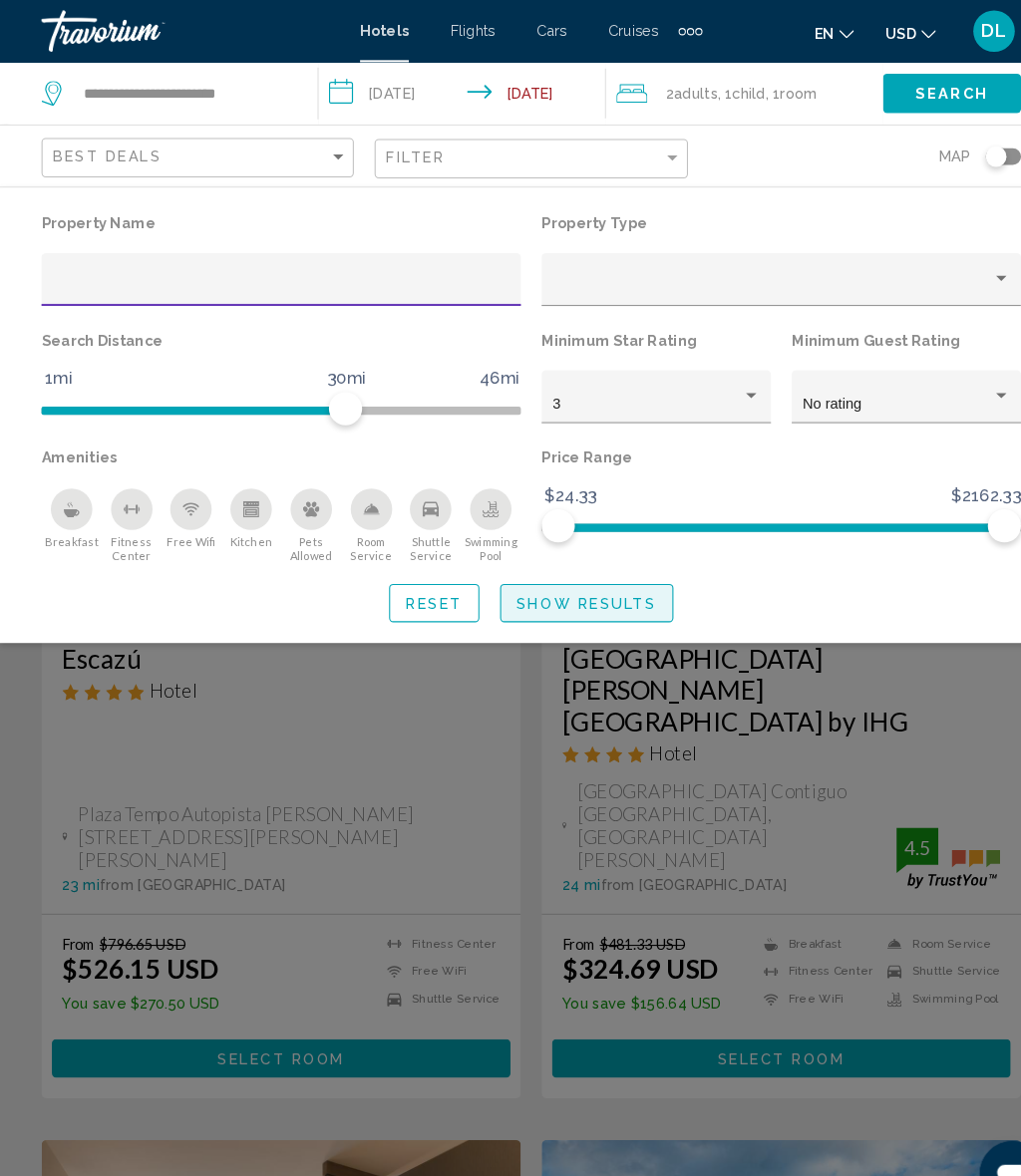 click on "Show Results" 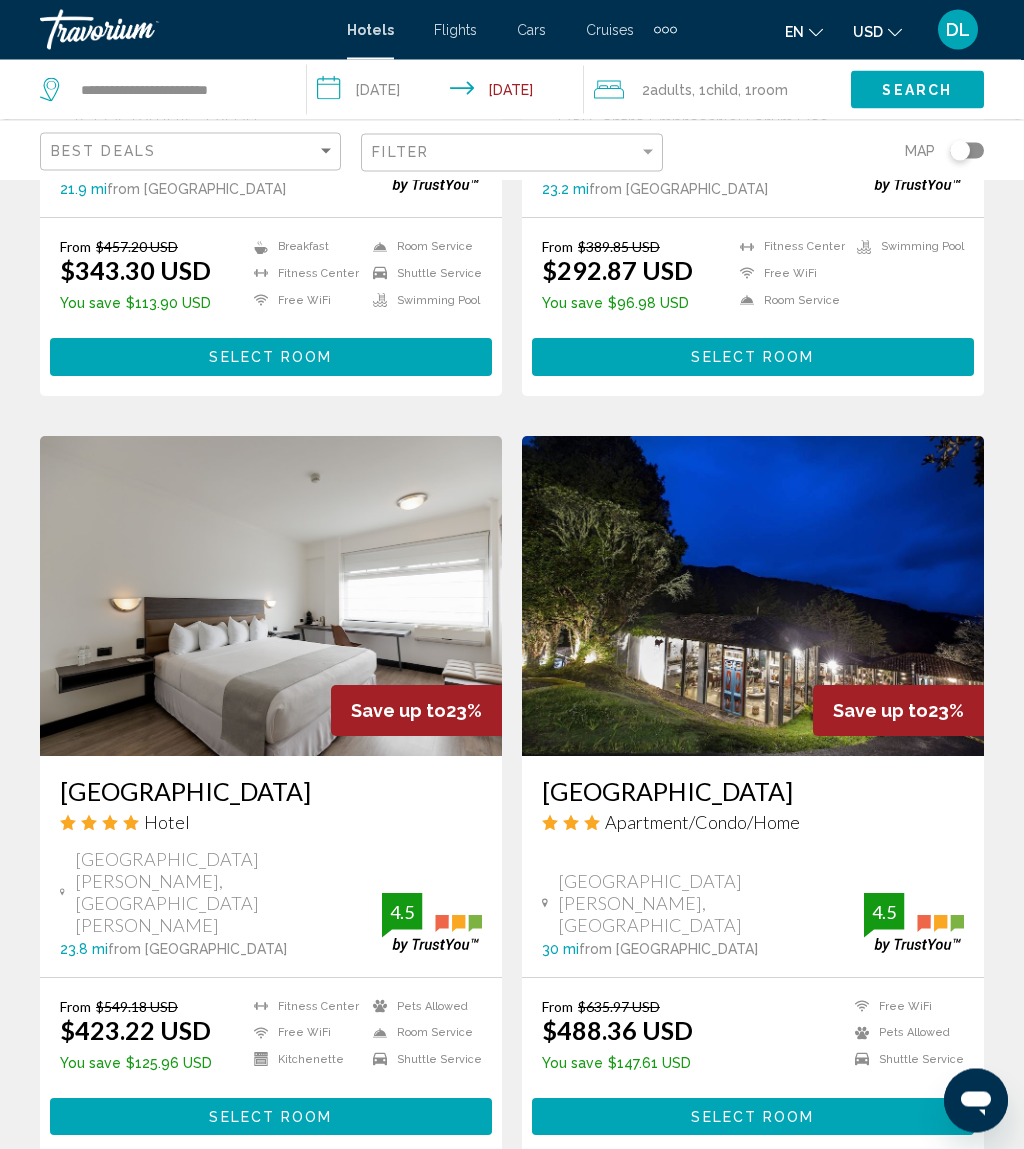 scroll, scrollTop: 3815, scrollLeft: 0, axis: vertical 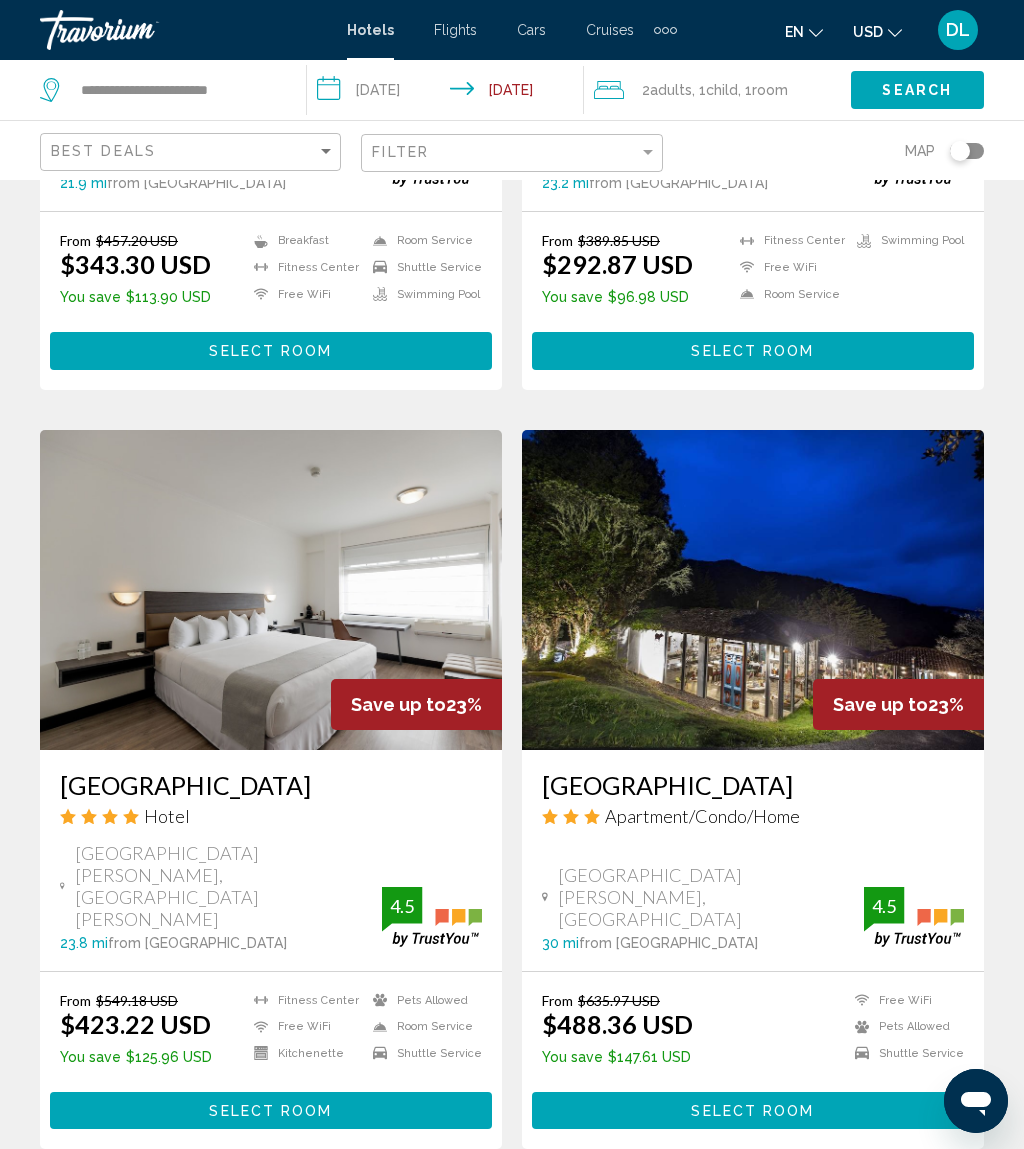 click on "page  2" at bounding box center (372, 1209) 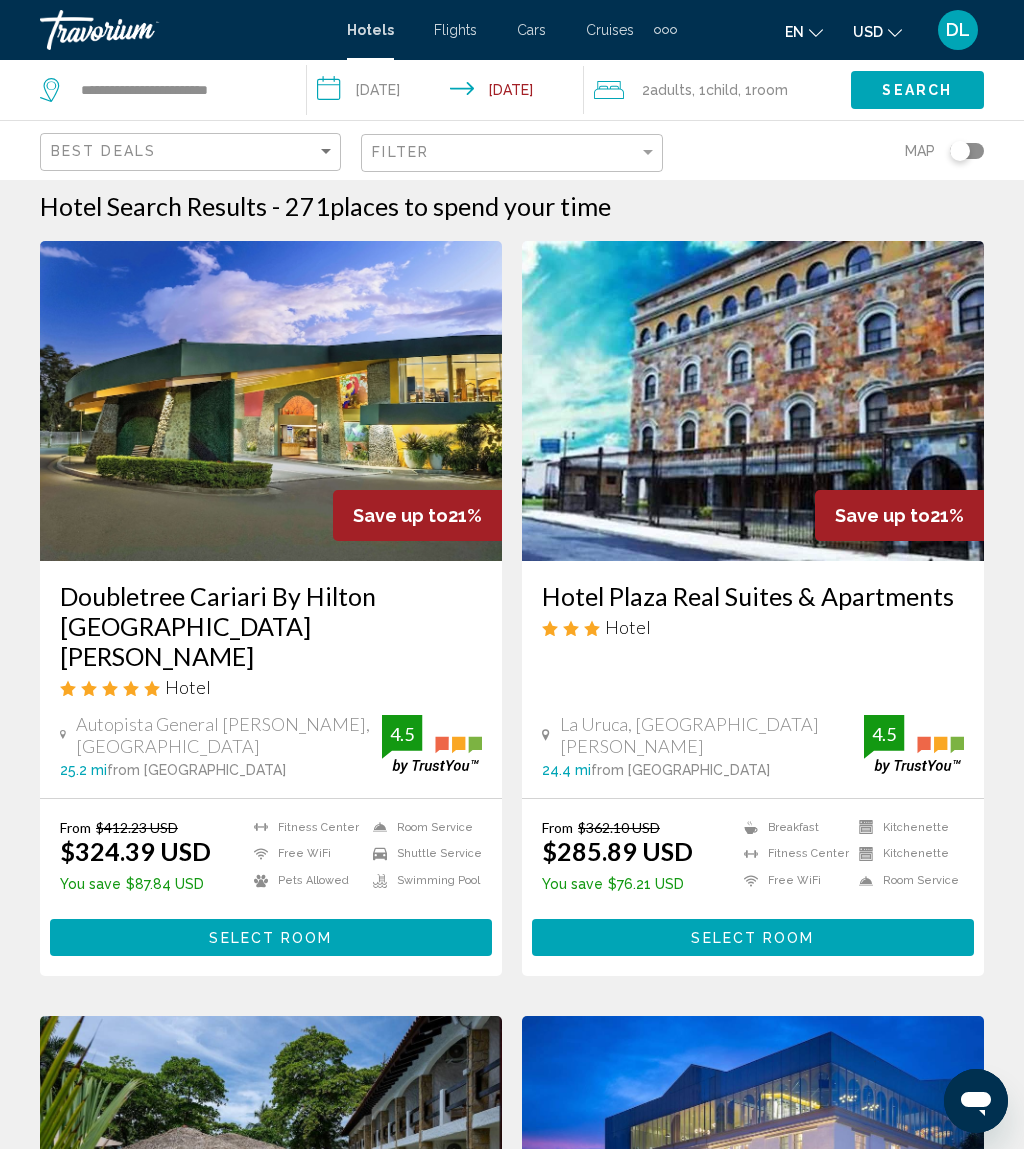 scroll, scrollTop: 0, scrollLeft: 0, axis: both 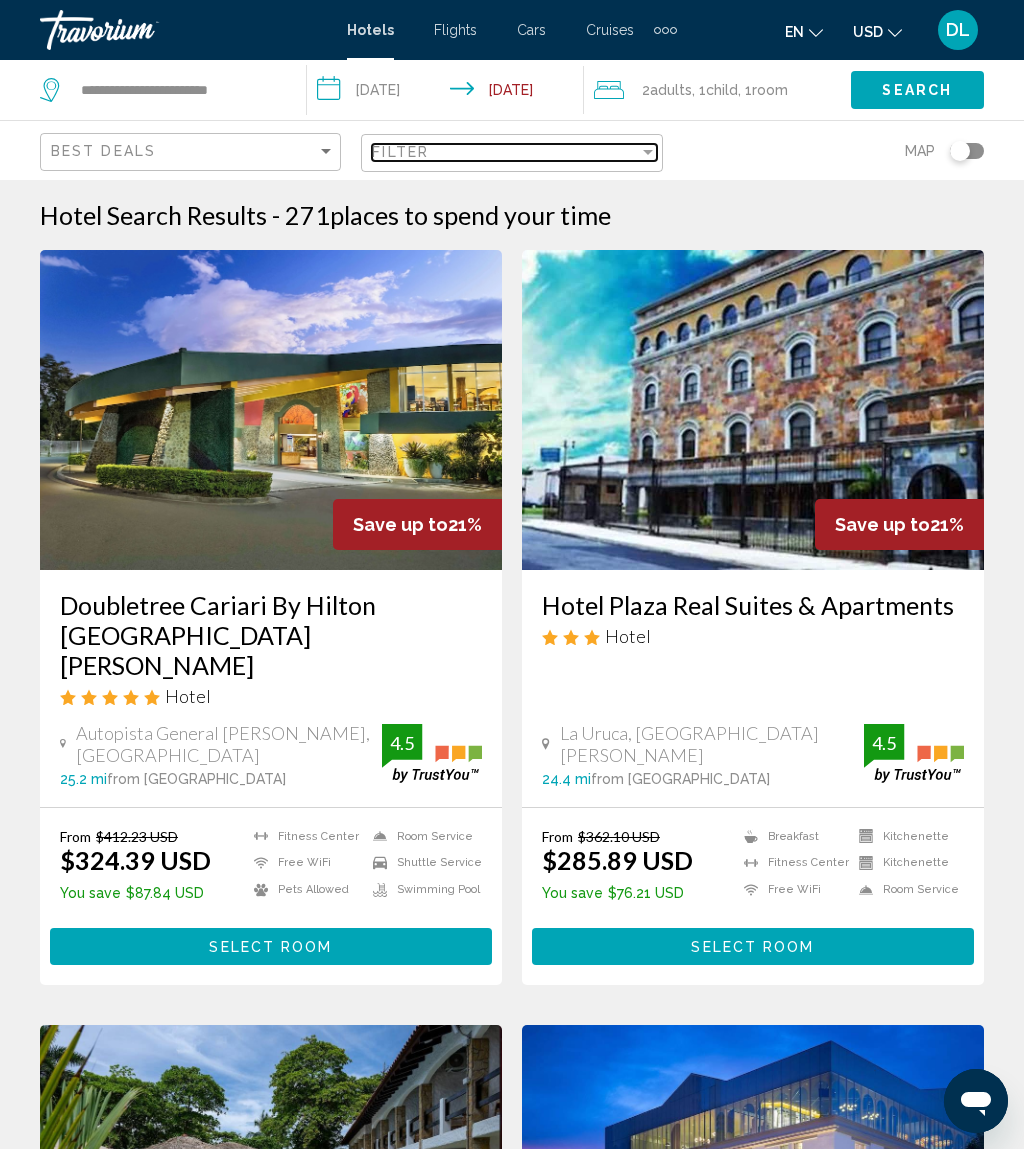 click on "Filter" at bounding box center (505, 152) 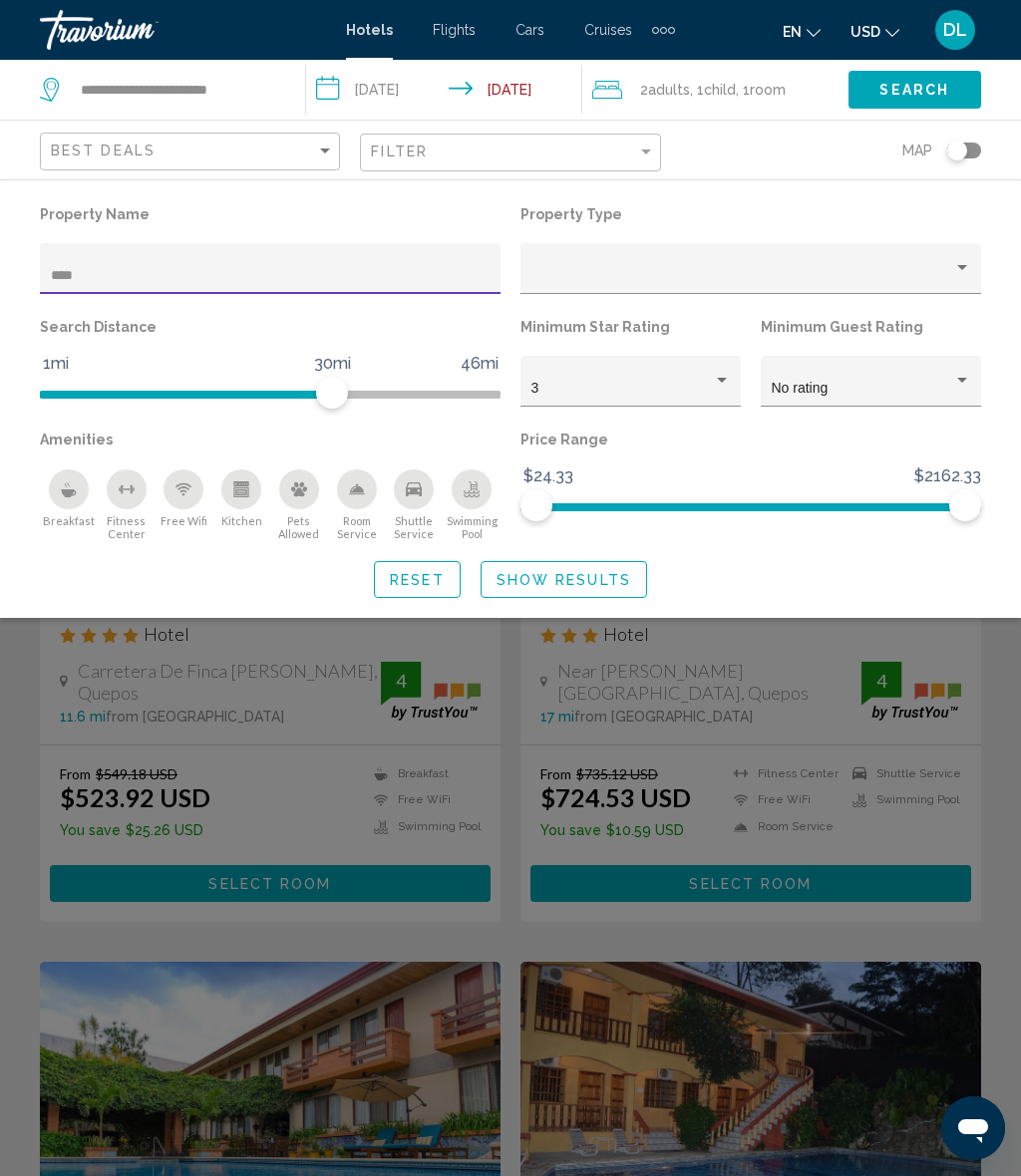 type on "*****" 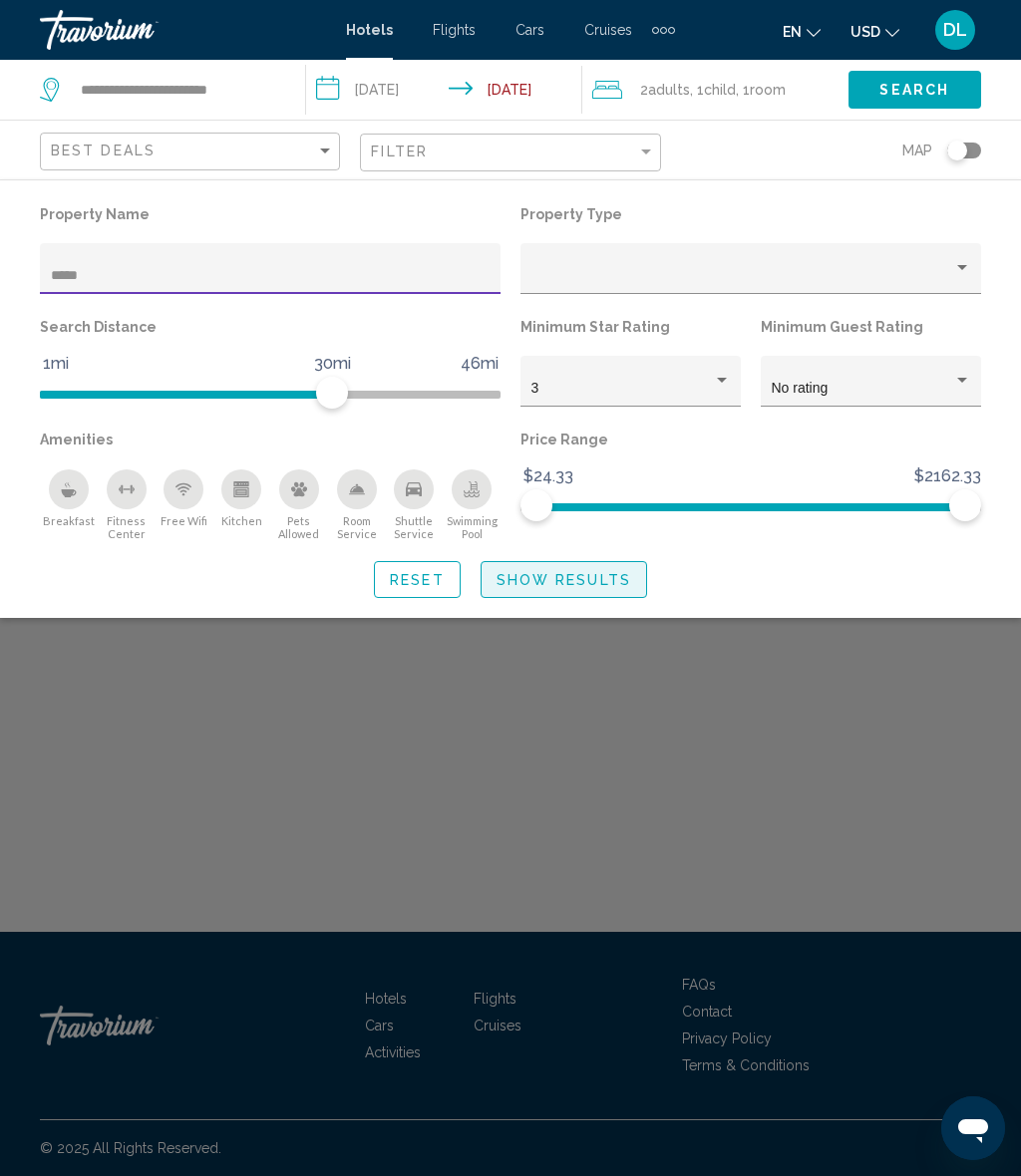 click on "Show Results" 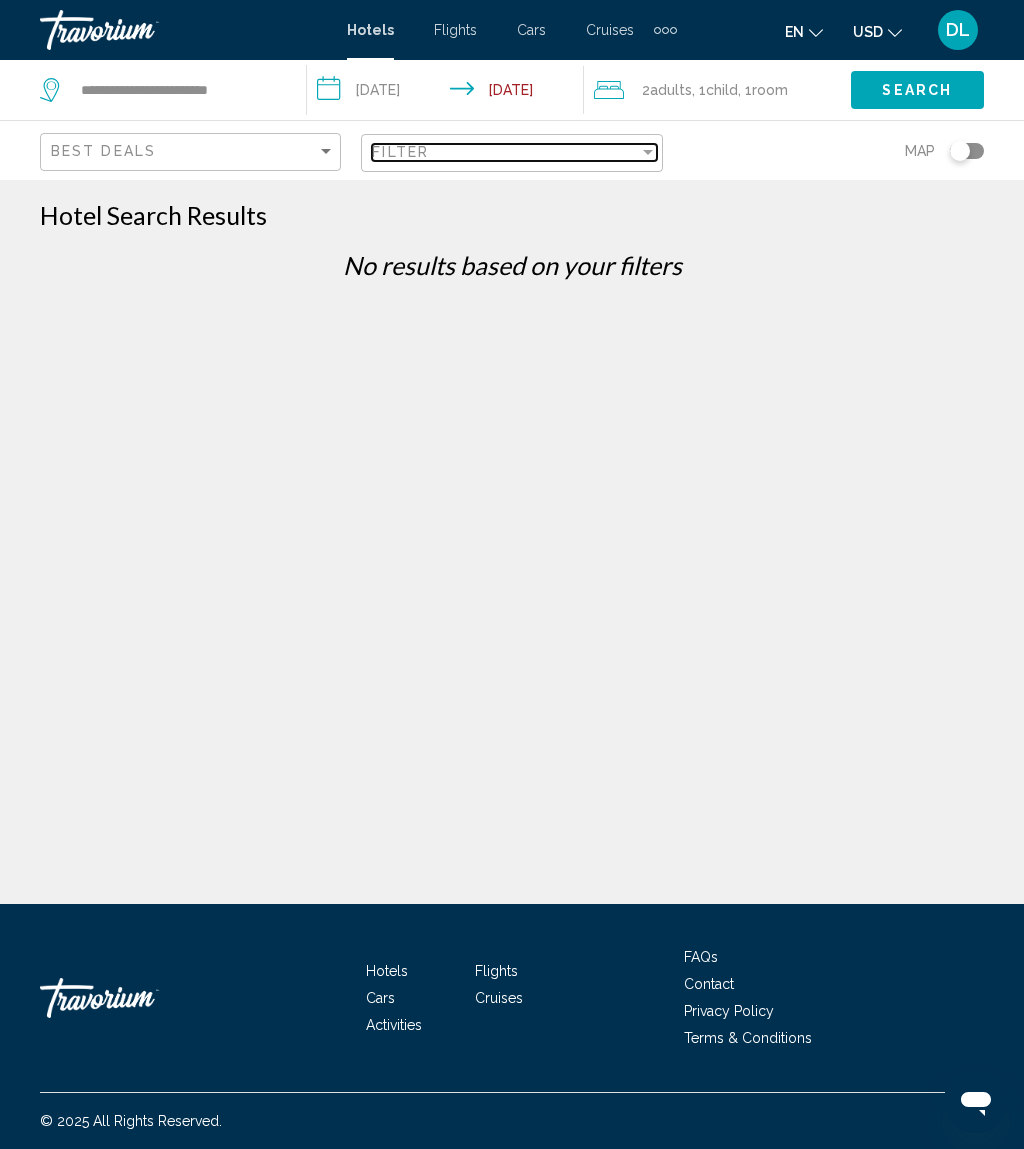 click on "Filter" at bounding box center (505, 152) 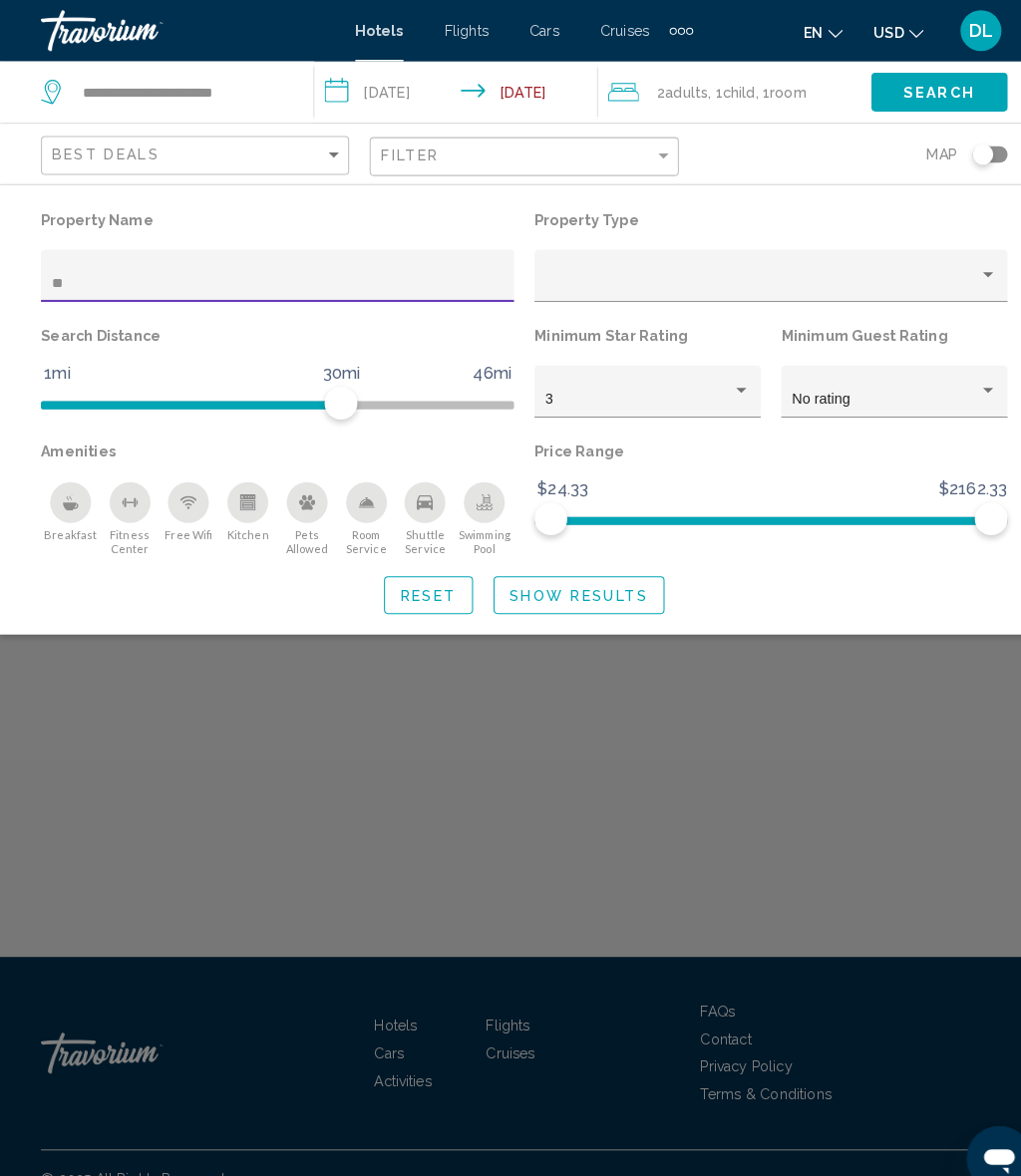 type on "*" 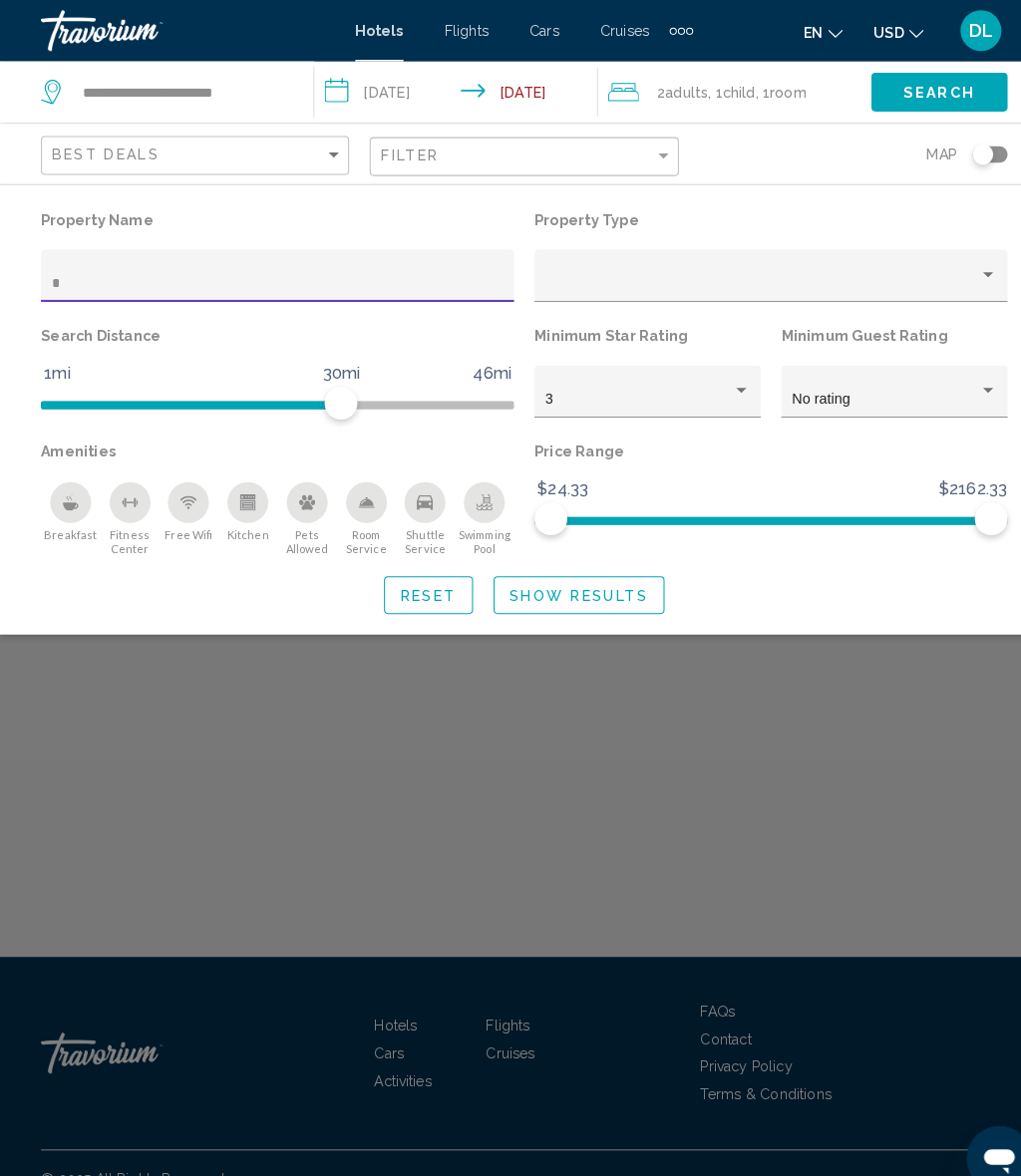 type 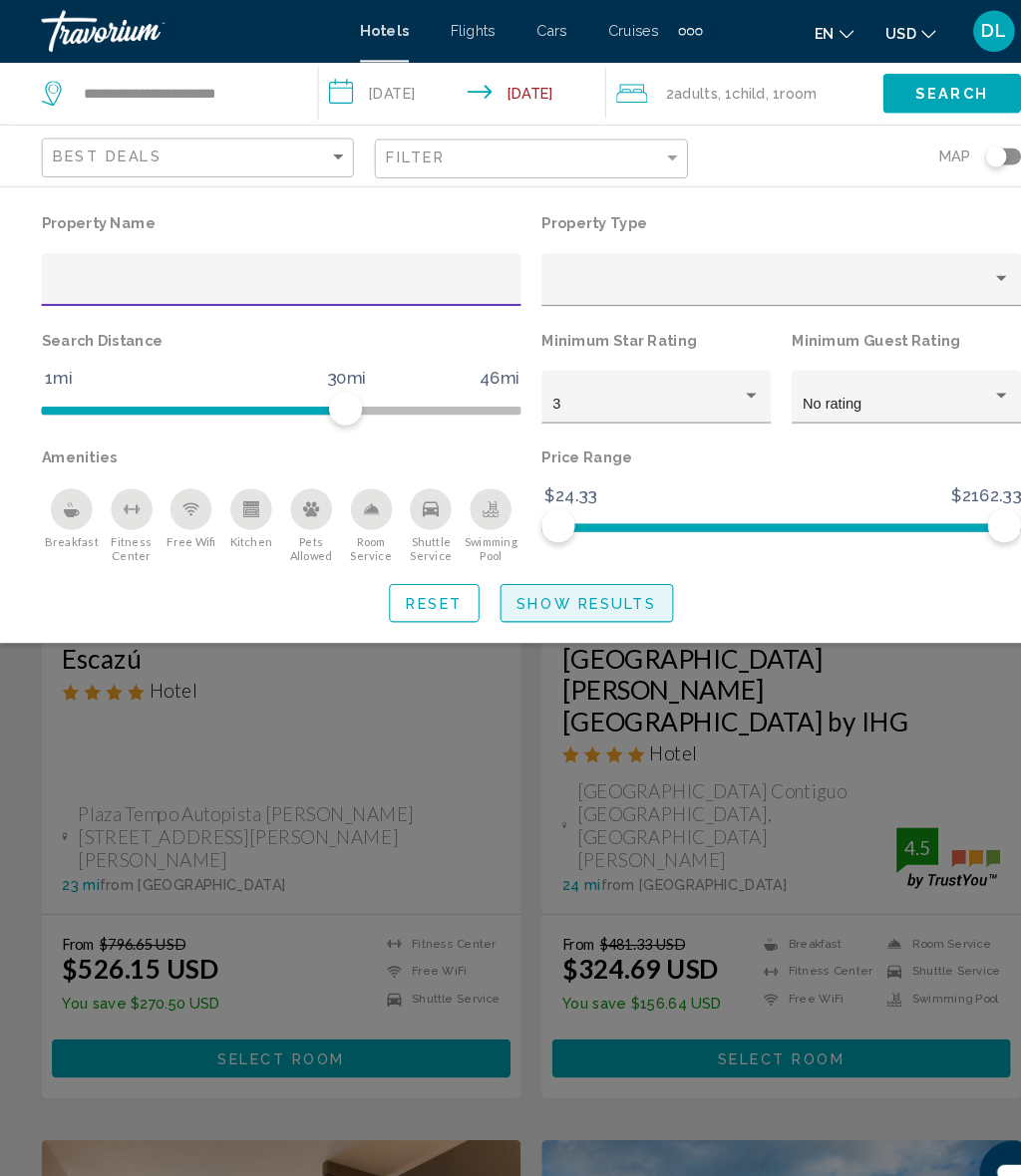 click on "Show Results" 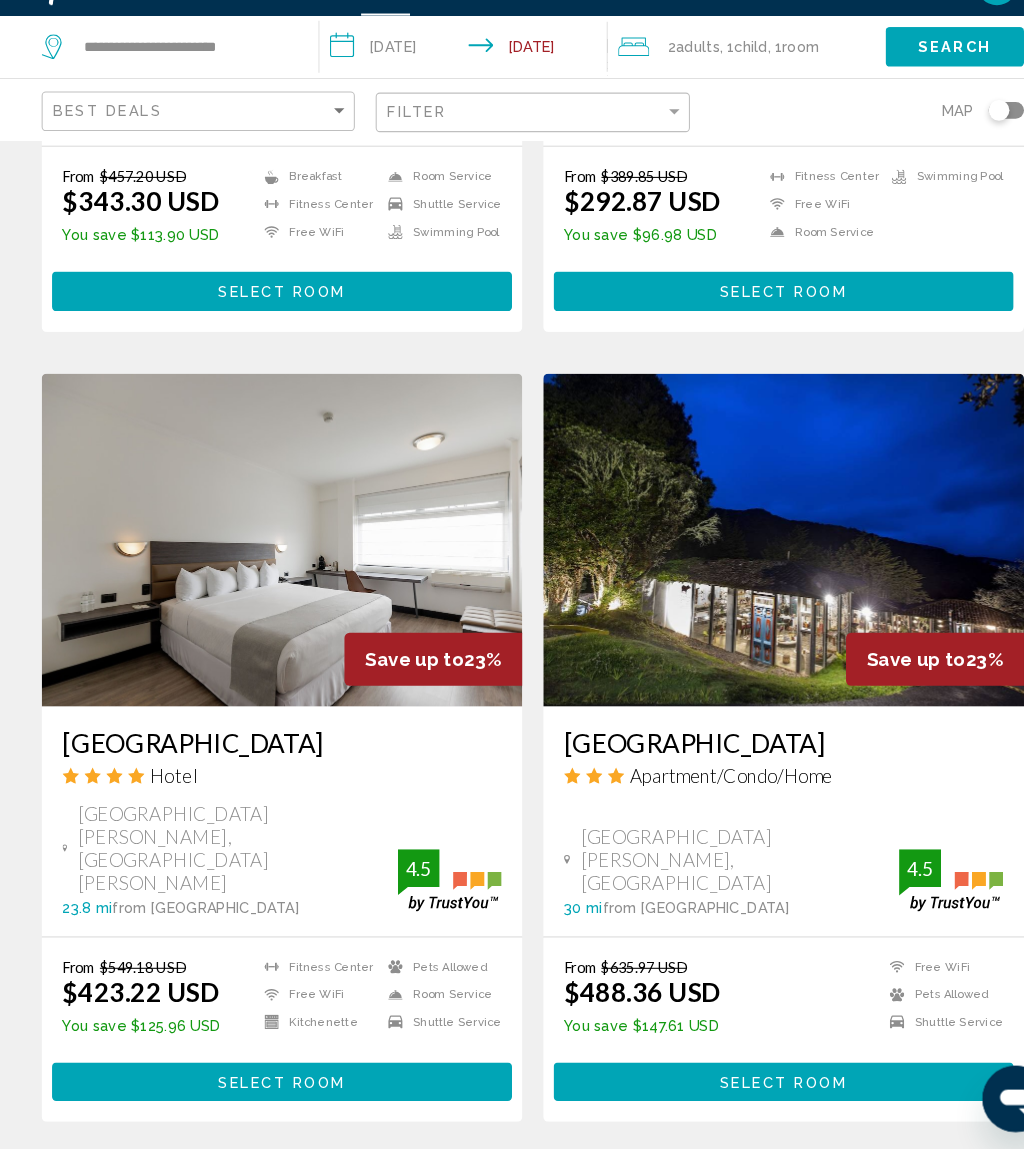 scroll, scrollTop: 3815, scrollLeft: 0, axis: vertical 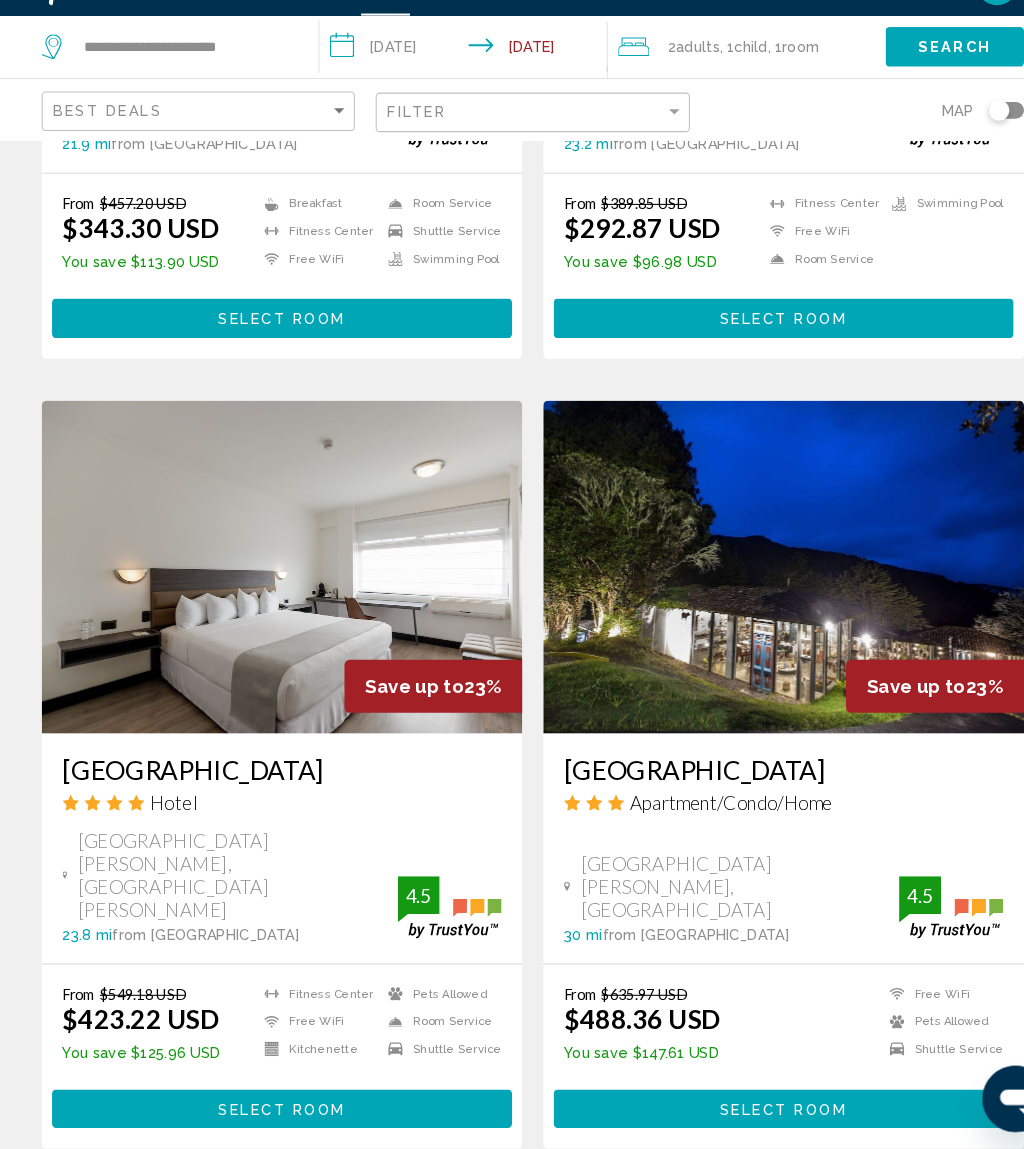 click on "2" at bounding box center (372, 1209) 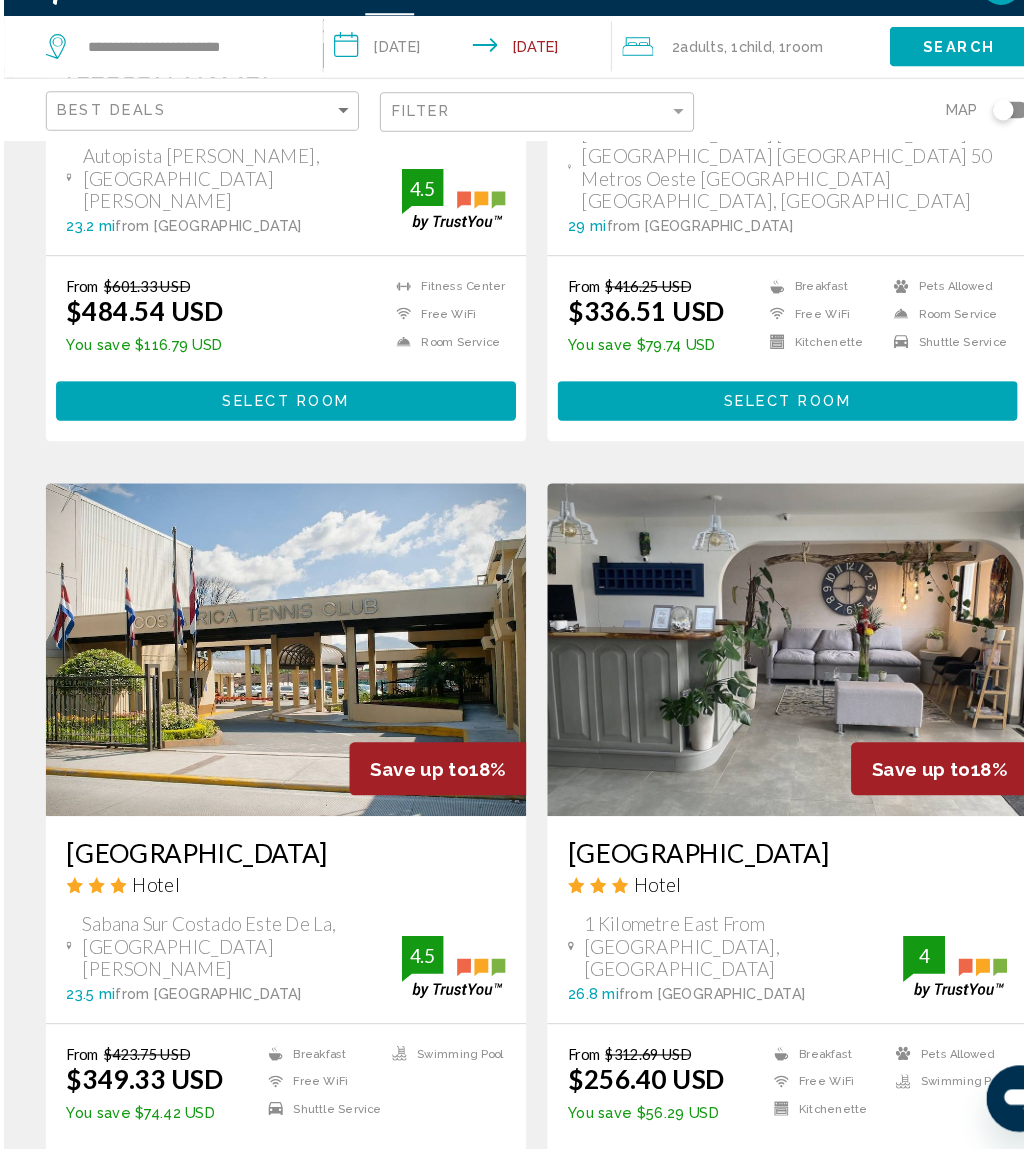 scroll, scrollTop: 3837, scrollLeft: 0, axis: vertical 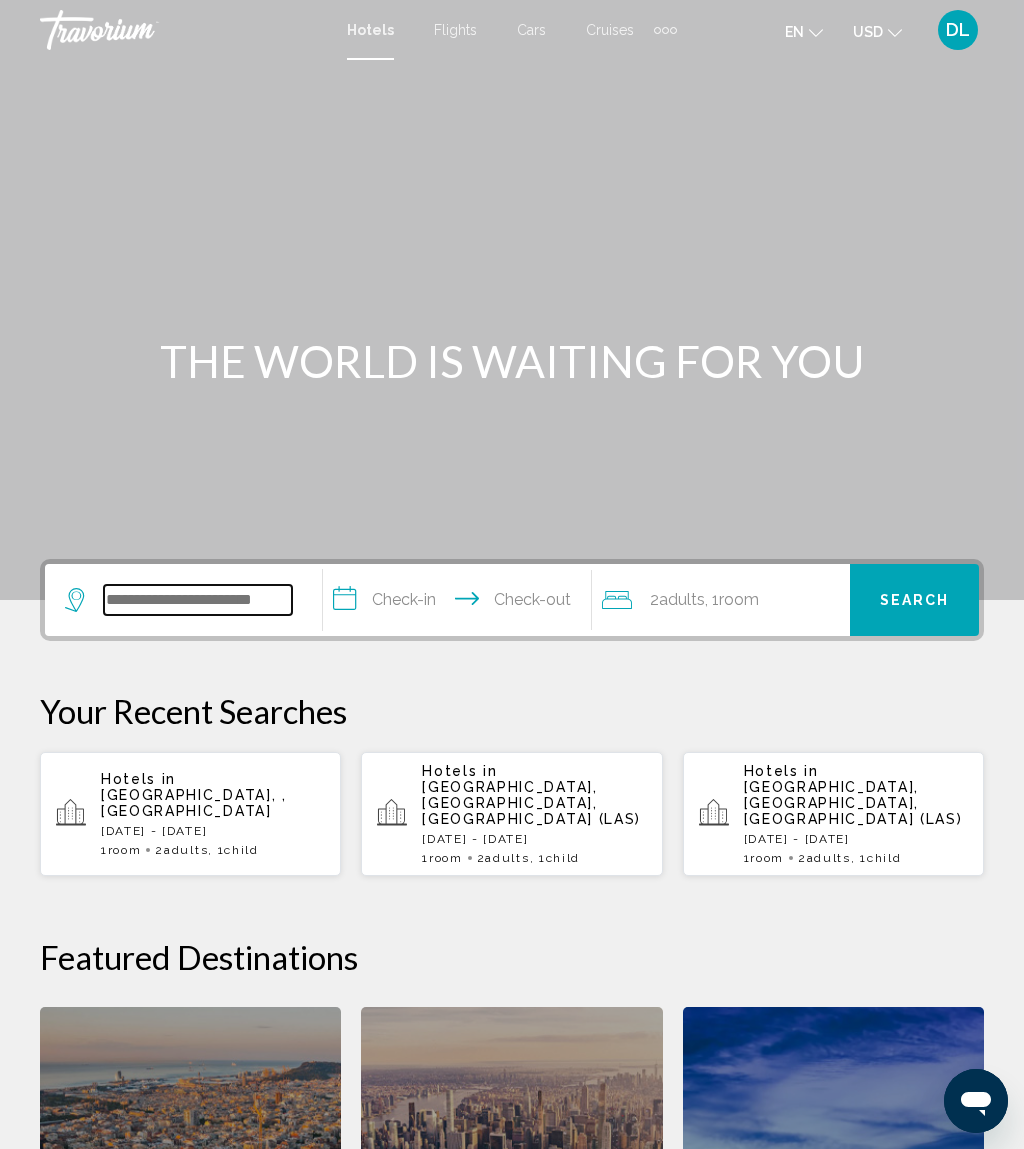 click at bounding box center (198, 600) 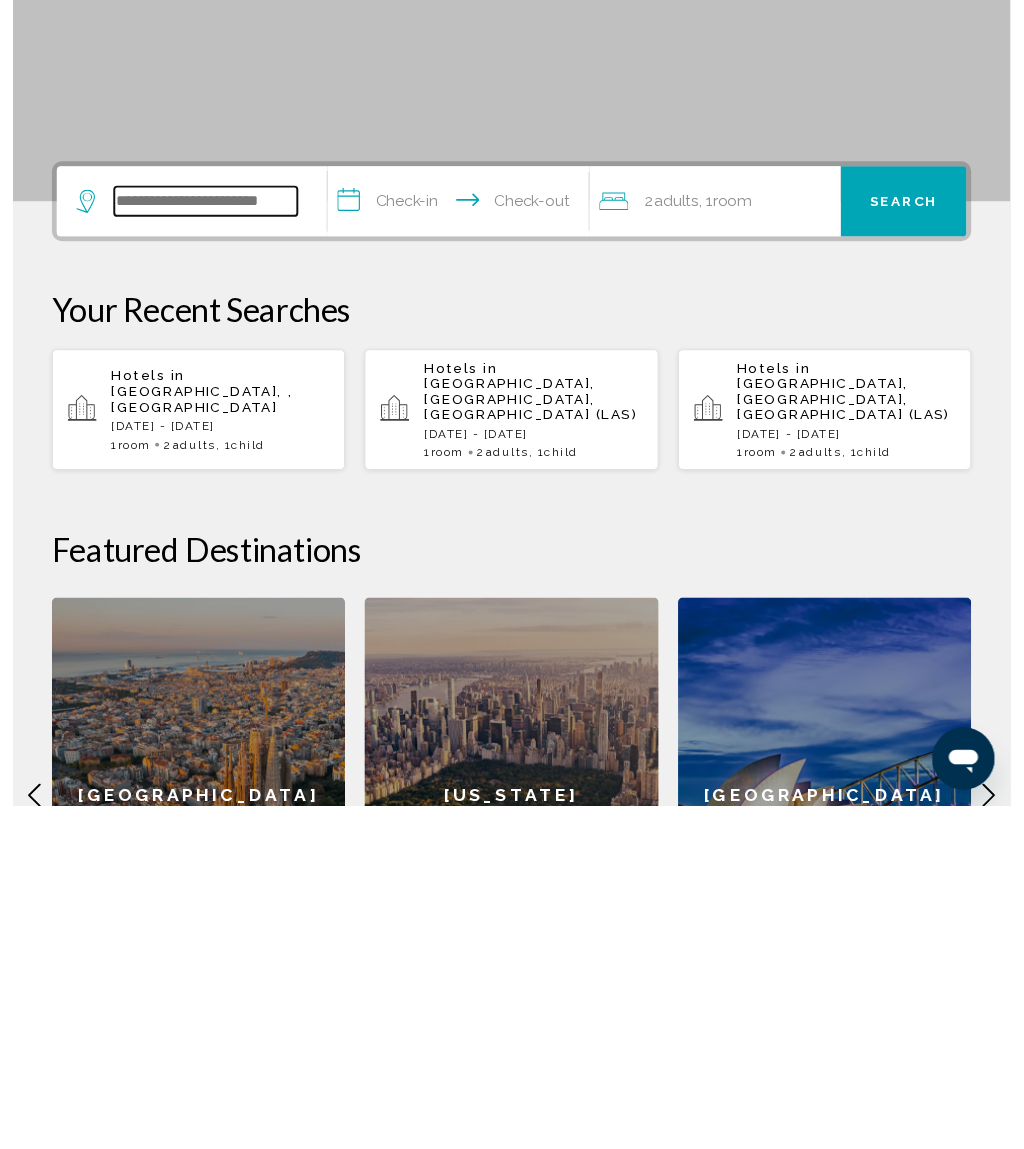 scroll, scrollTop: 141, scrollLeft: 0, axis: vertical 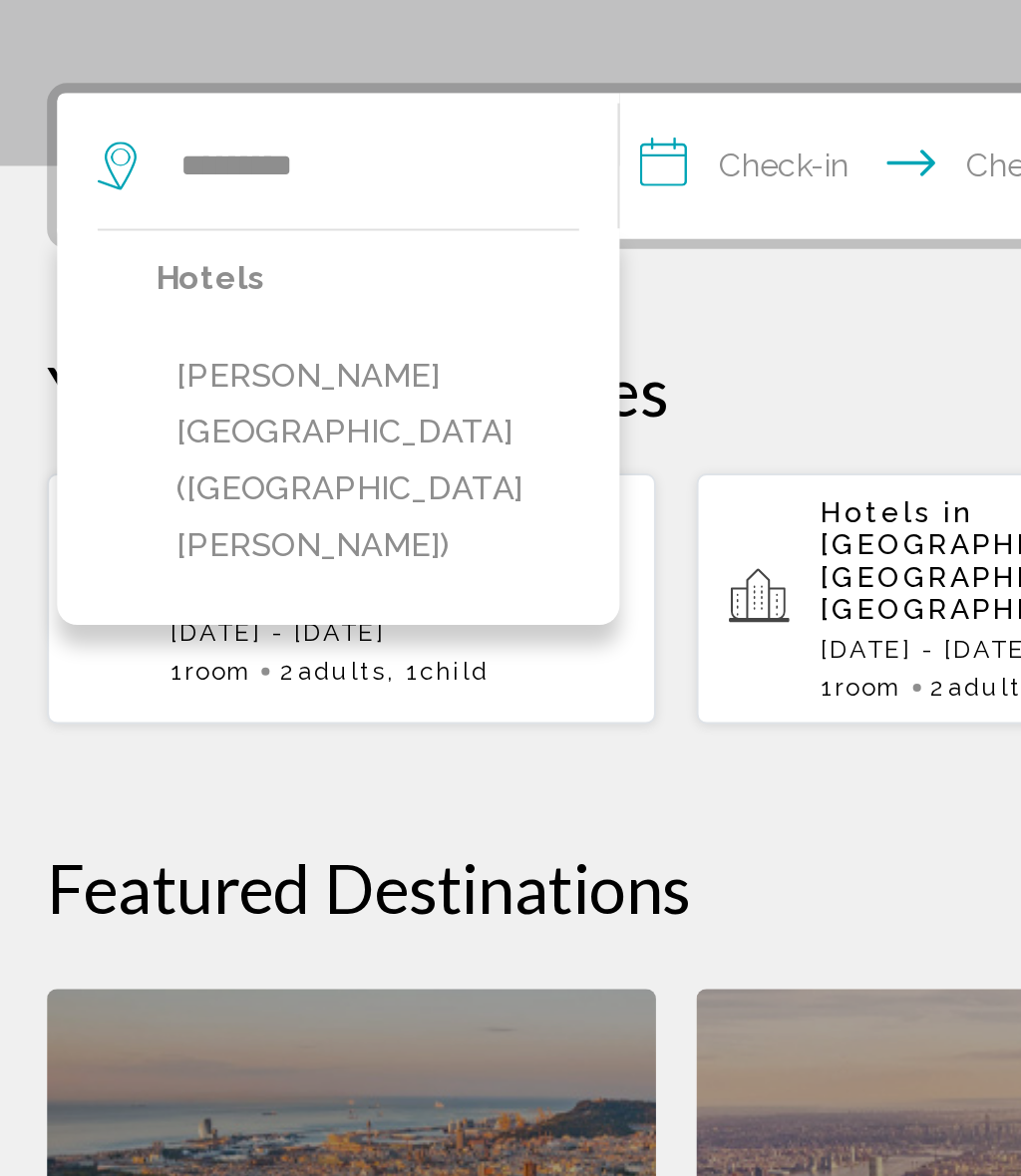 click on "Baldi Hot Springs Hotel and Spa (La Fortuna, CR)" at bounding box center [197, 603] 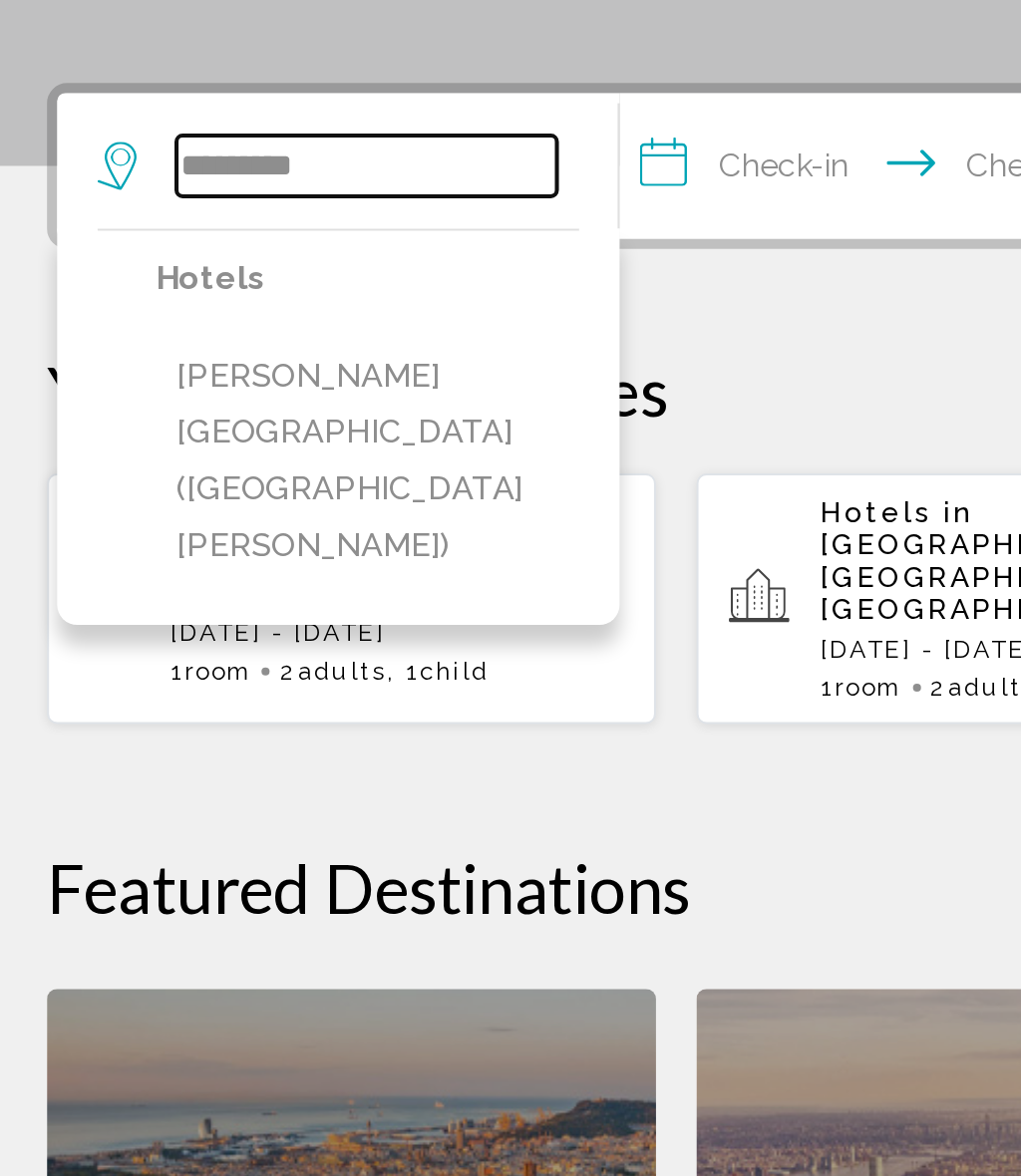 type on "**********" 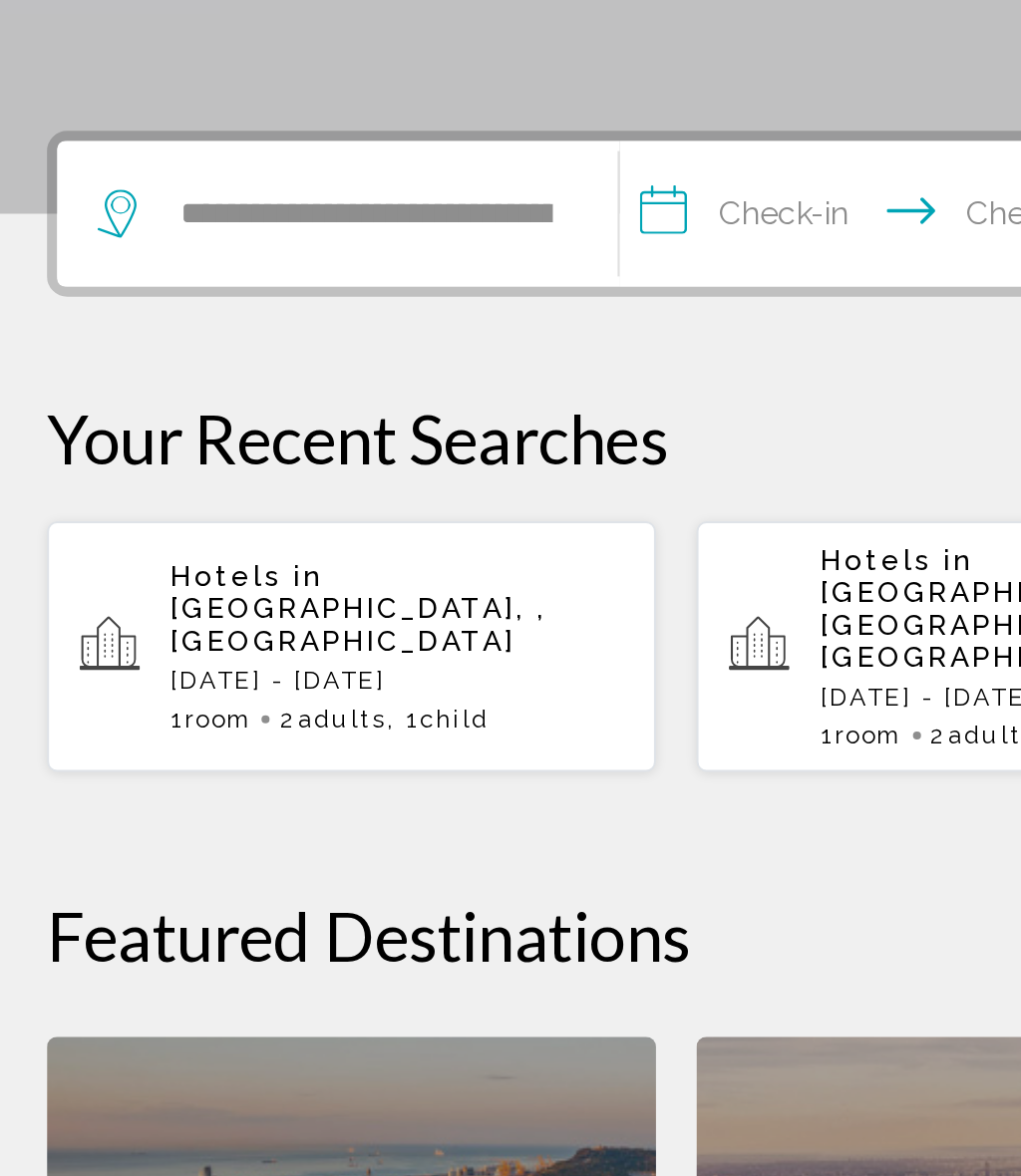 click on "**********" at bounding box center [460, 460] 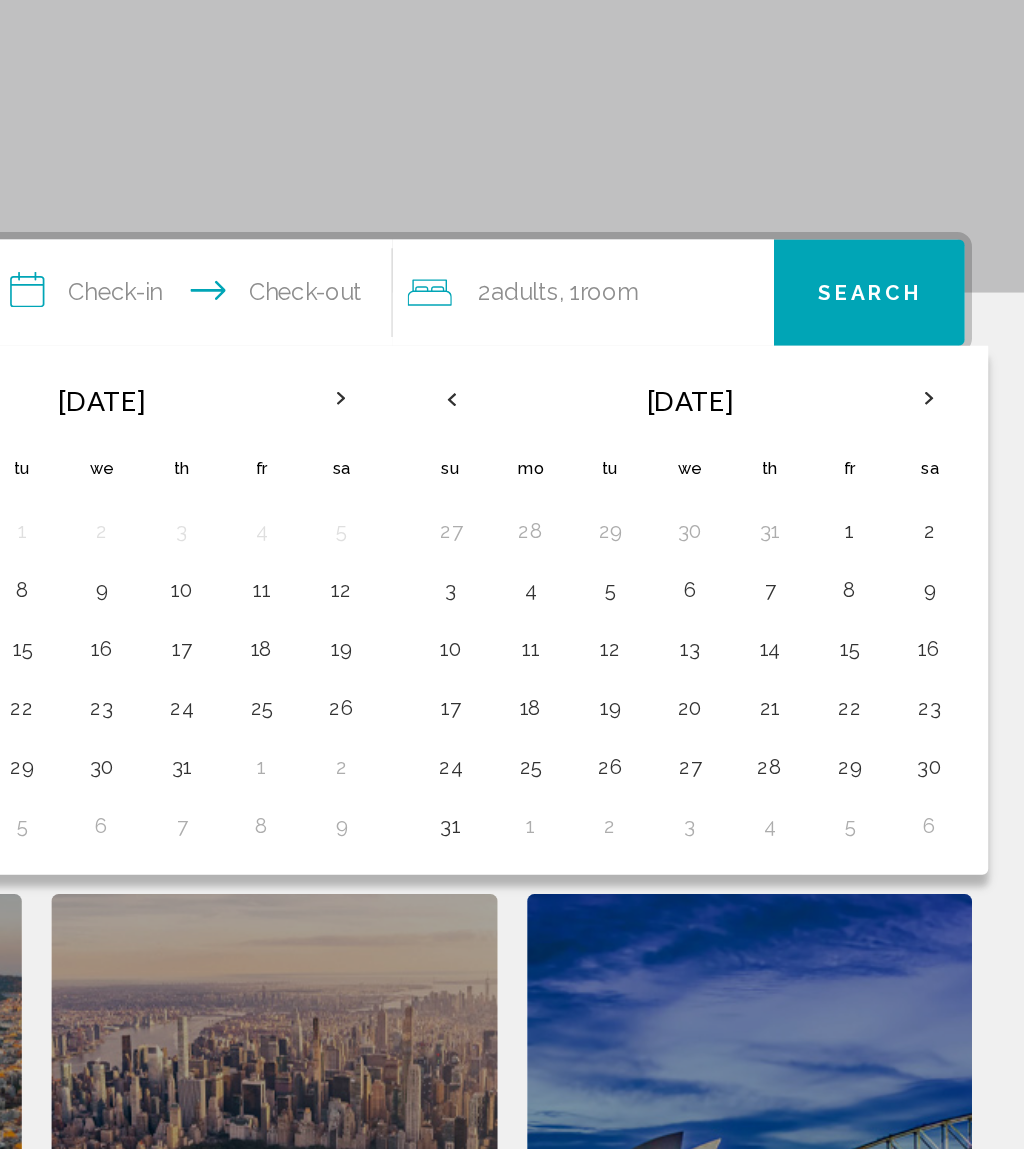 click on "18" at bounding box center [685, 740] 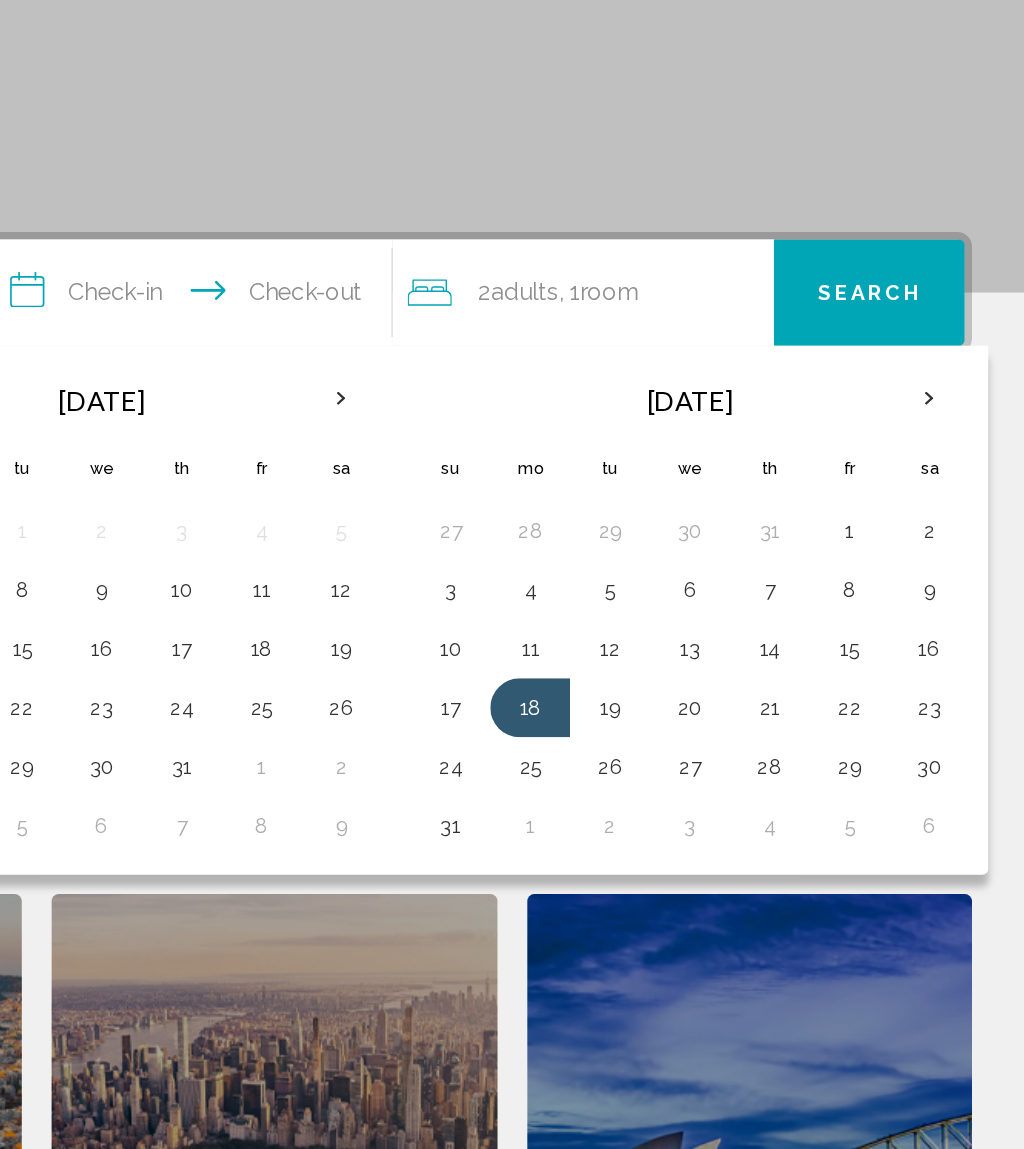 click on "21" at bounding box center [847, 740] 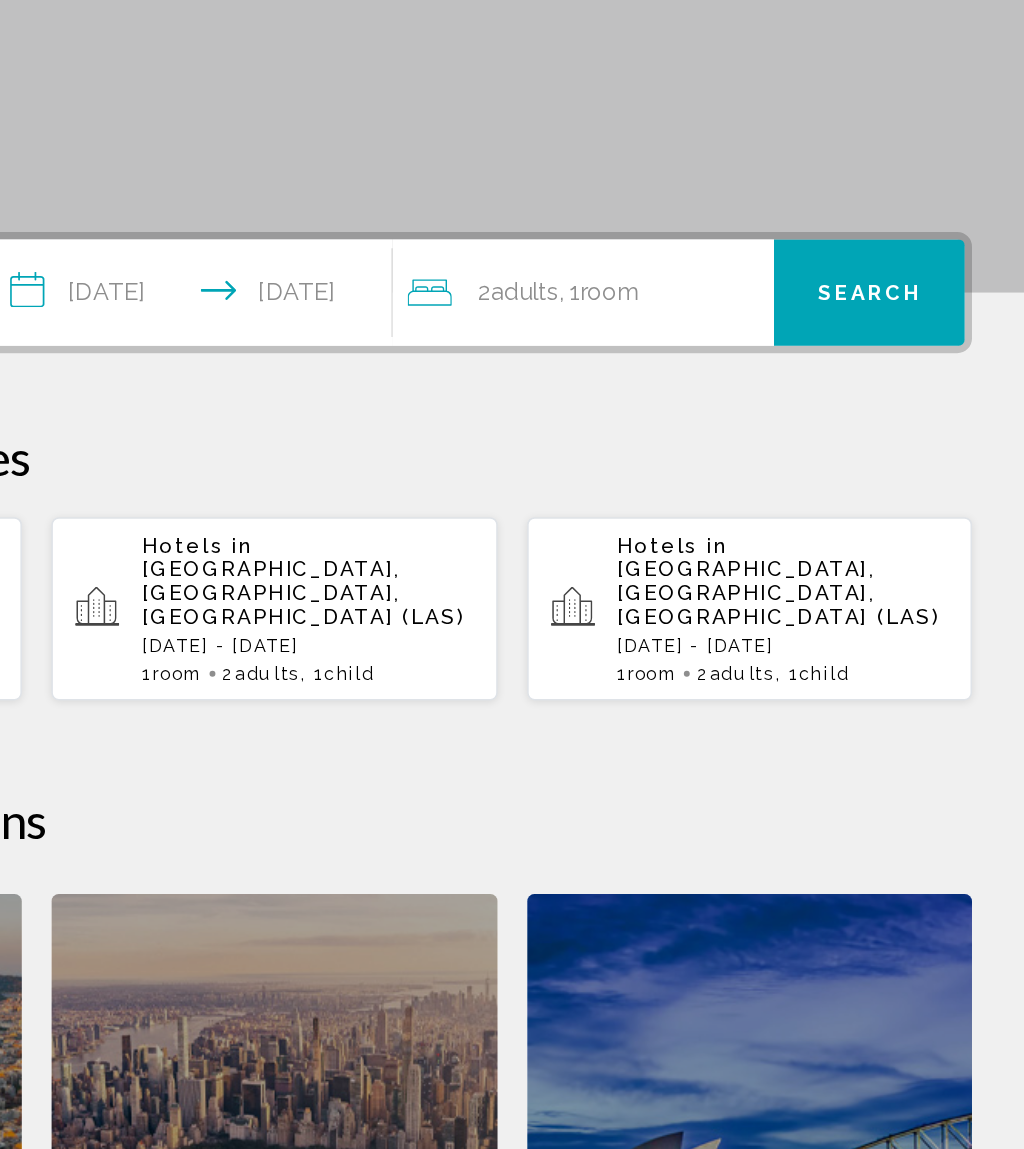 click on "2  Adult Adults , 1  Room rooms" 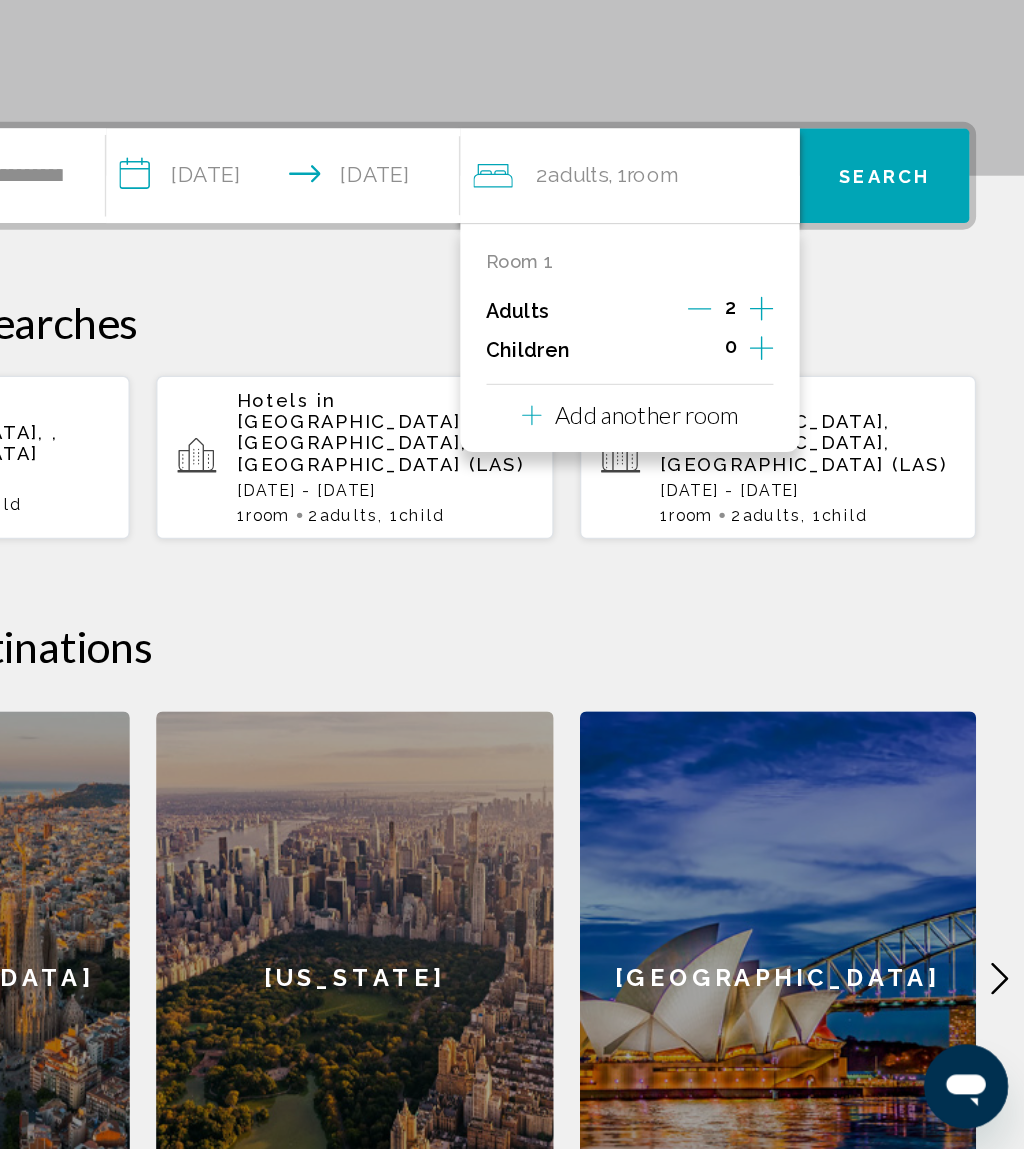 click 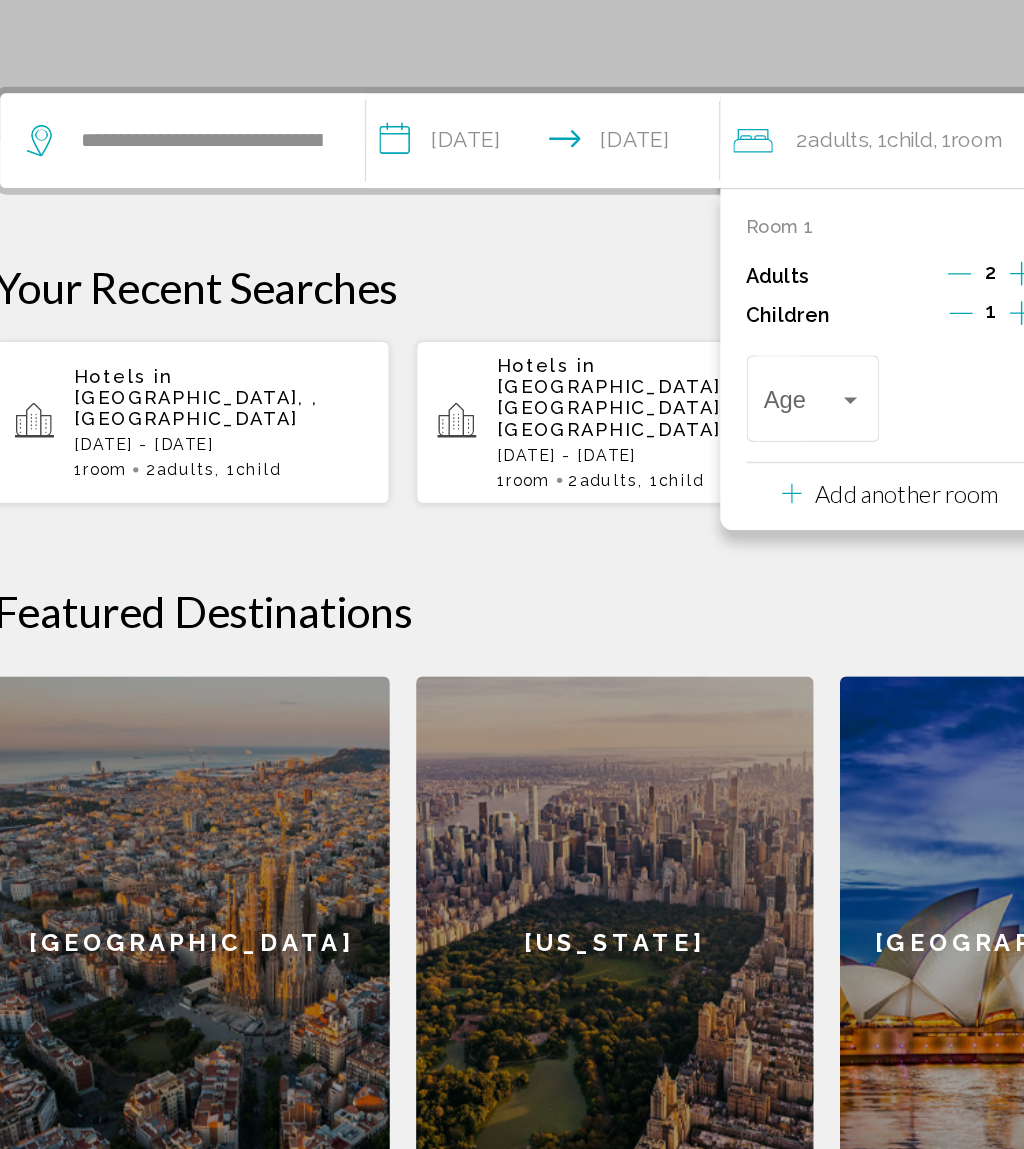 scroll, scrollTop: 218, scrollLeft: 0, axis: vertical 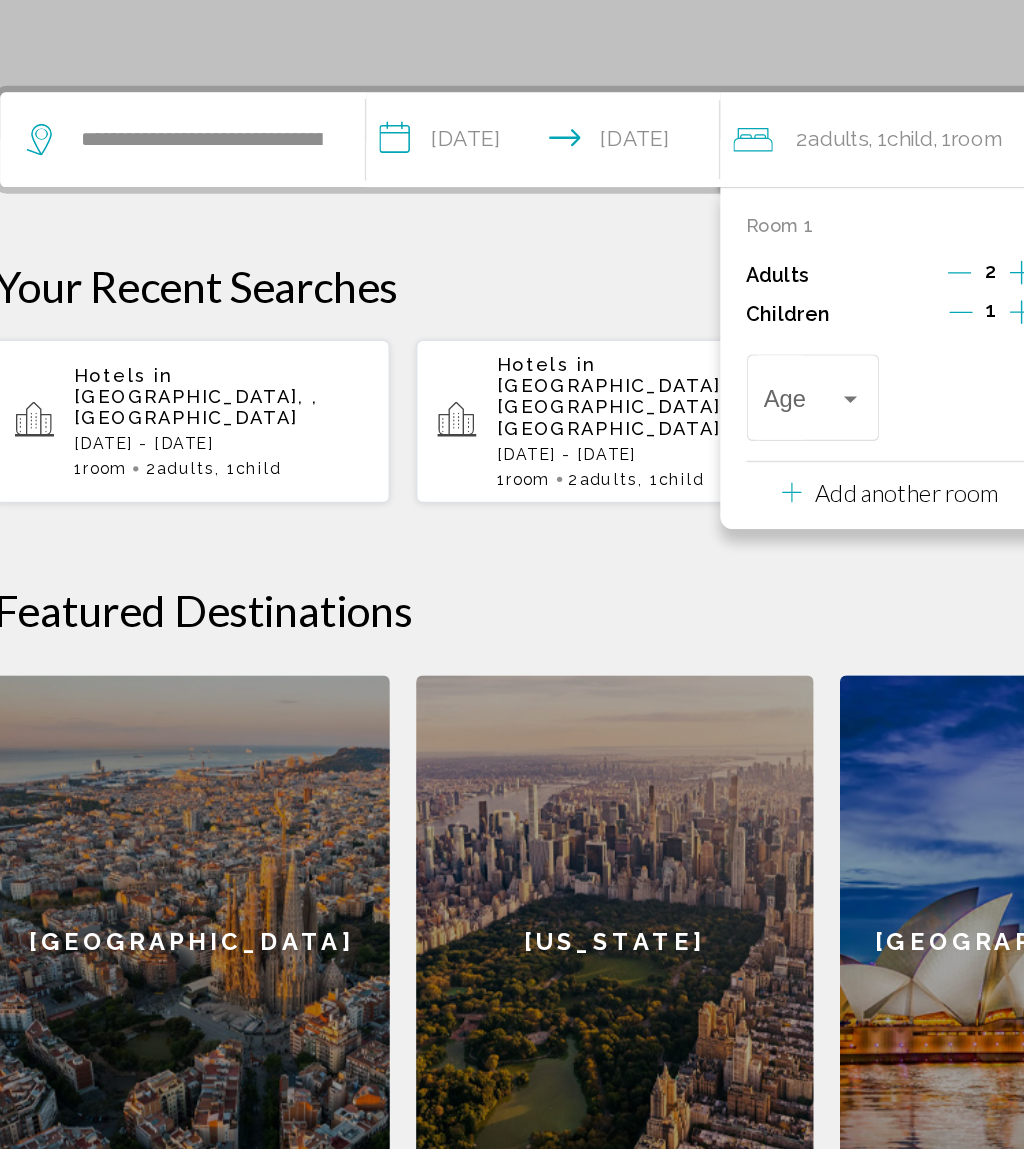 click at bounding box center [653, 583] 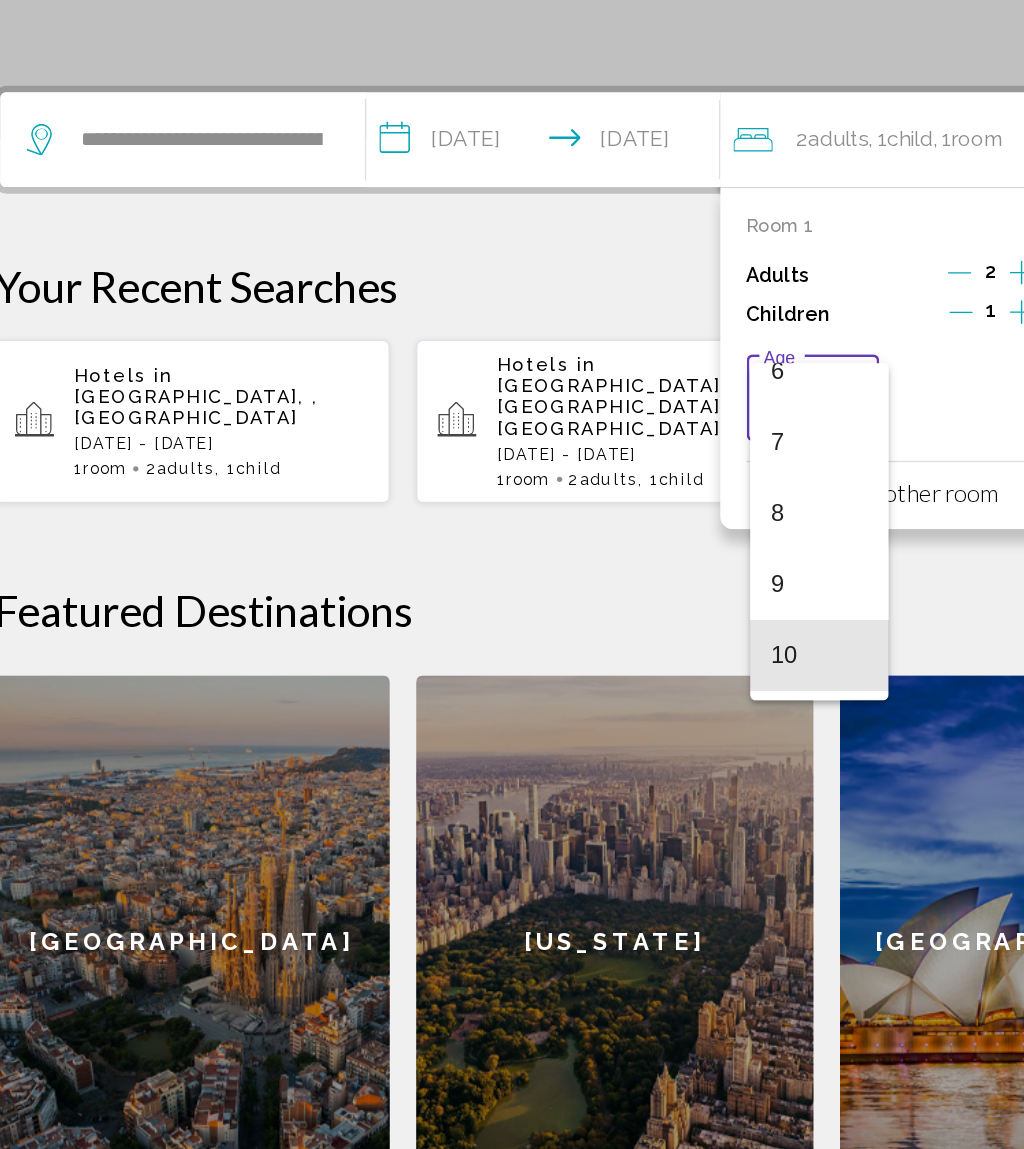 scroll, scrollTop: 350, scrollLeft: 0, axis: vertical 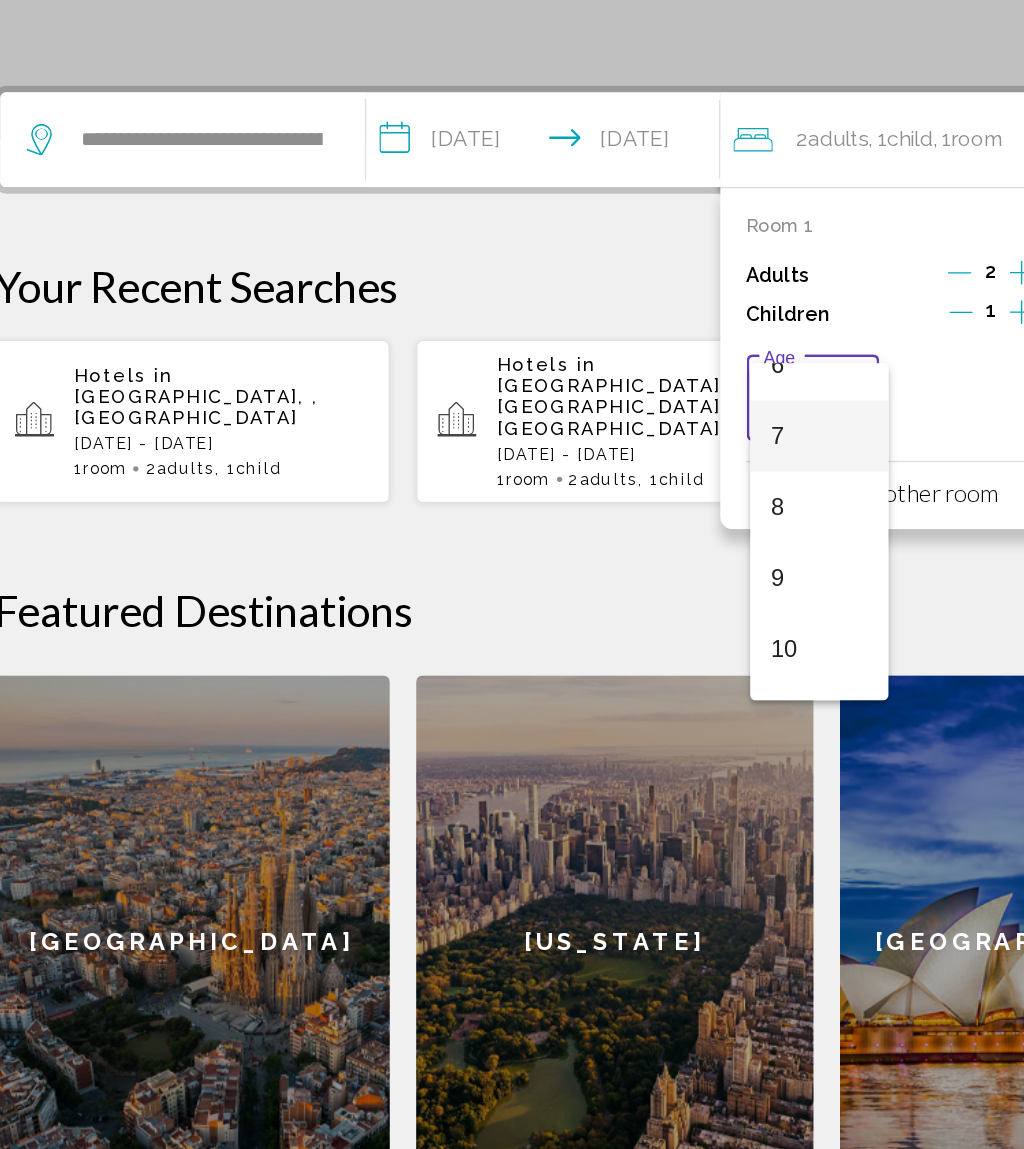 click on "7" at bounding box center [667, 607] 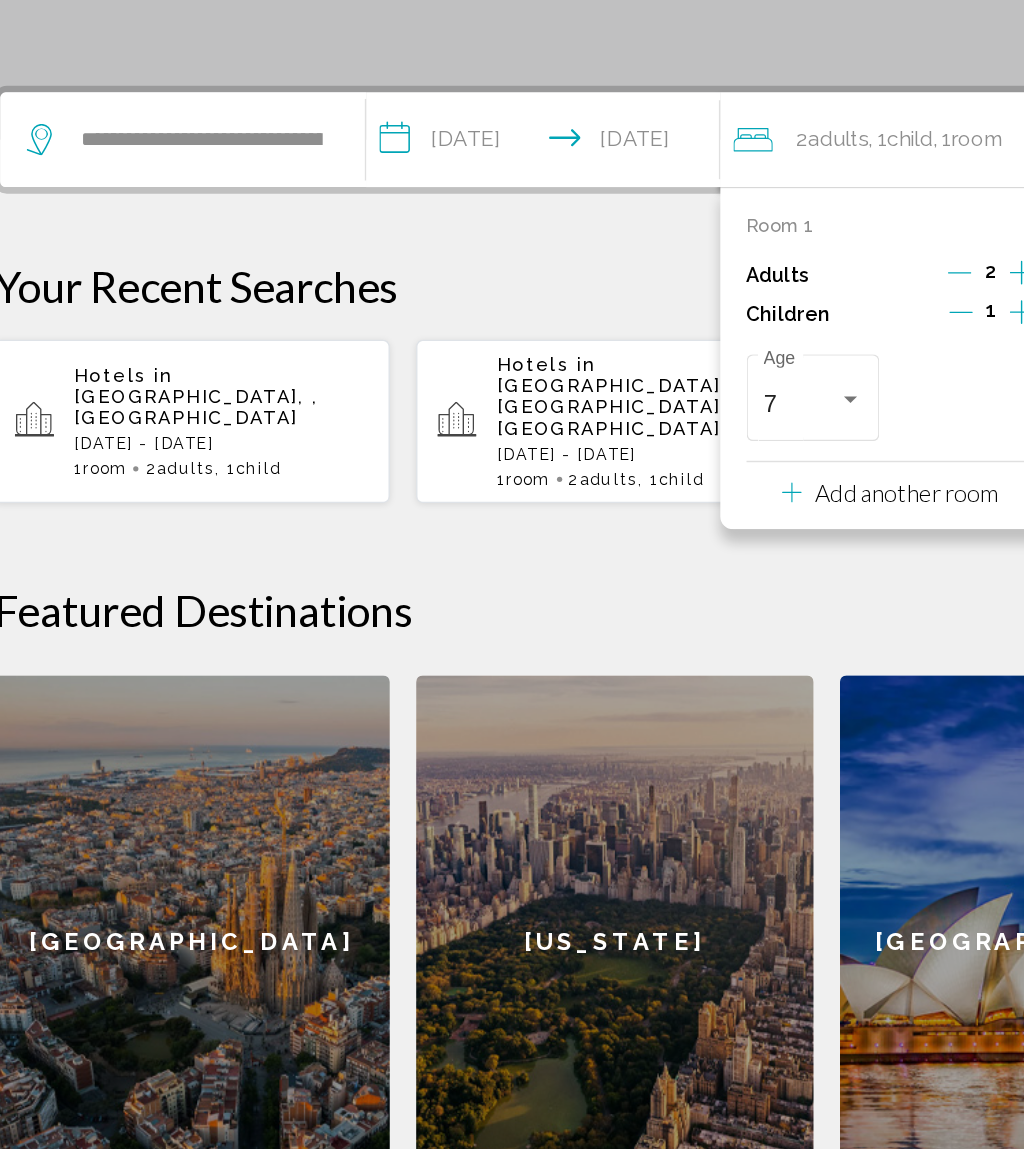 scroll, scrollTop: 217, scrollLeft: 0, axis: vertical 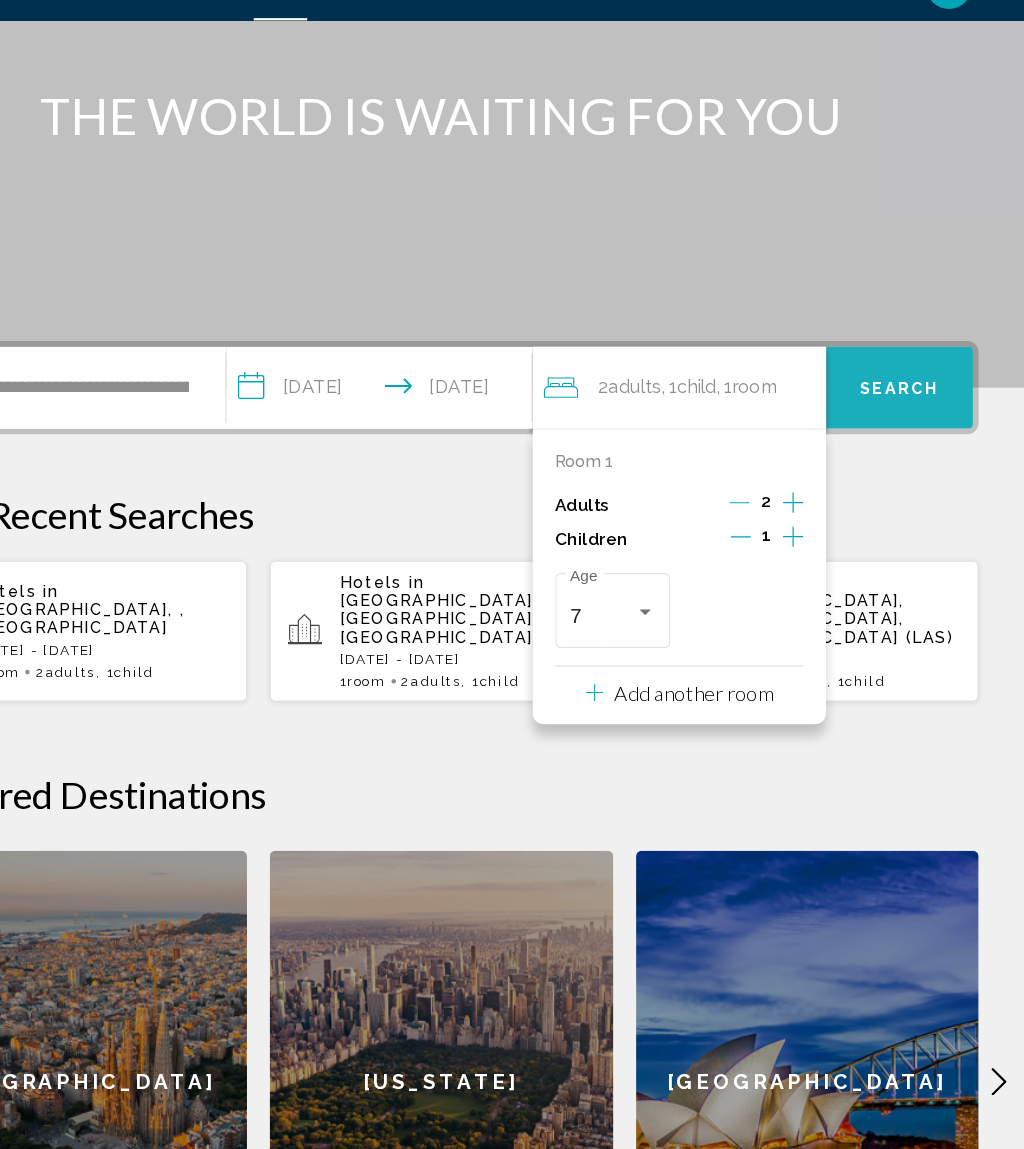 click on "Search" at bounding box center (915, 384) 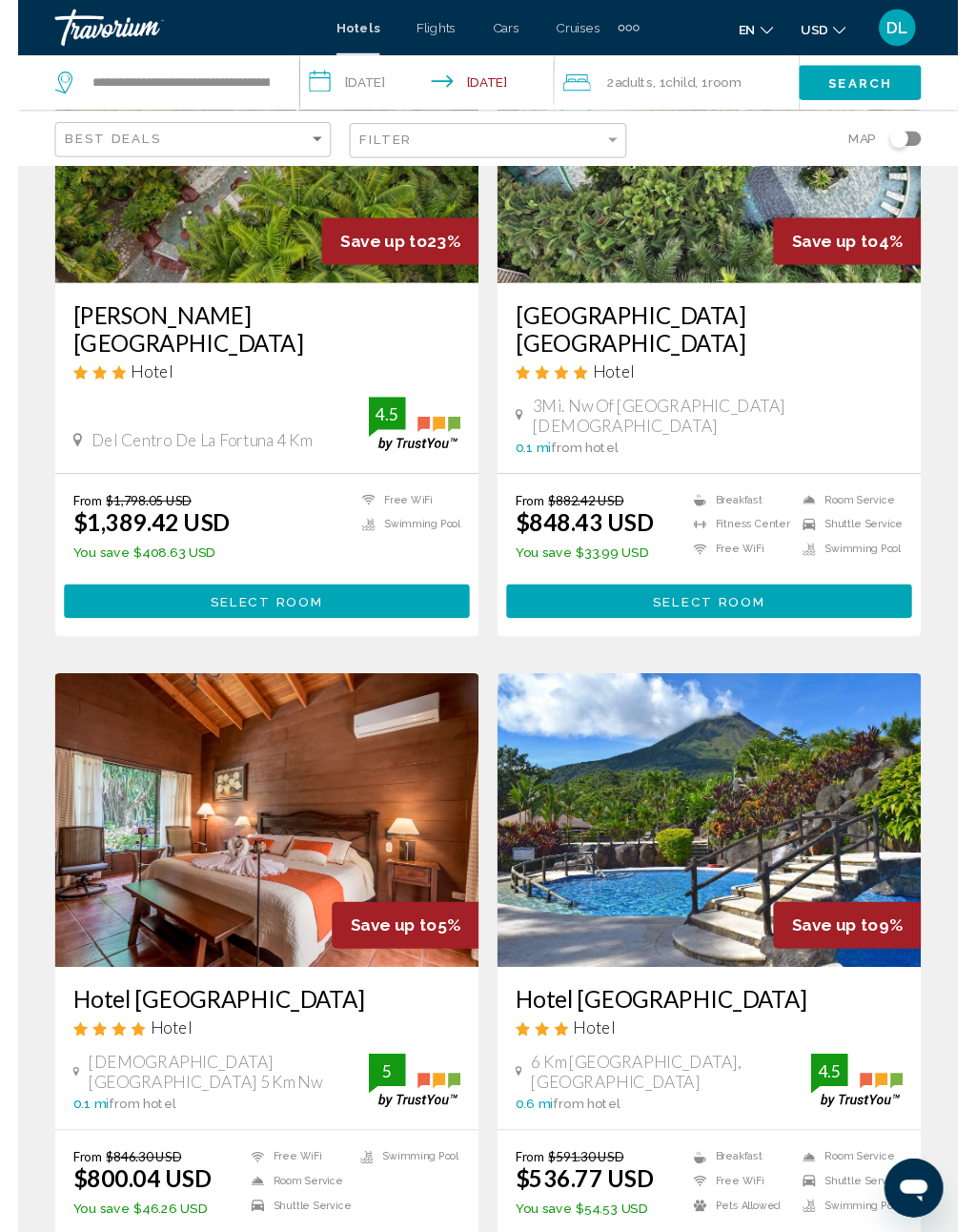scroll, scrollTop: 0, scrollLeft: 0, axis: both 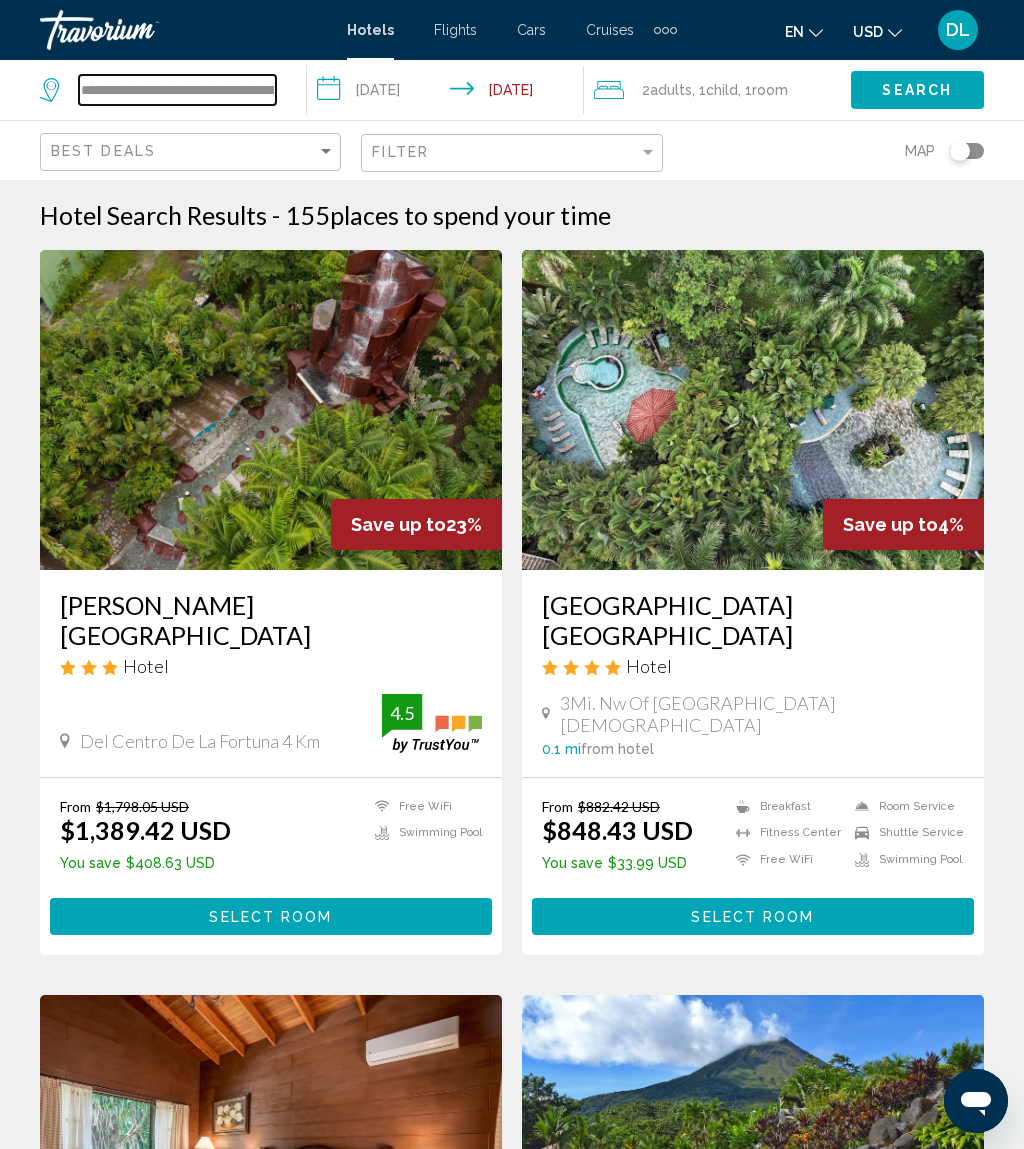 click on "**********" at bounding box center (177, 90) 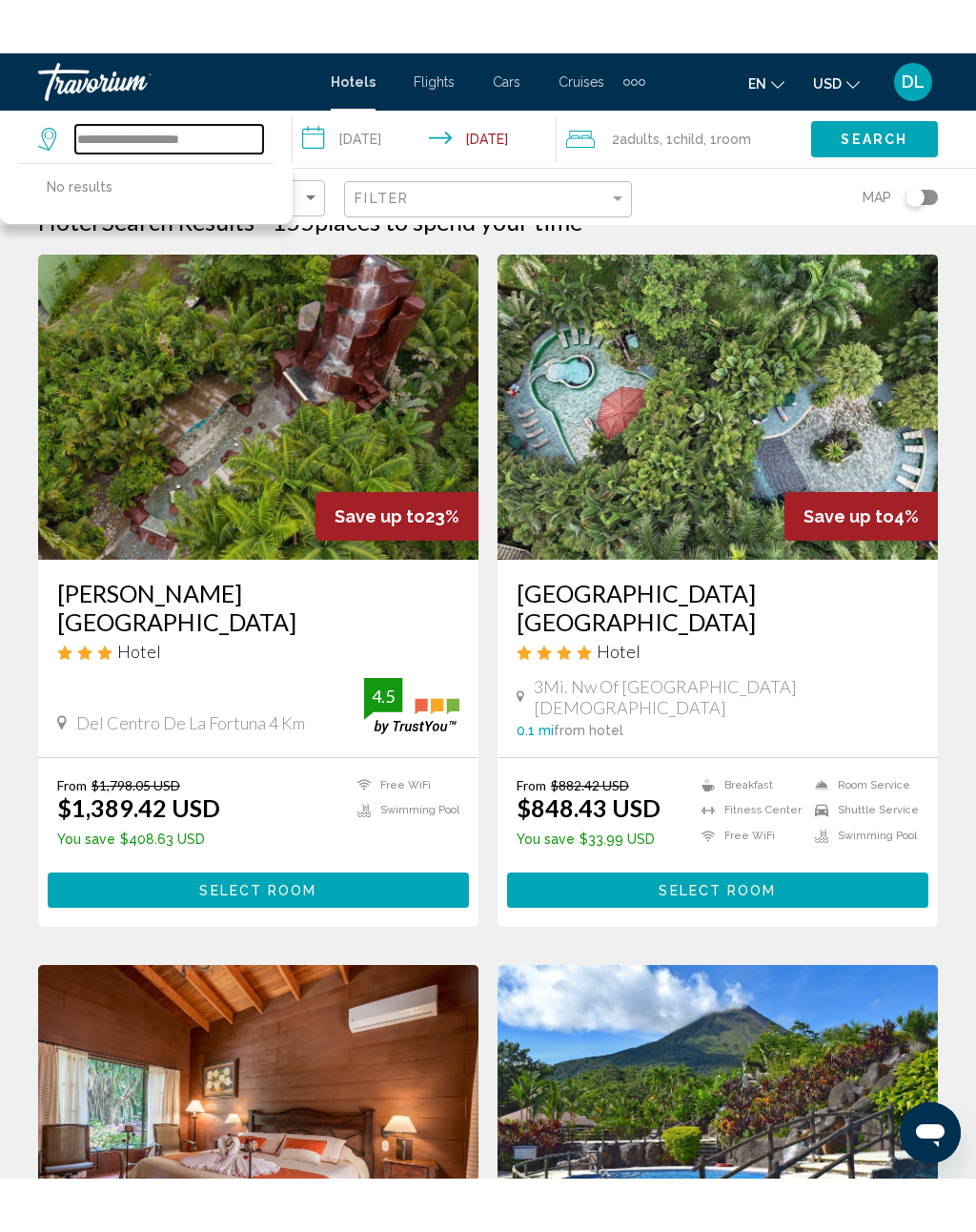 scroll, scrollTop: 0, scrollLeft: 0, axis: both 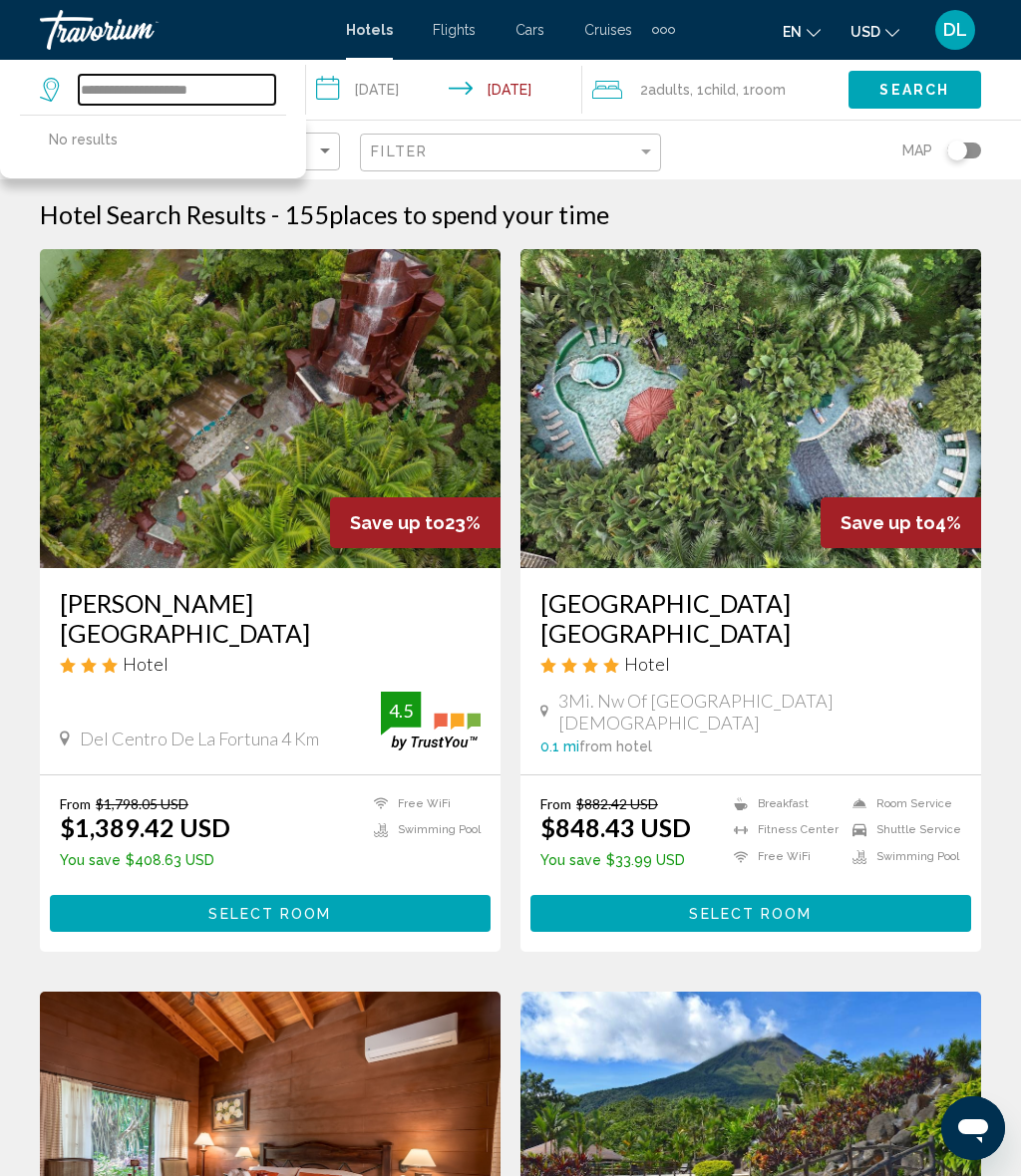 click on "**********" at bounding box center (176, 90) 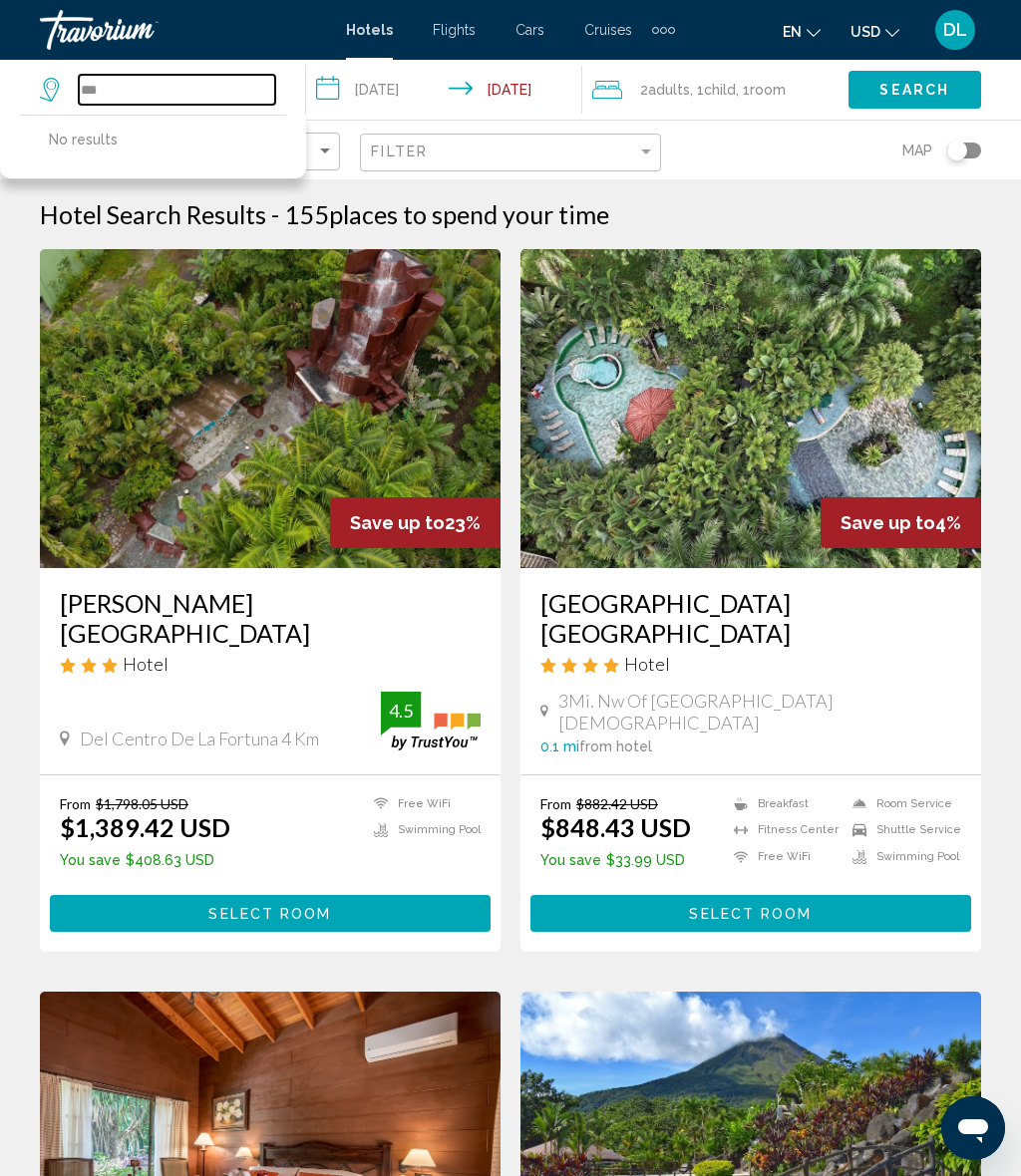 type on "*" 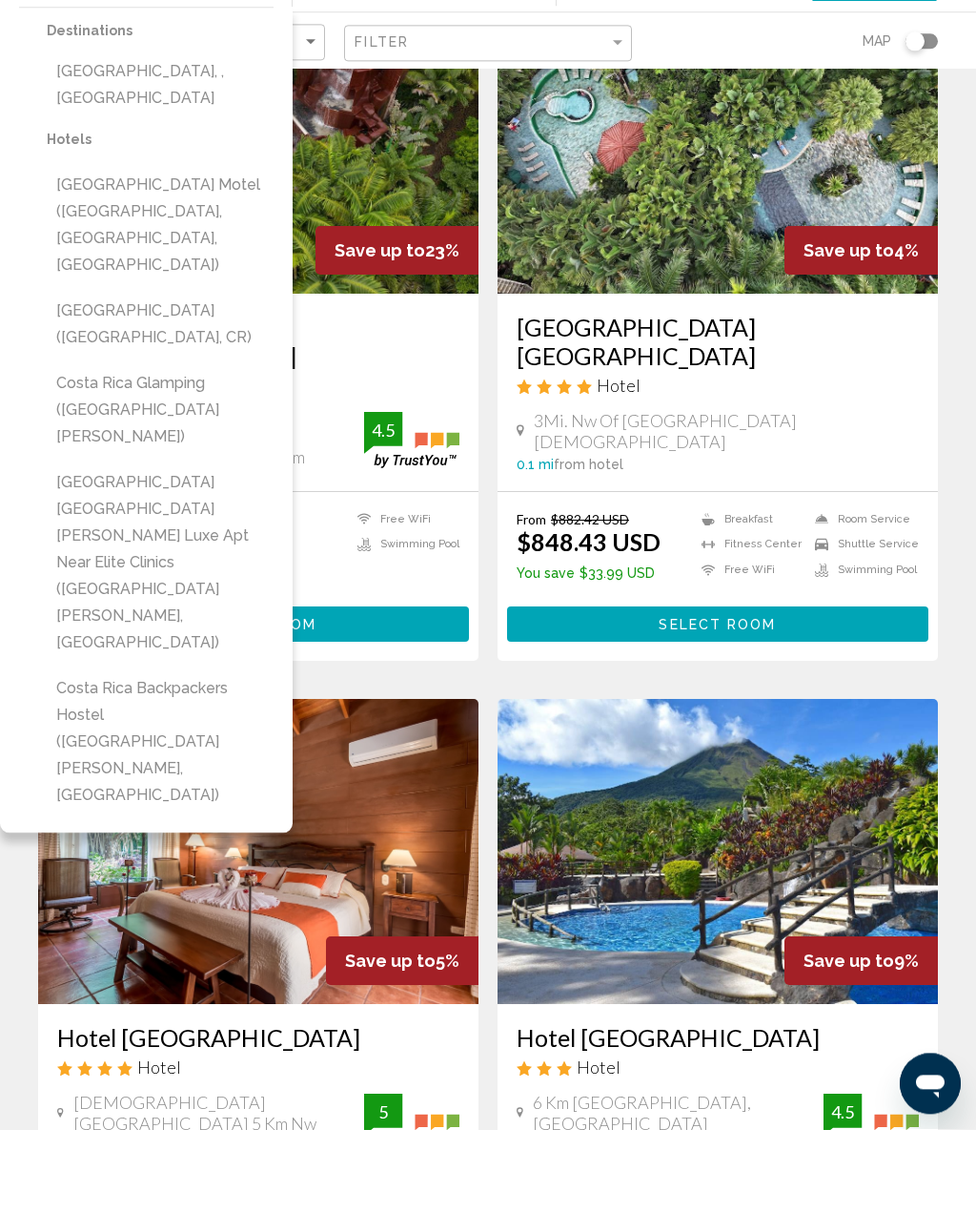 type on "**********" 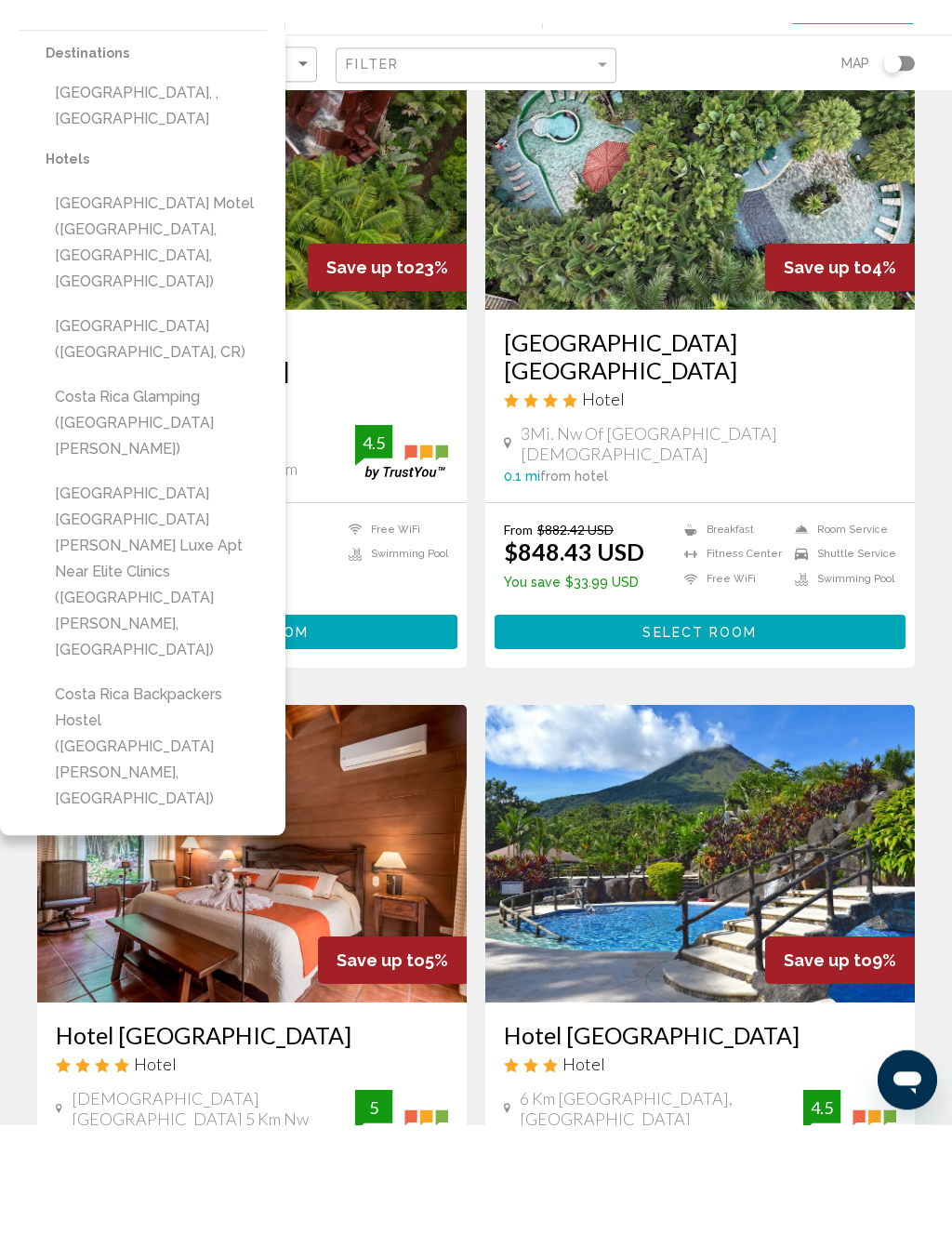 scroll, scrollTop: 245, scrollLeft: 0, axis: vertical 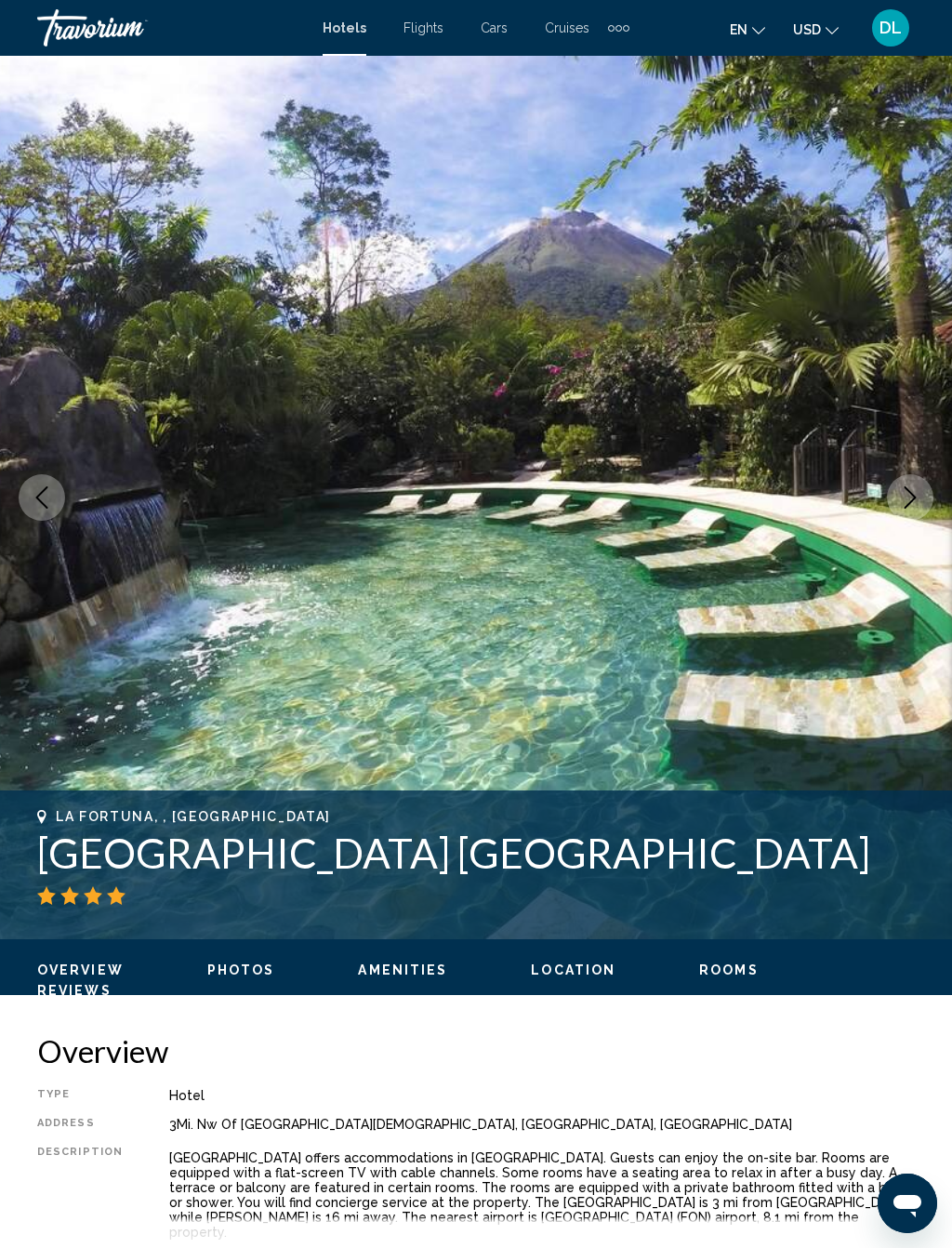 click at bounding box center [910, 498] 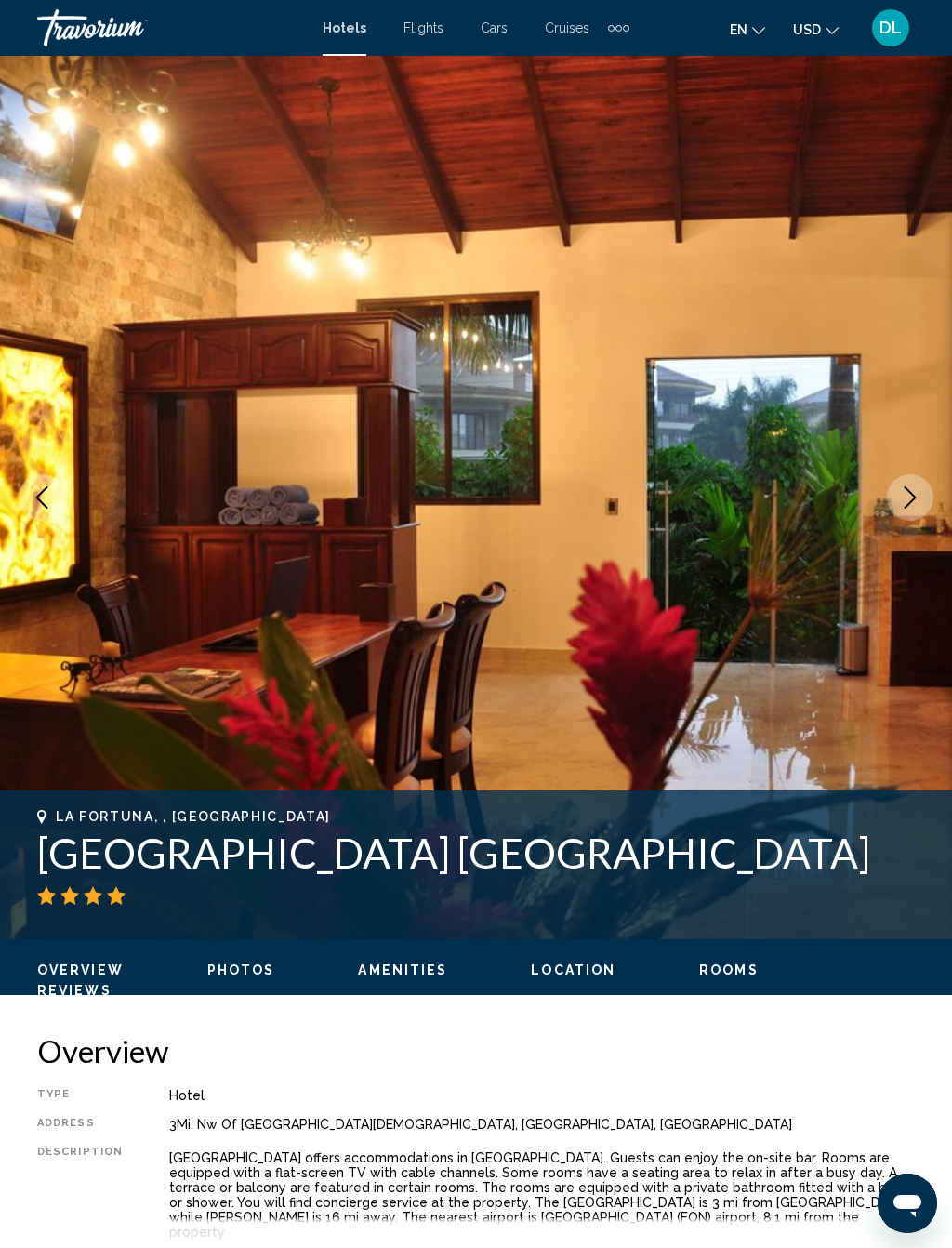 click at bounding box center [910, 498] 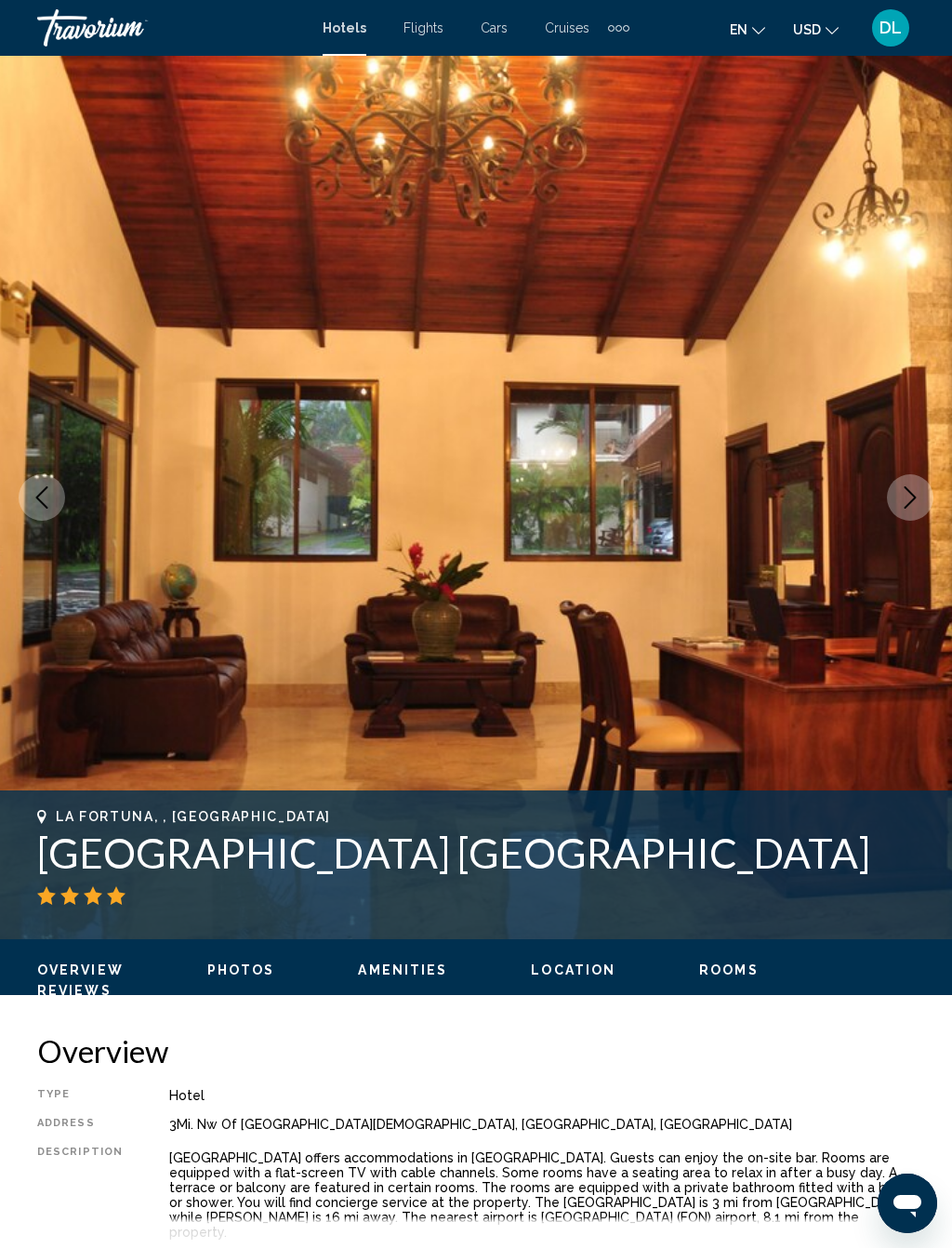 click 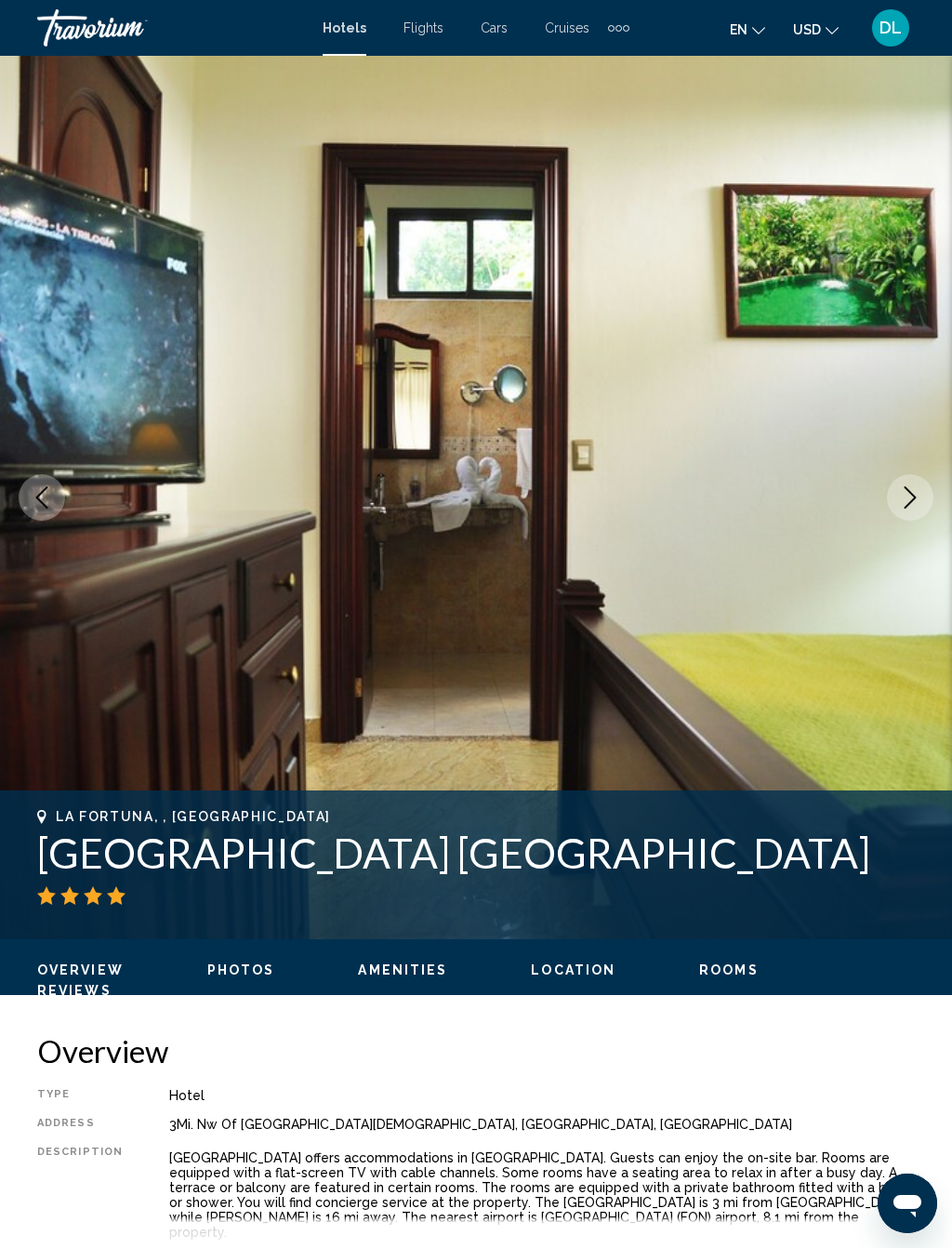 click 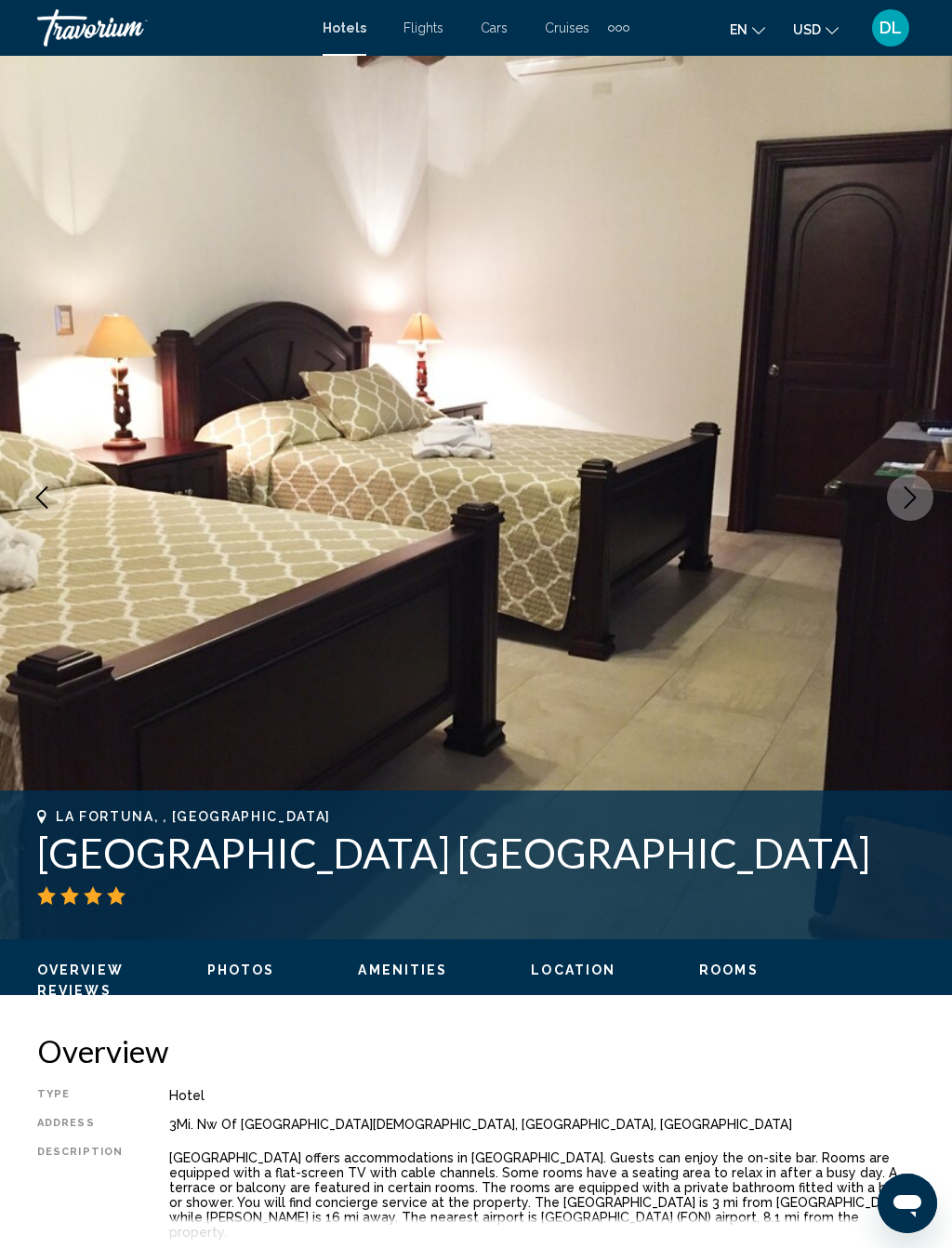click 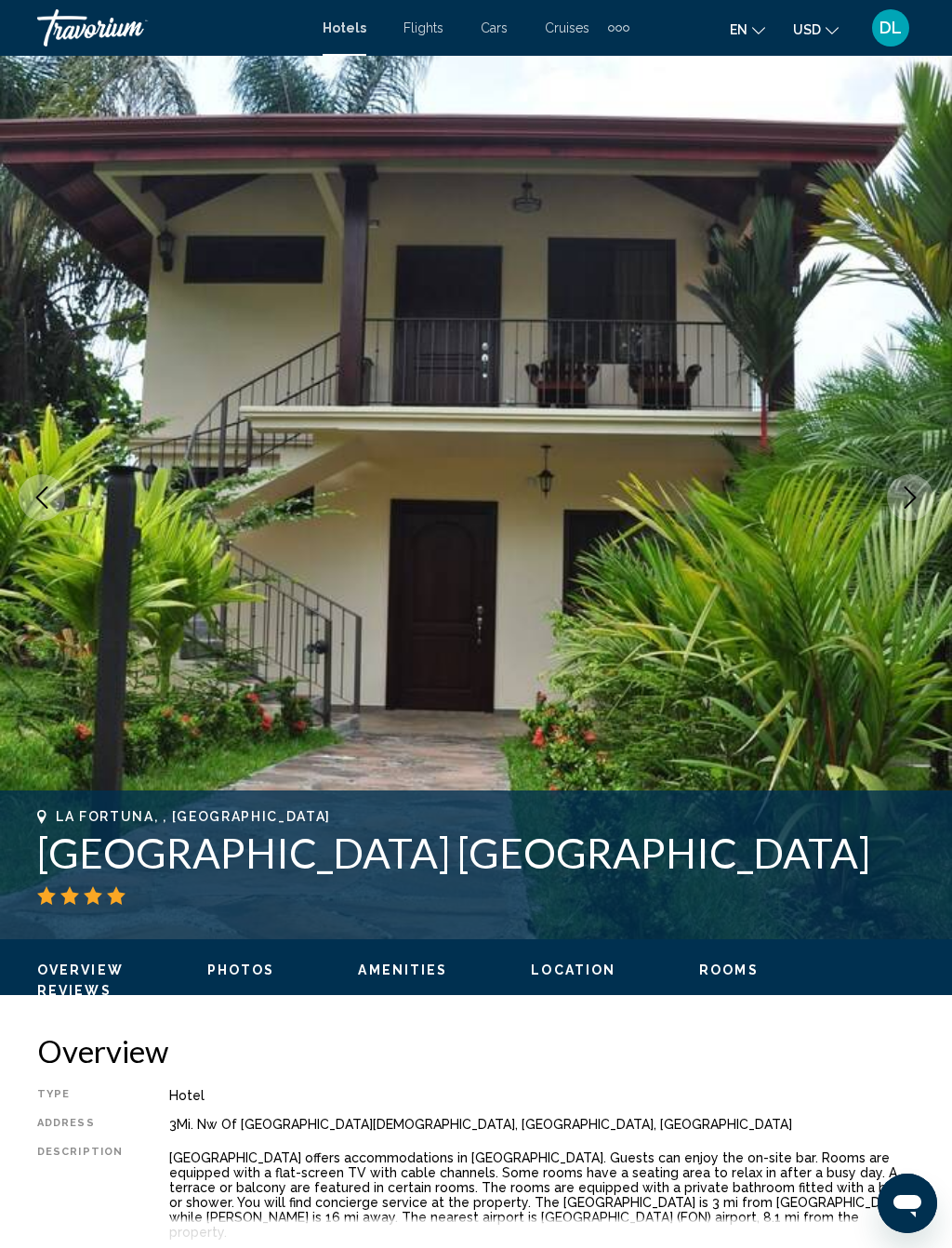click 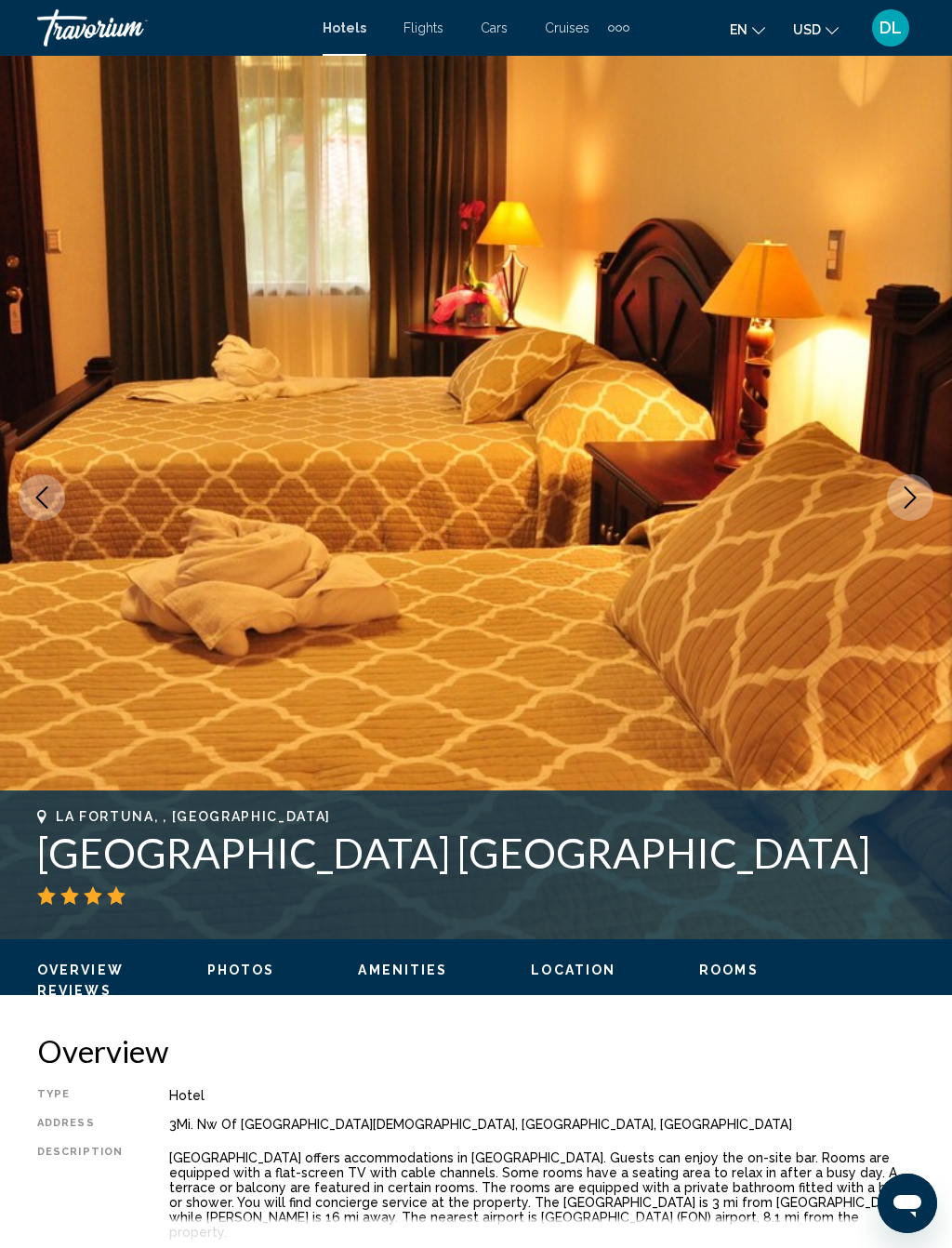 click 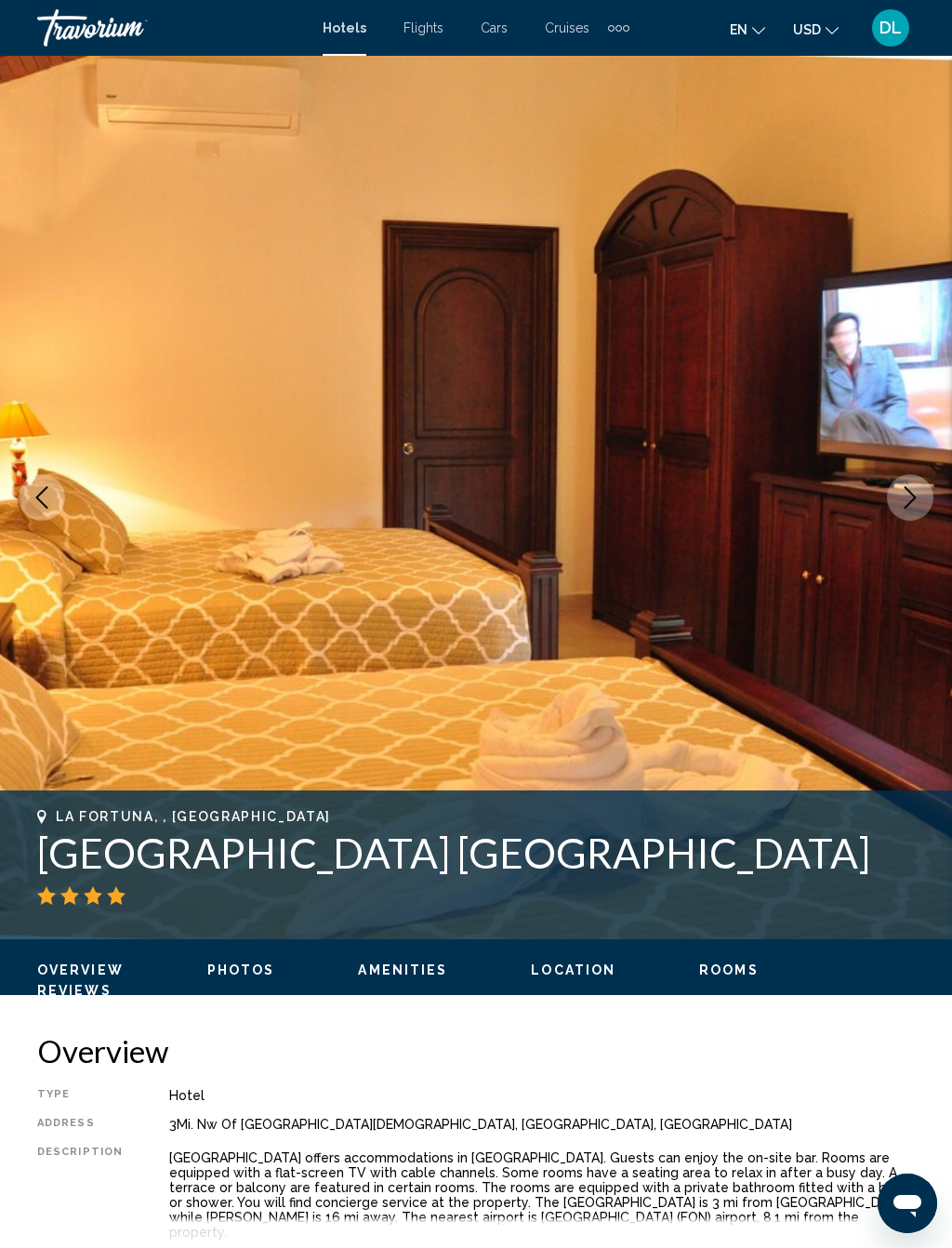 click 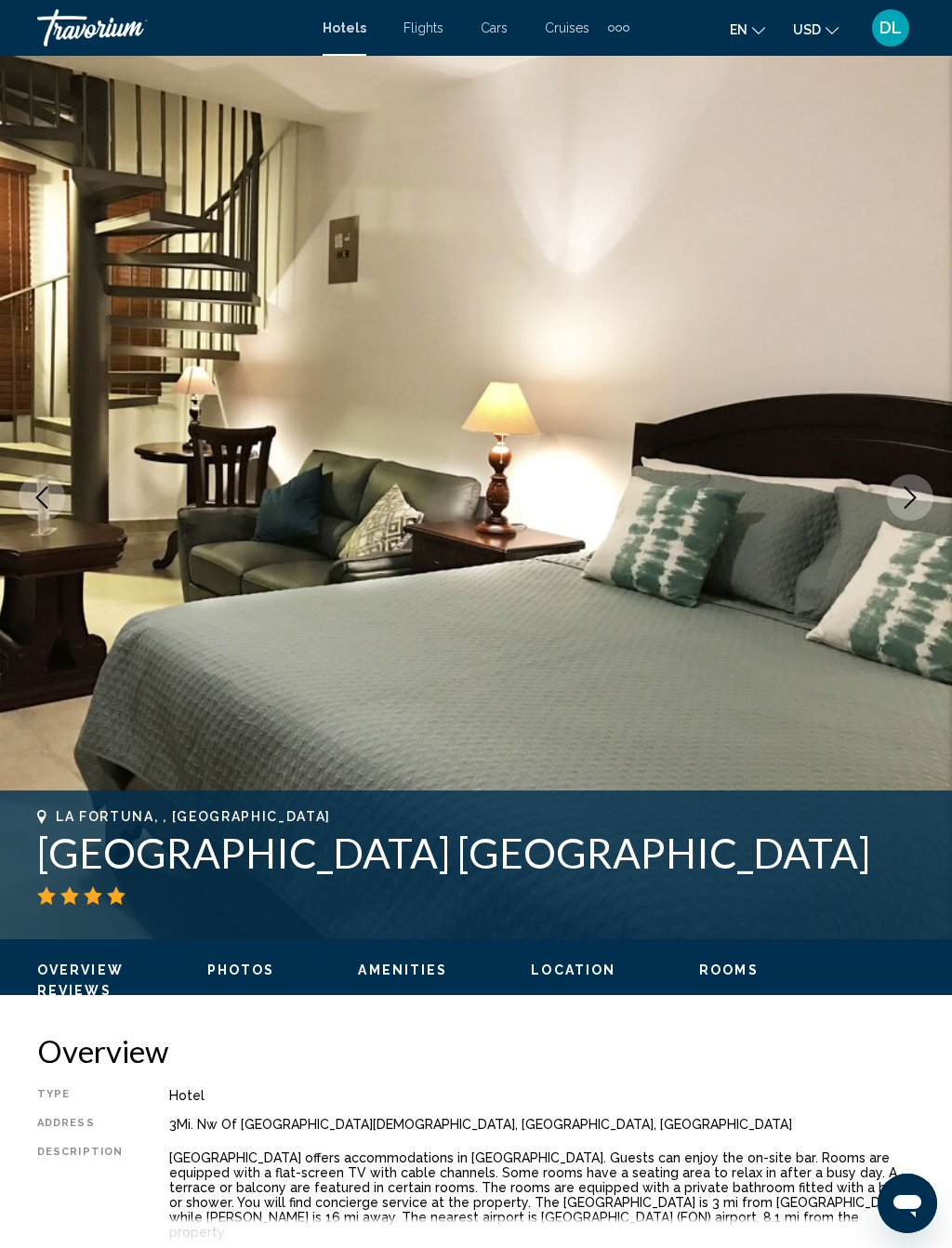 click at bounding box center (910, 498) 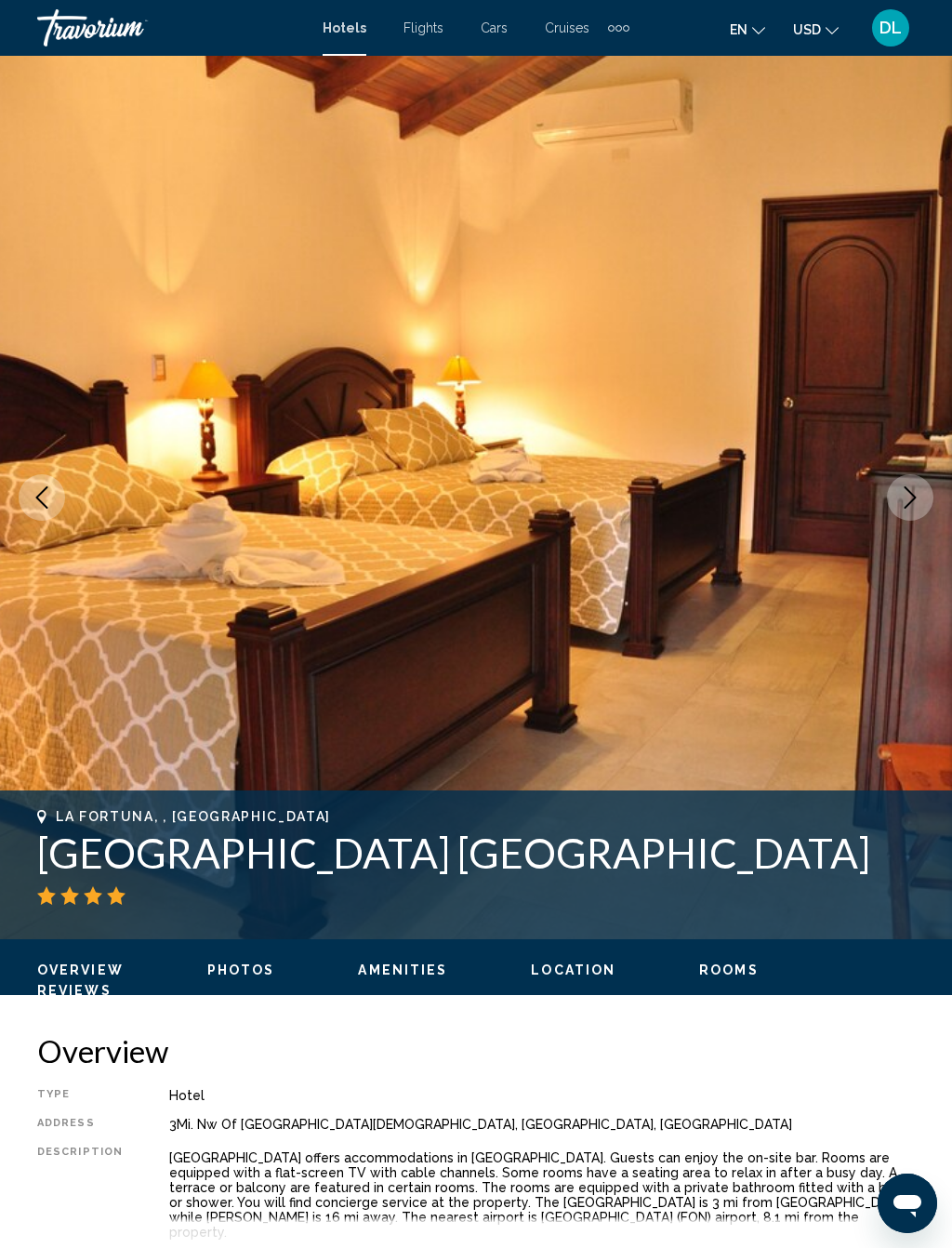 click at bounding box center (910, 498) 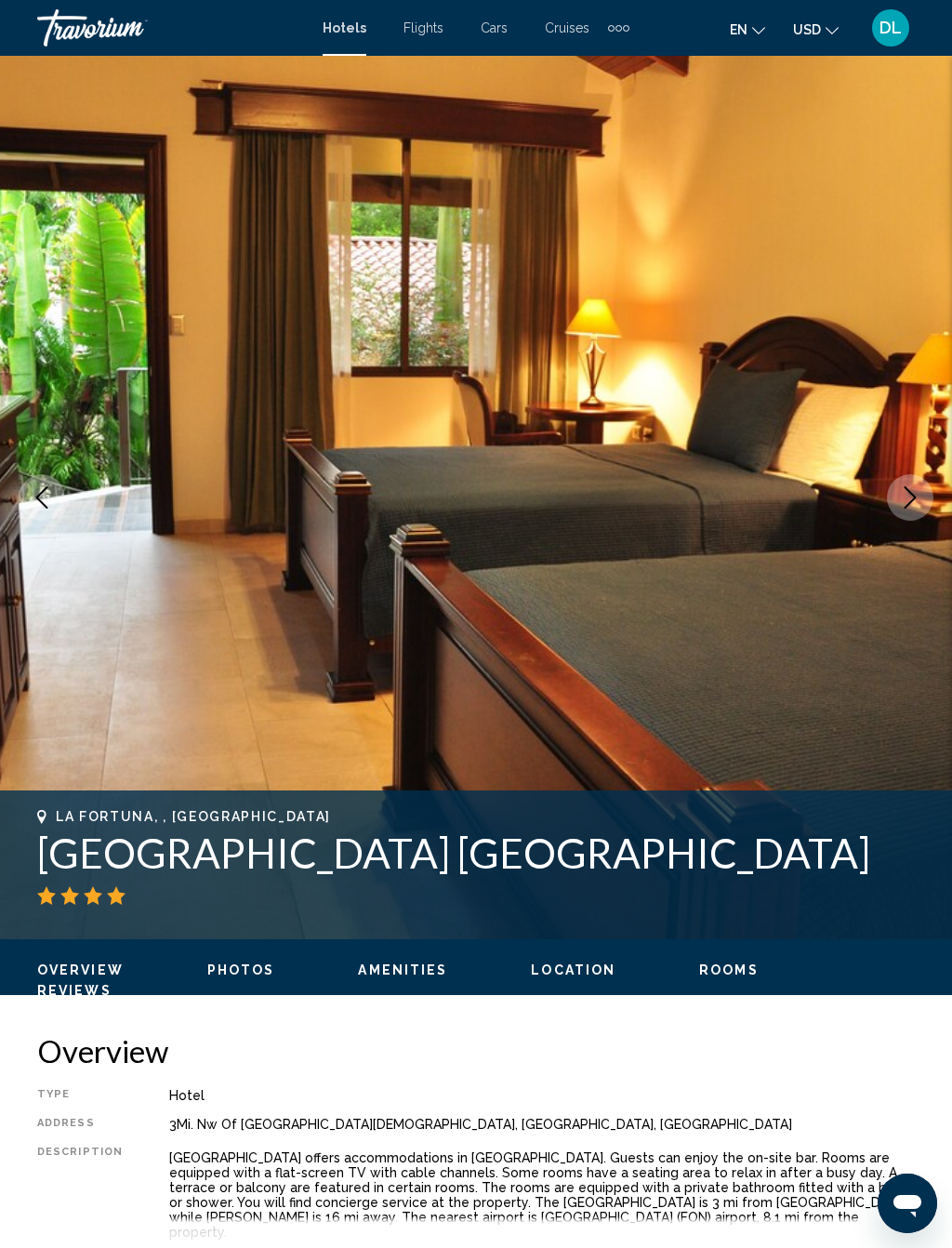 click 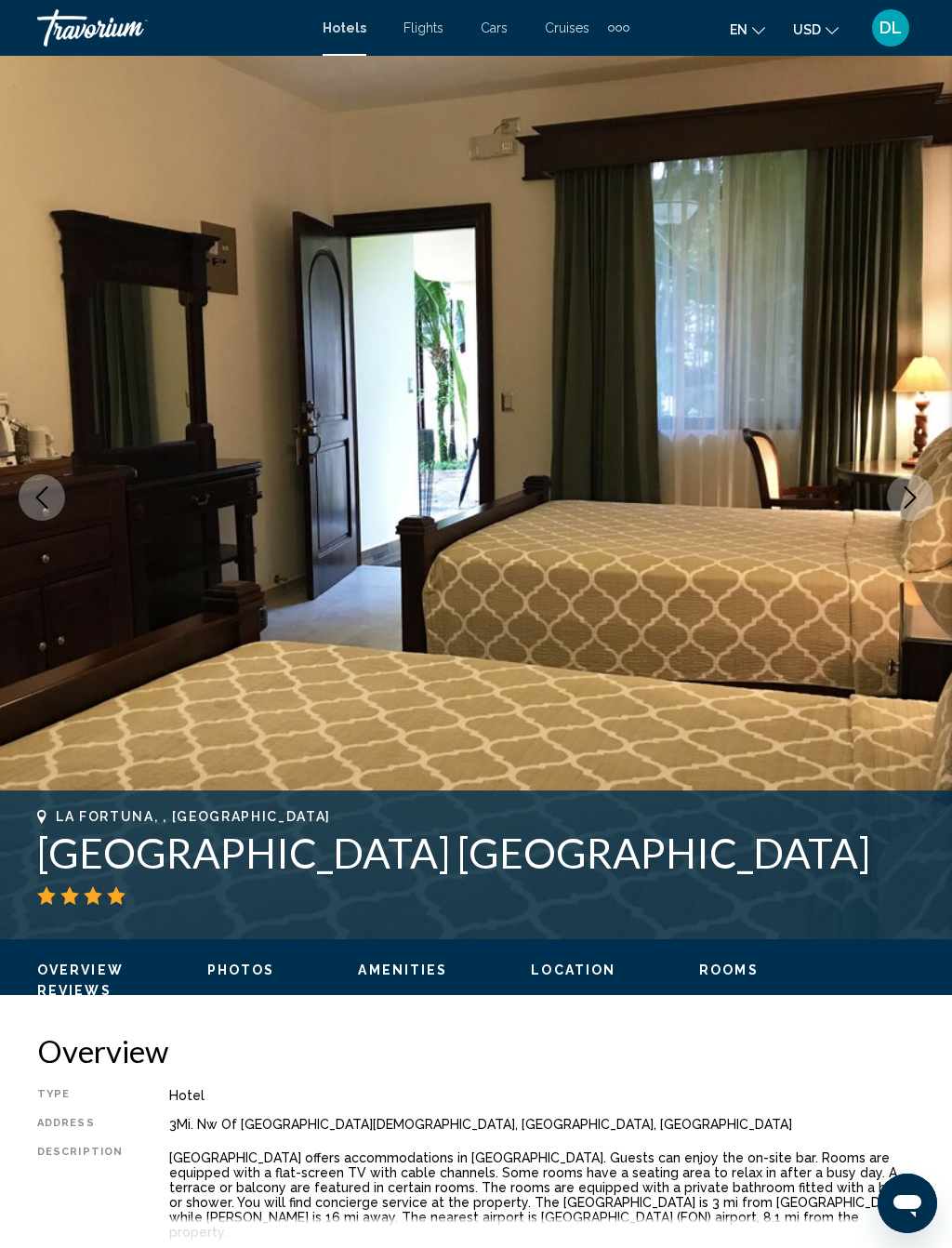 click 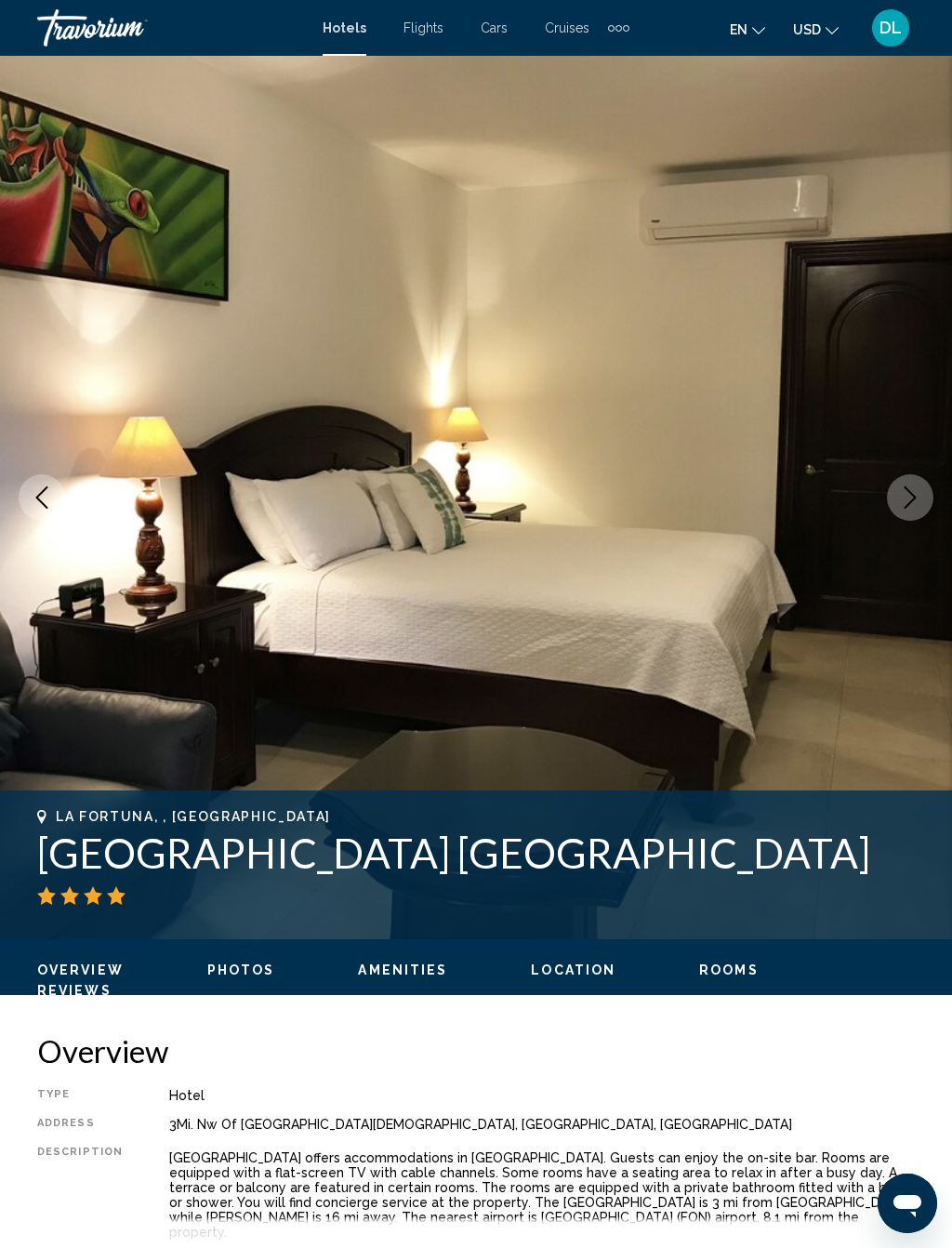 click 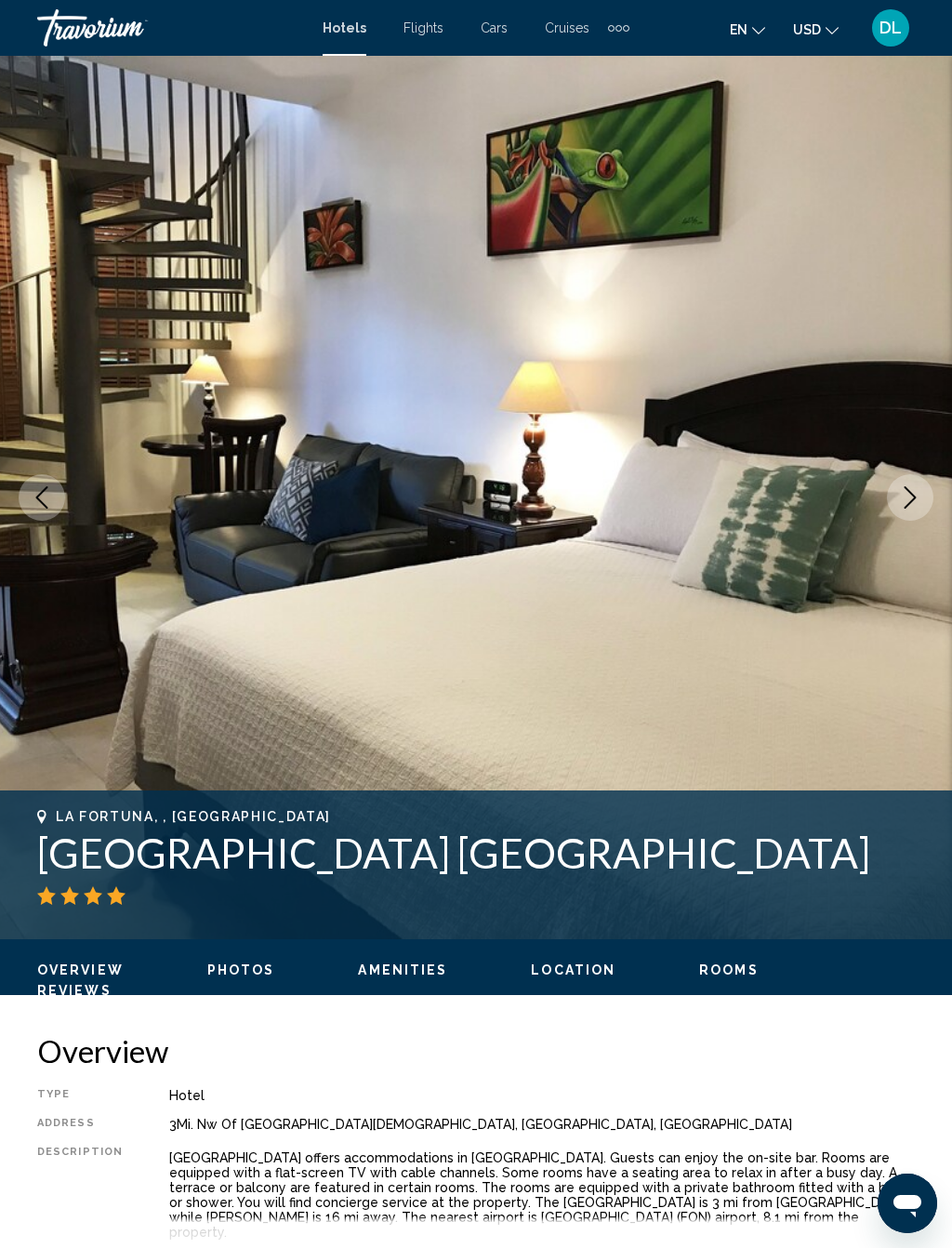 click at bounding box center (476, 498) 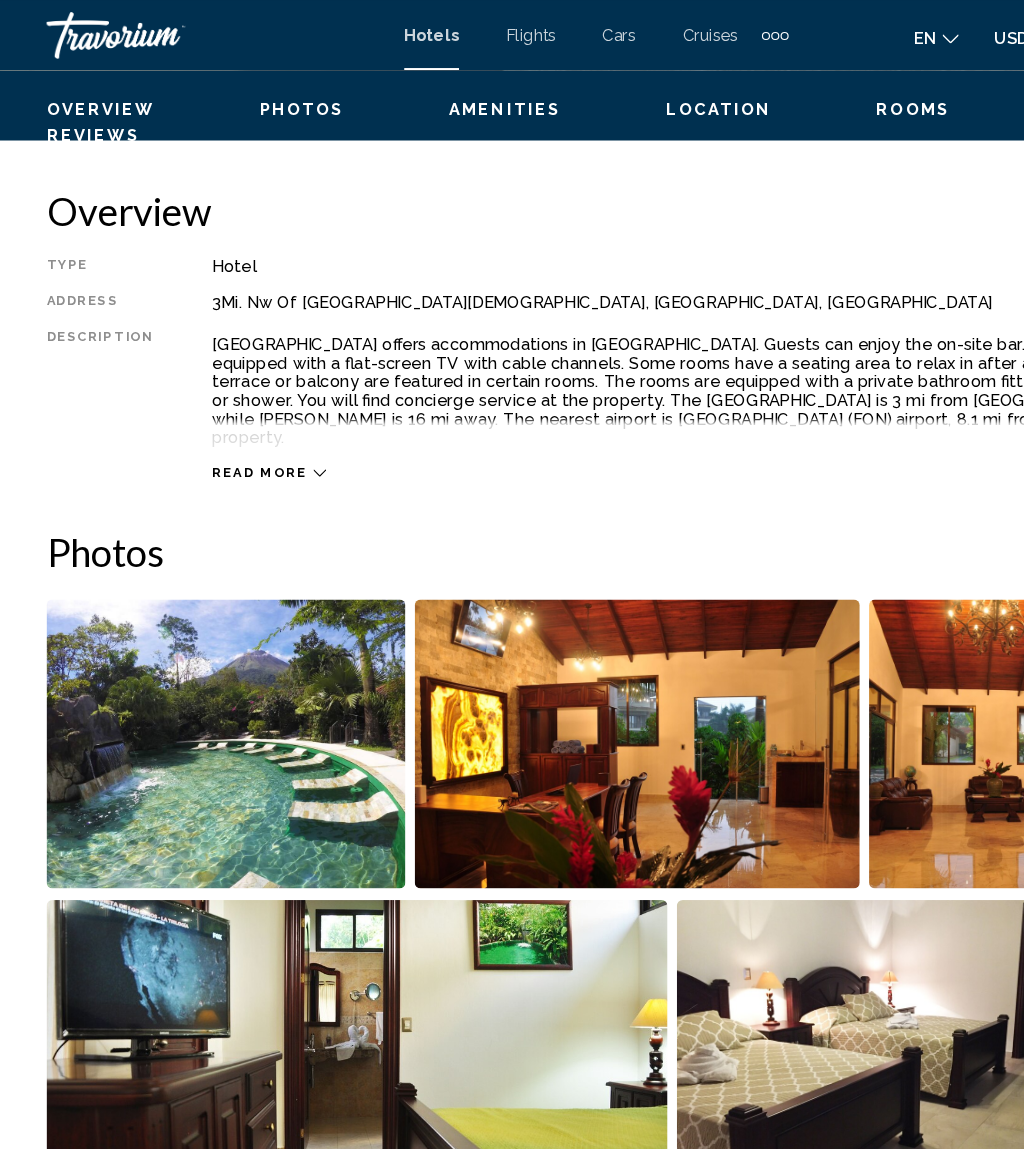 scroll, scrollTop: 791, scrollLeft: 0, axis: vertical 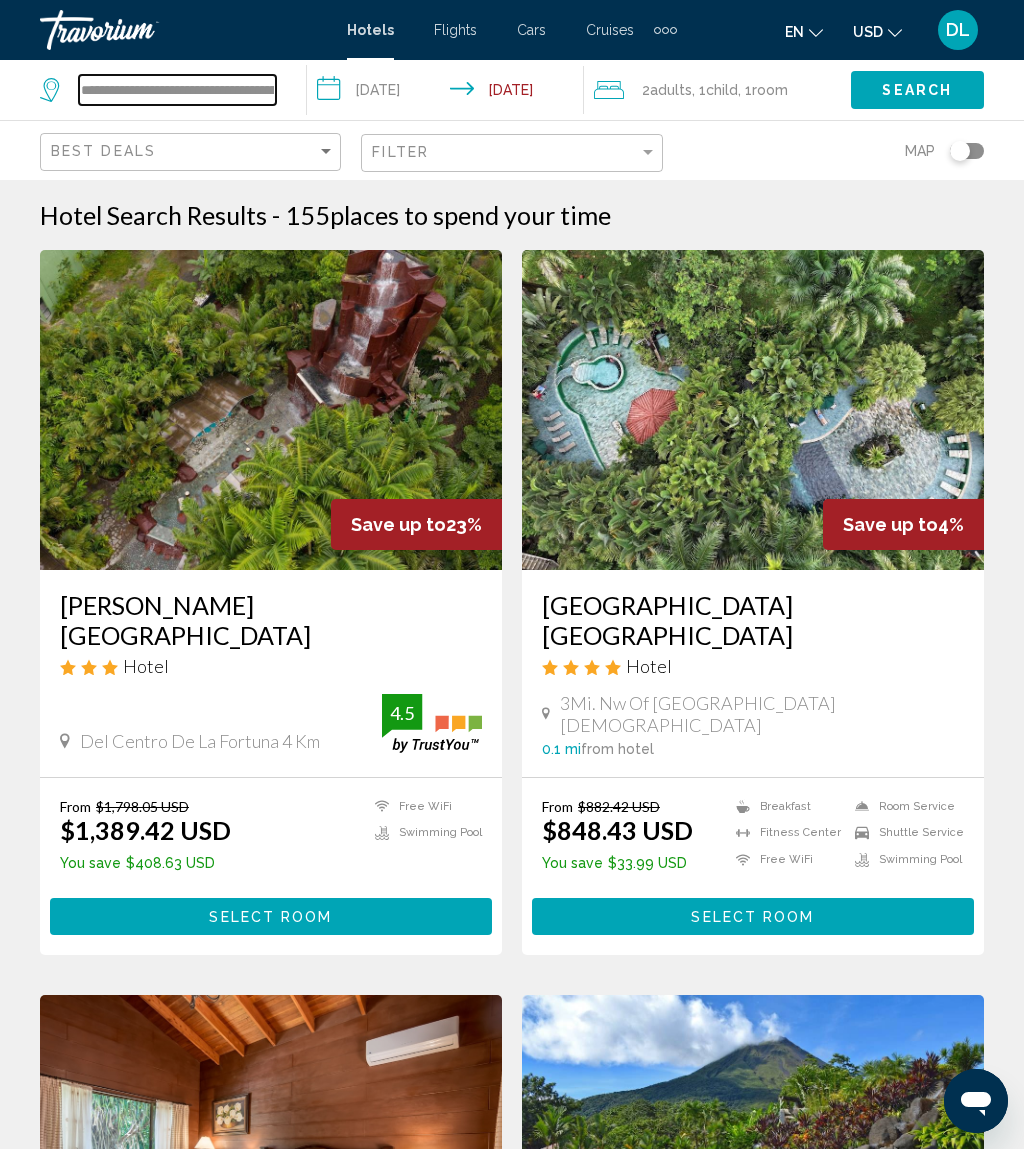 click on "**********" at bounding box center [177, 90] 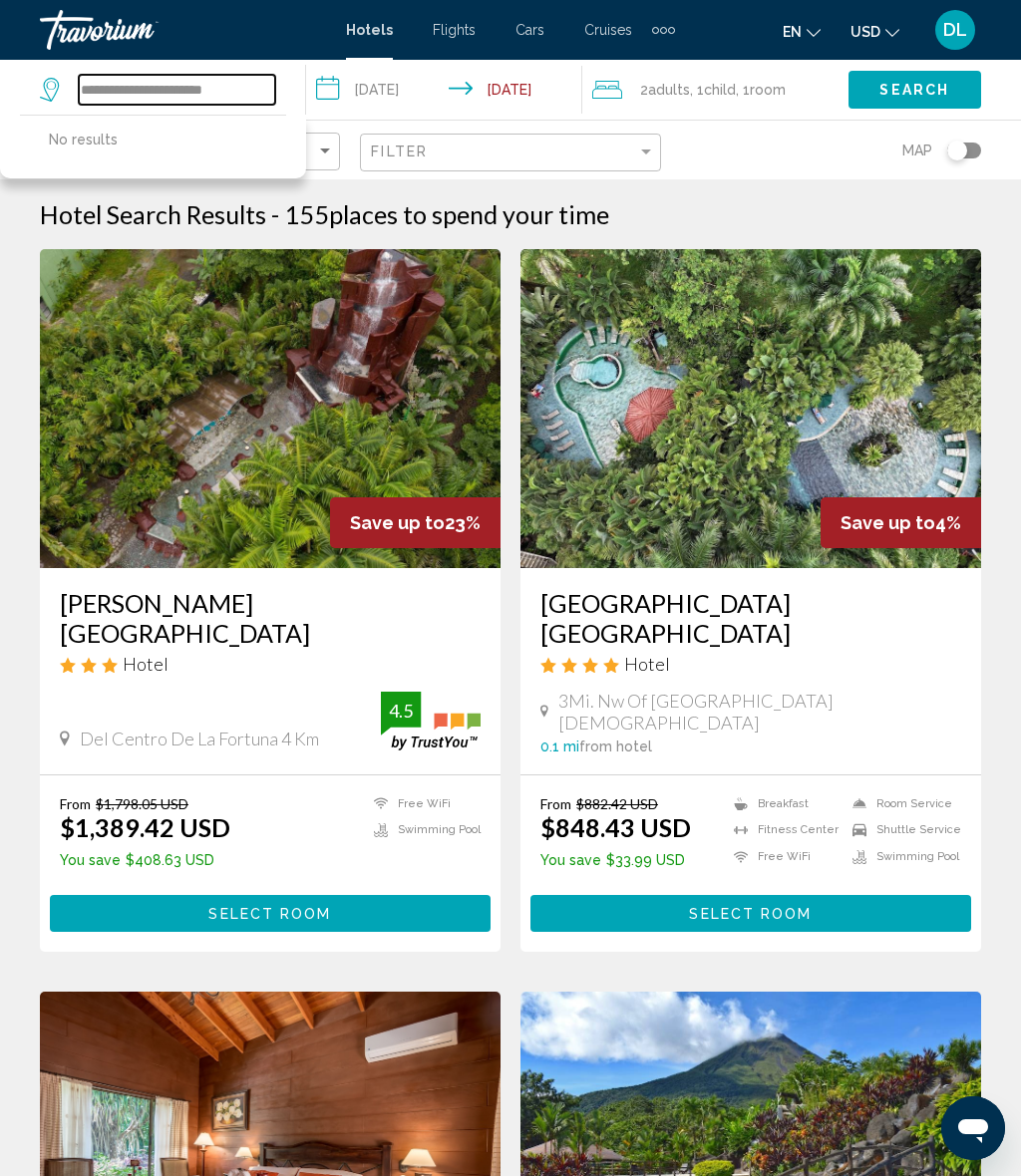 click on "**********" at bounding box center [176, 90] 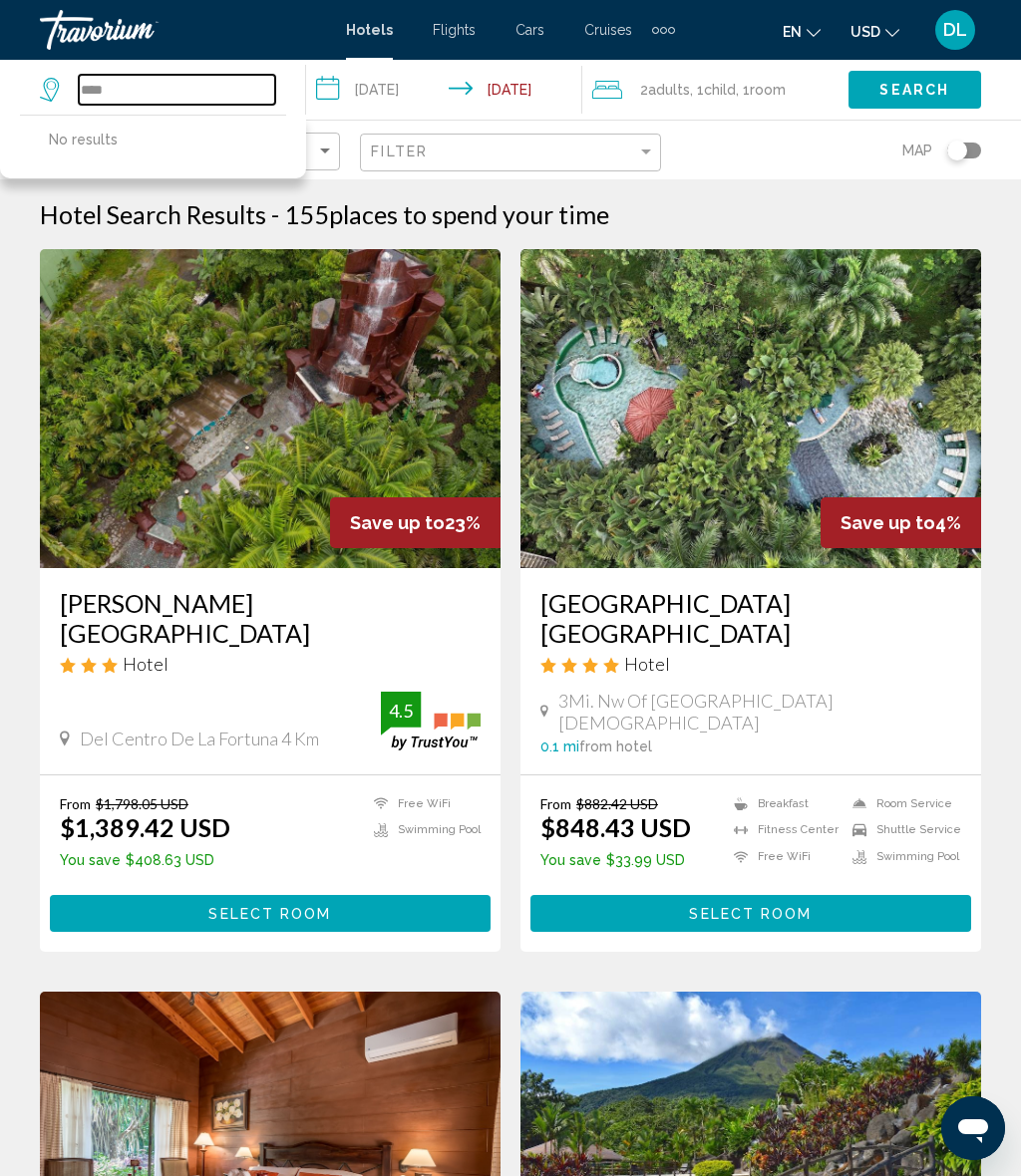 type on "***" 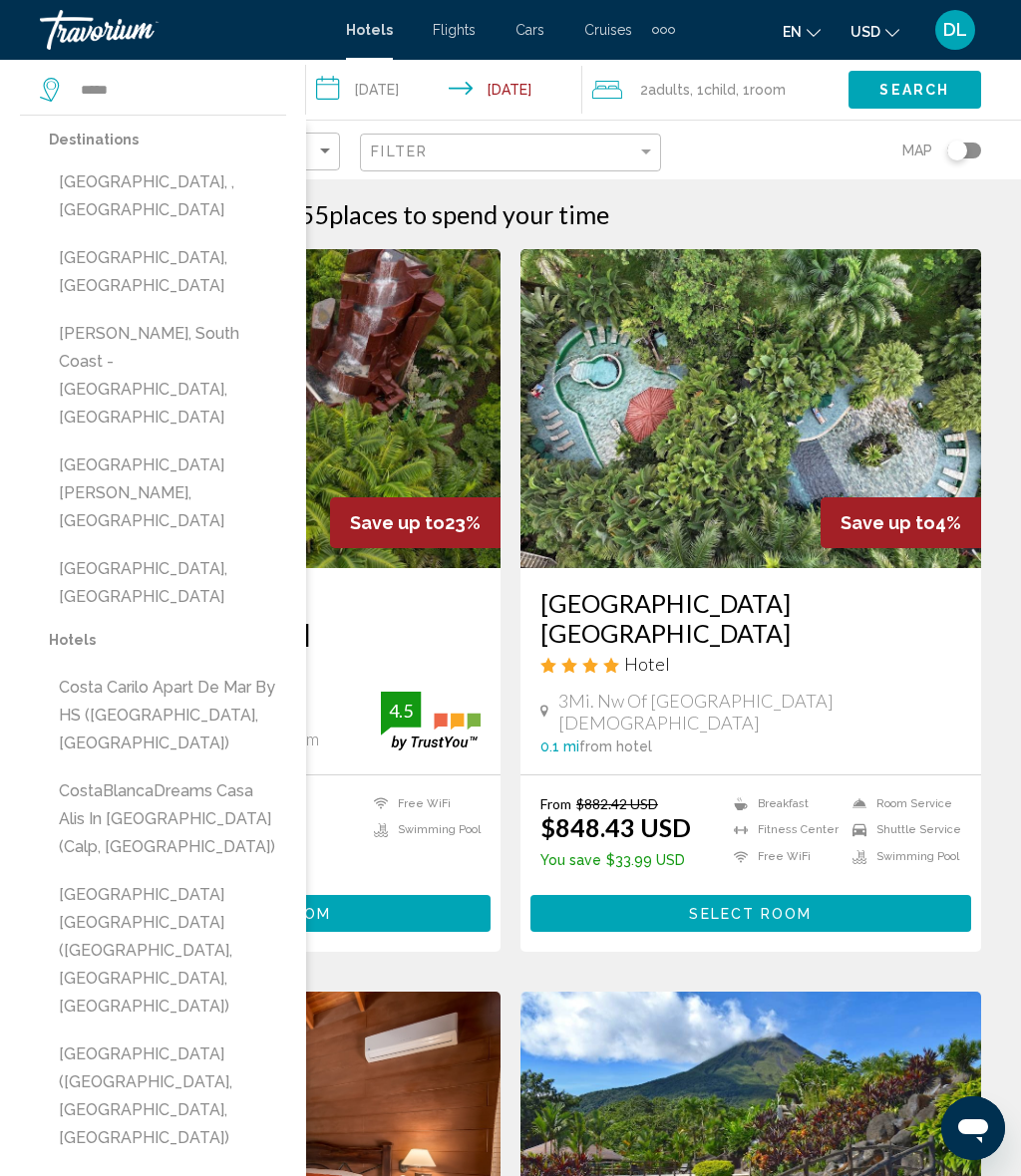 click on "[GEOGRAPHIC_DATA],  , [GEOGRAPHIC_DATA]" at bounding box center (168, 196) 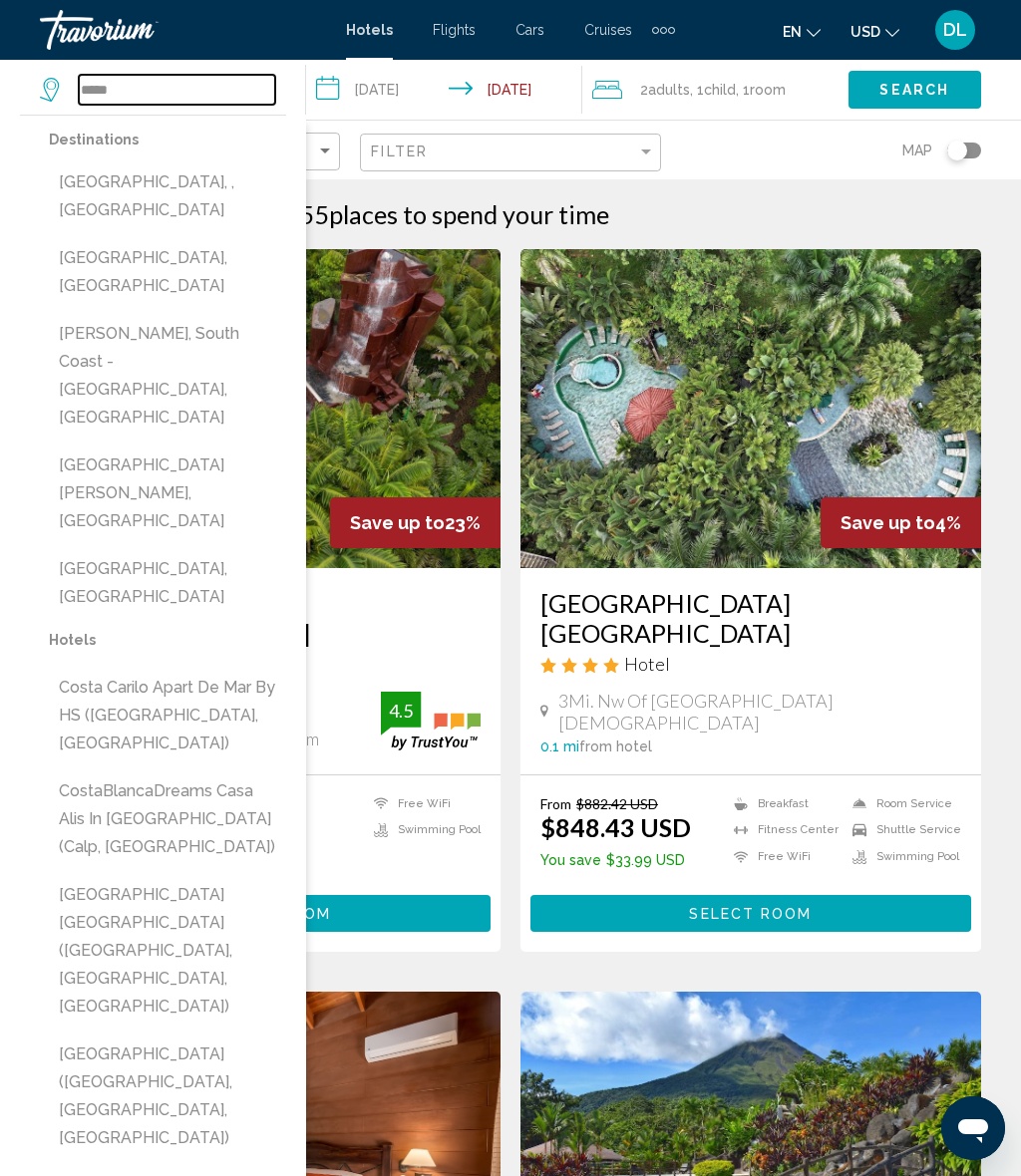 type on "**********" 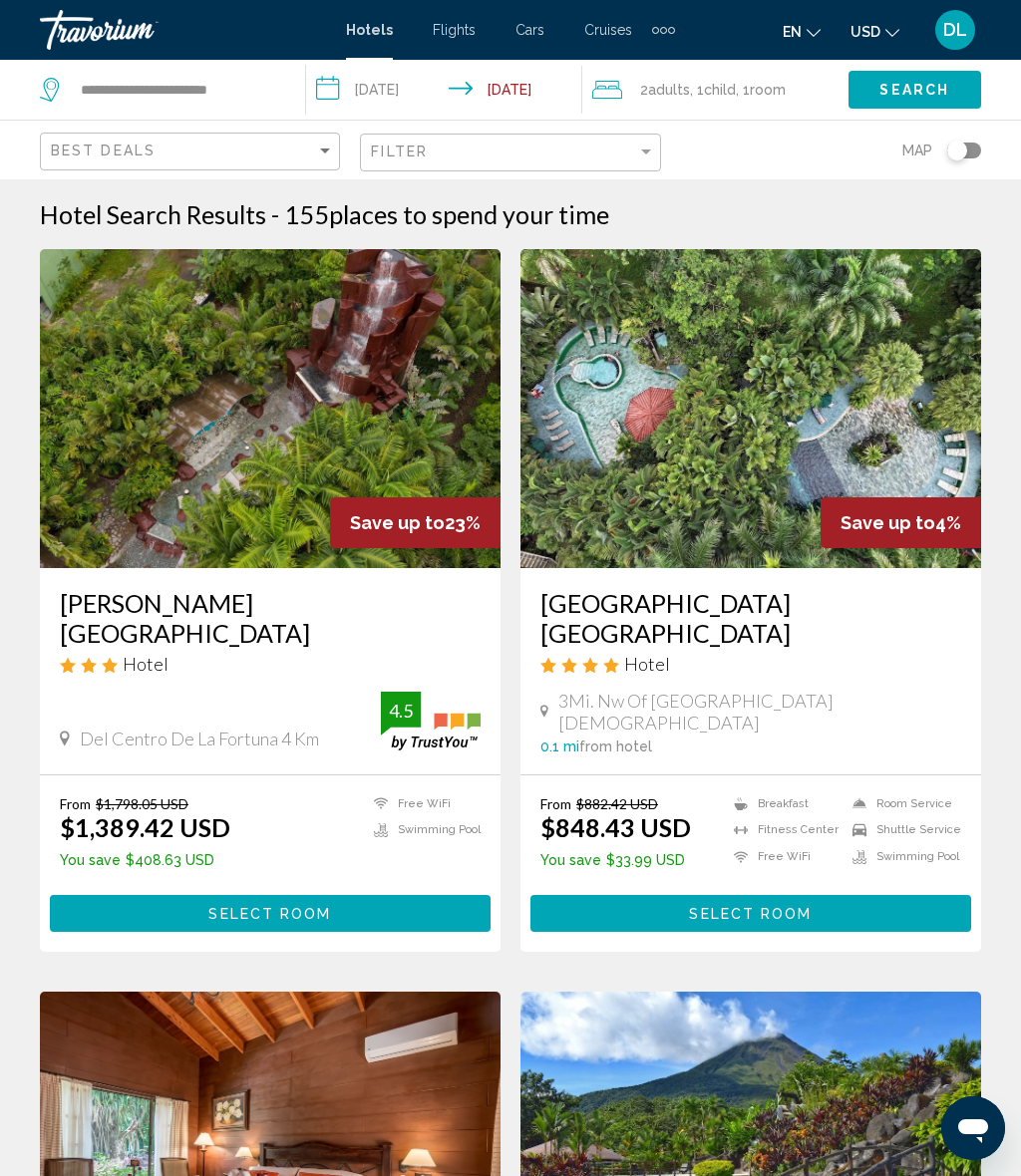 click on "Search" 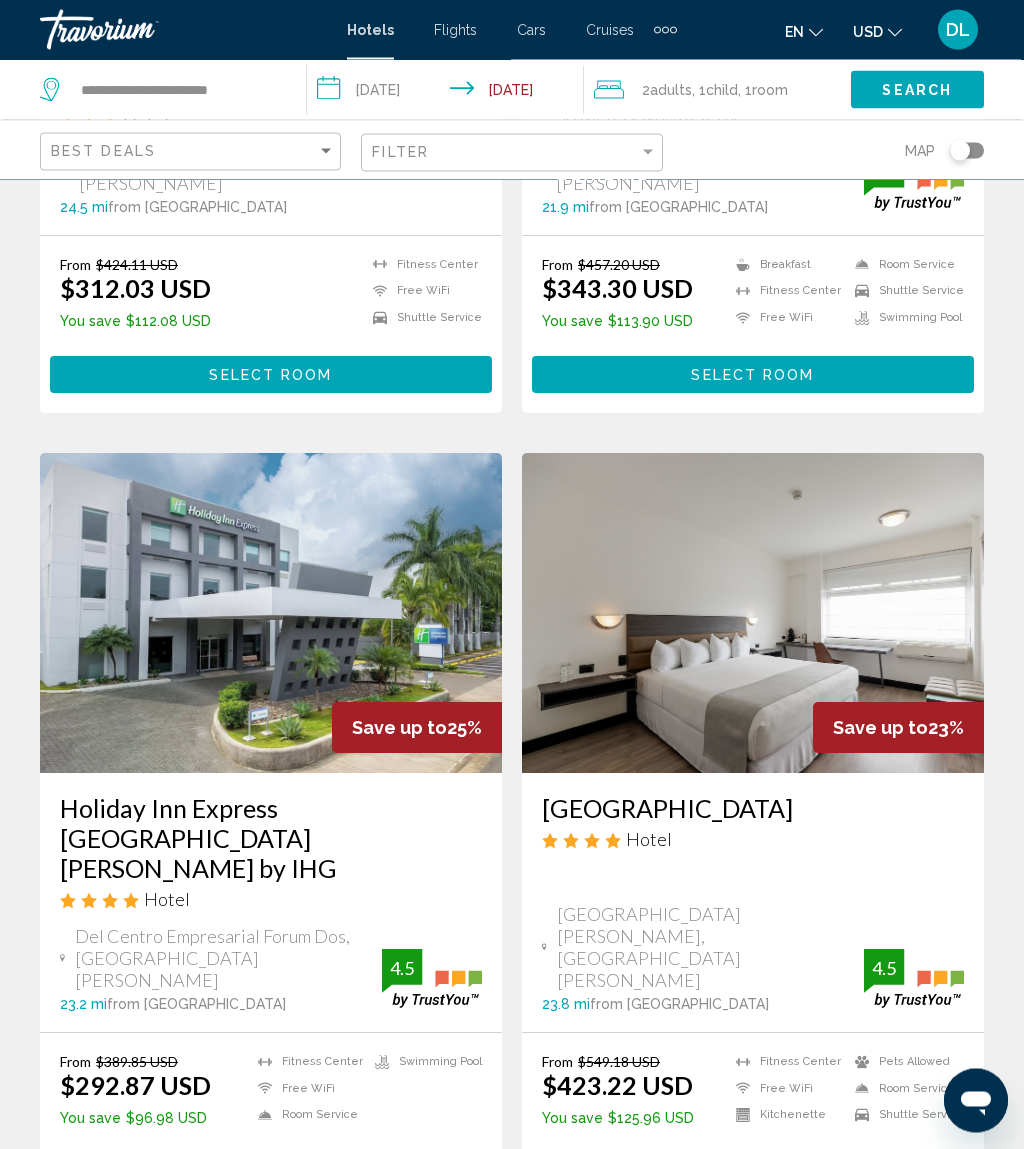 scroll, scrollTop: 3823, scrollLeft: 0, axis: vertical 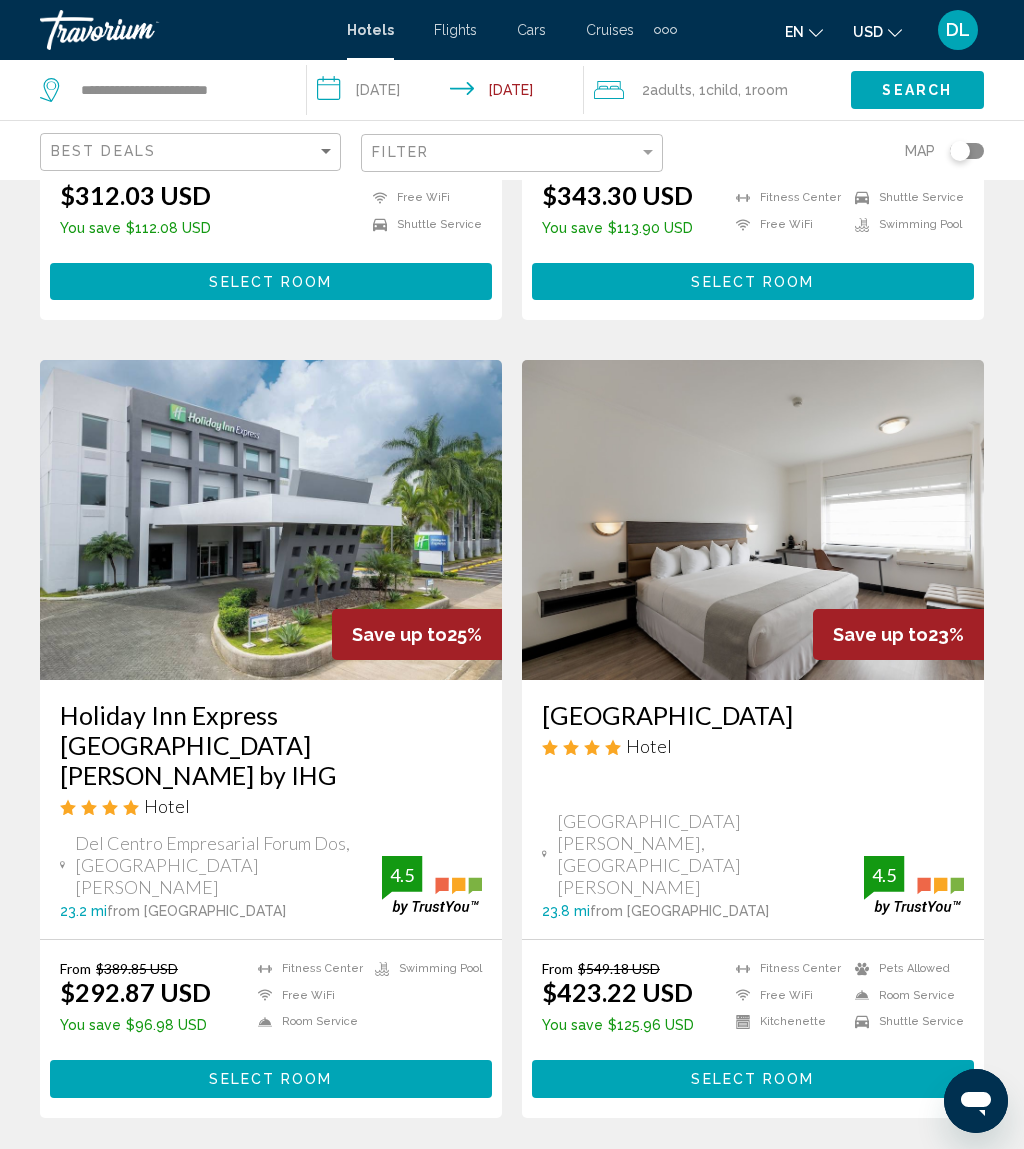 click on "page  2" at bounding box center [372, 1177] 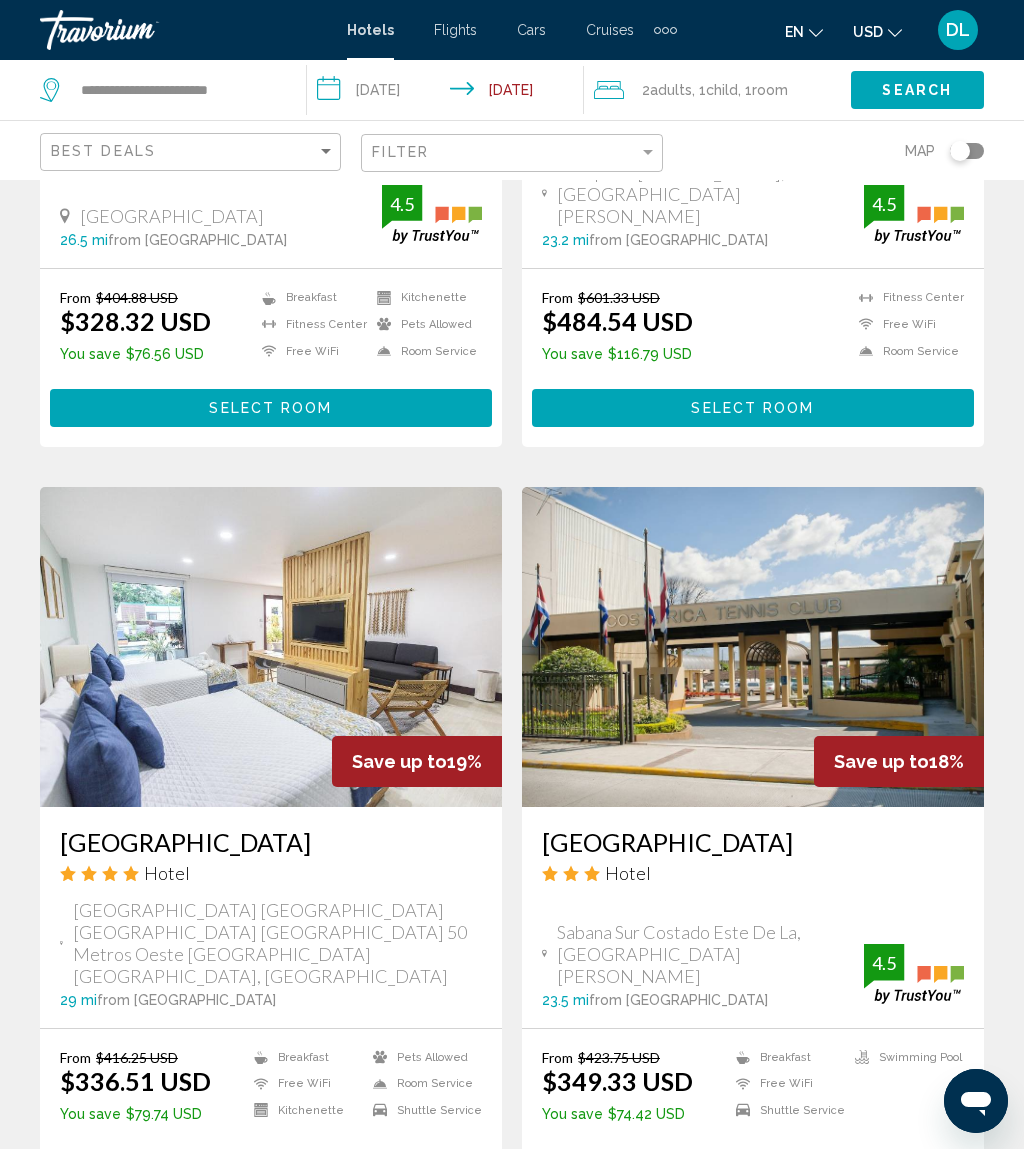 scroll, scrollTop: 3827, scrollLeft: 0, axis: vertical 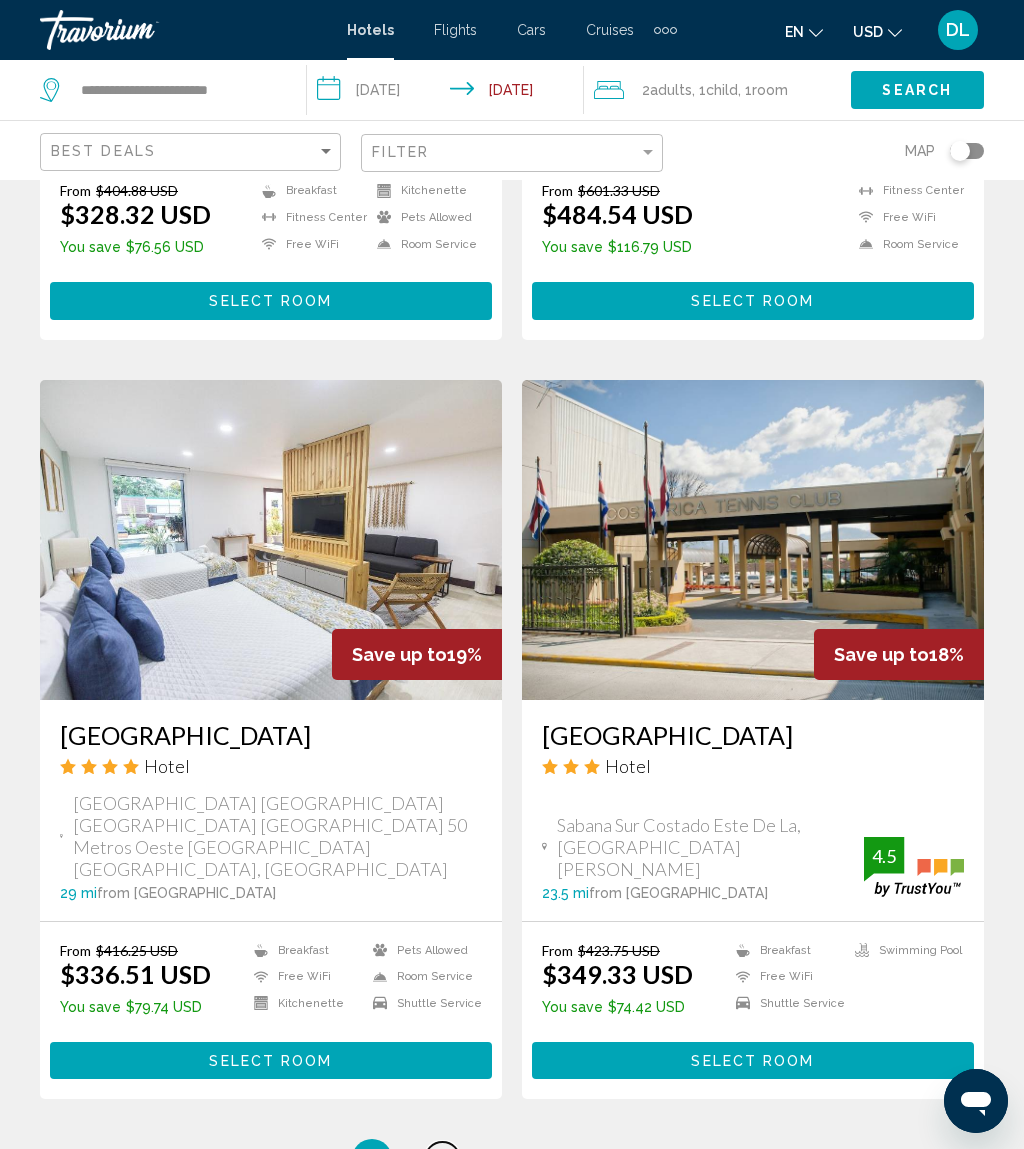 click on "page  3" at bounding box center (442, 1159) 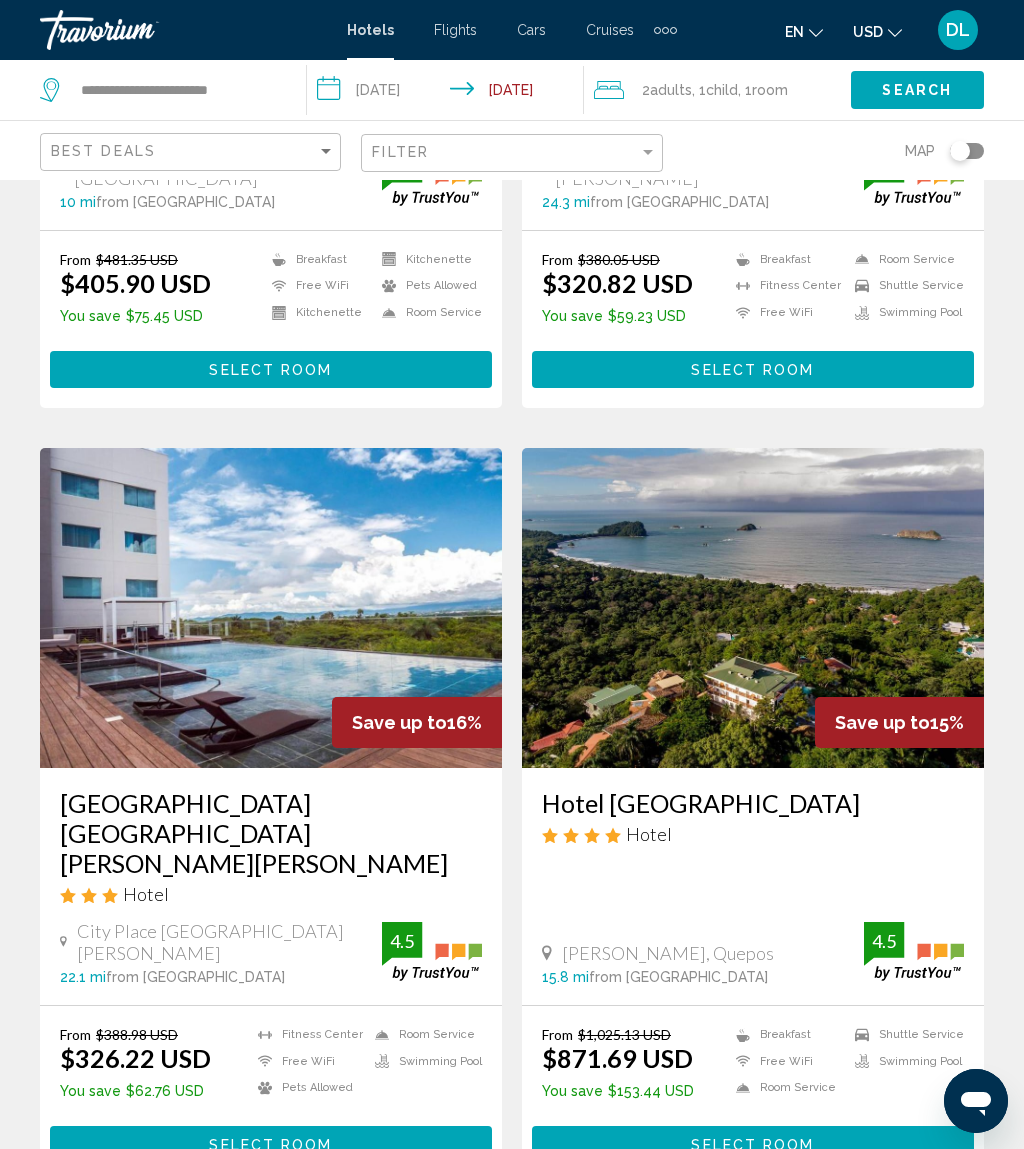 click on "2" at bounding box center (372, 1244) 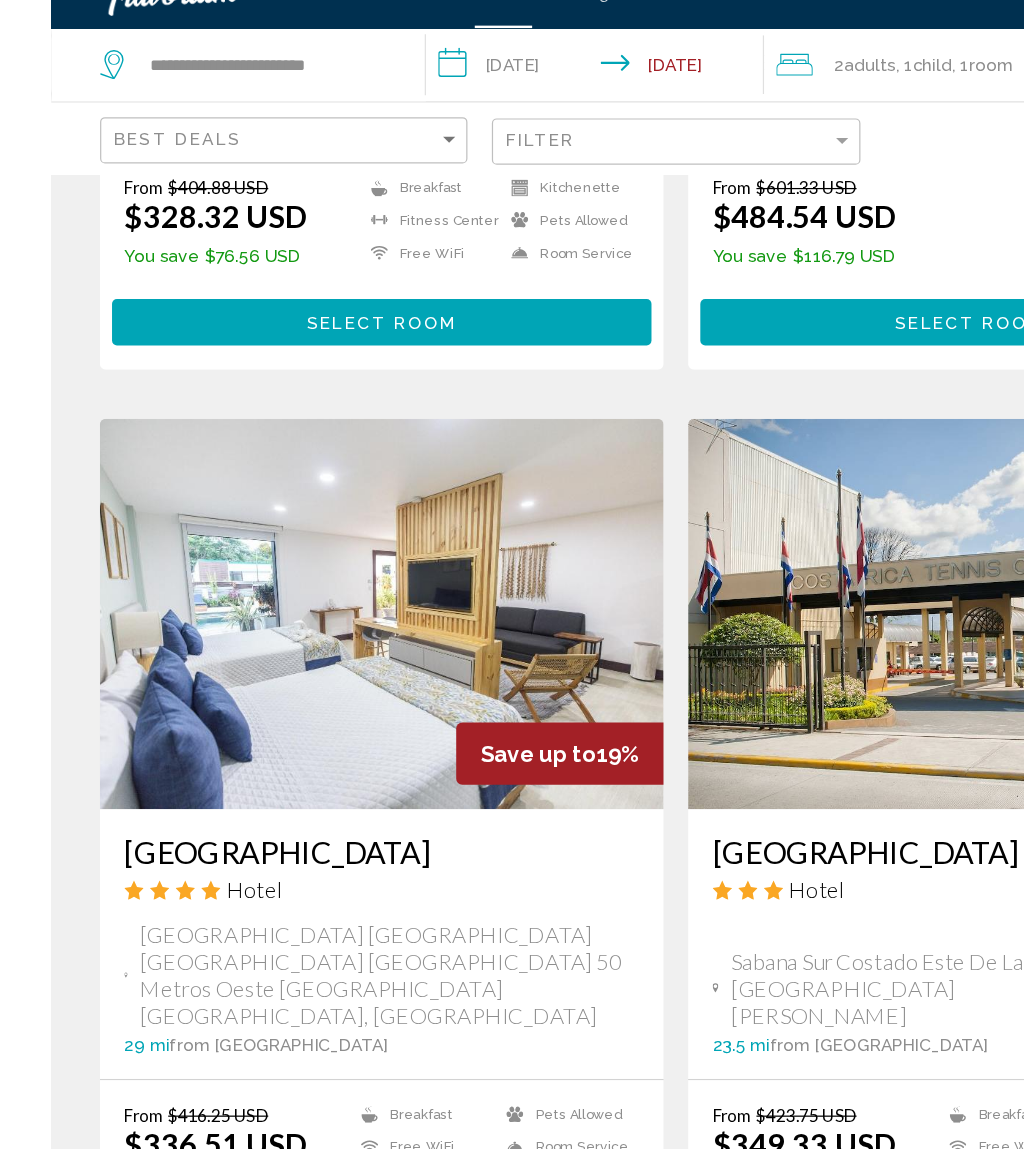 scroll, scrollTop: 3781, scrollLeft: 0, axis: vertical 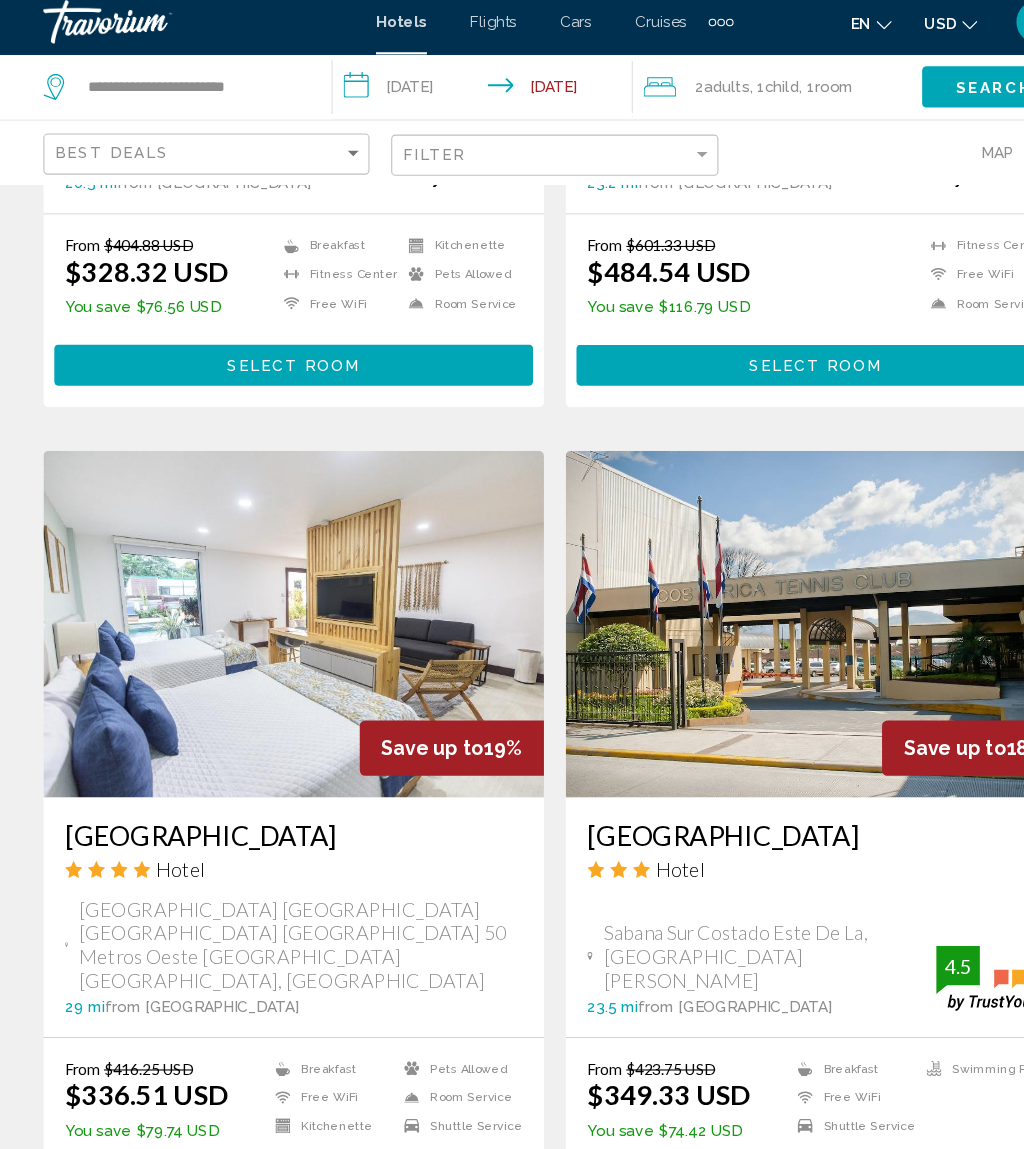 click on "page  3" at bounding box center (442, 1205) 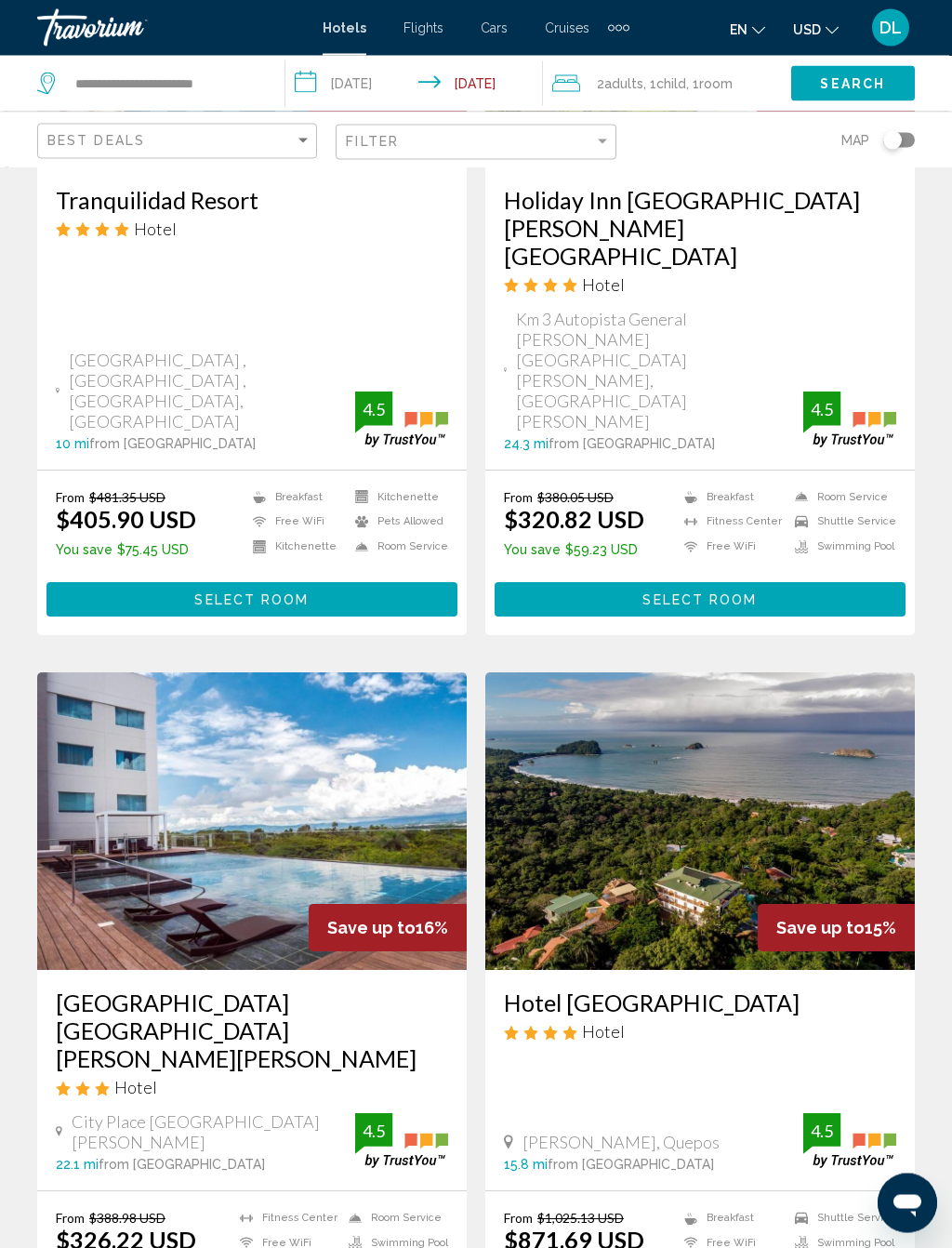 scroll, scrollTop: 3154, scrollLeft: 0, axis: vertical 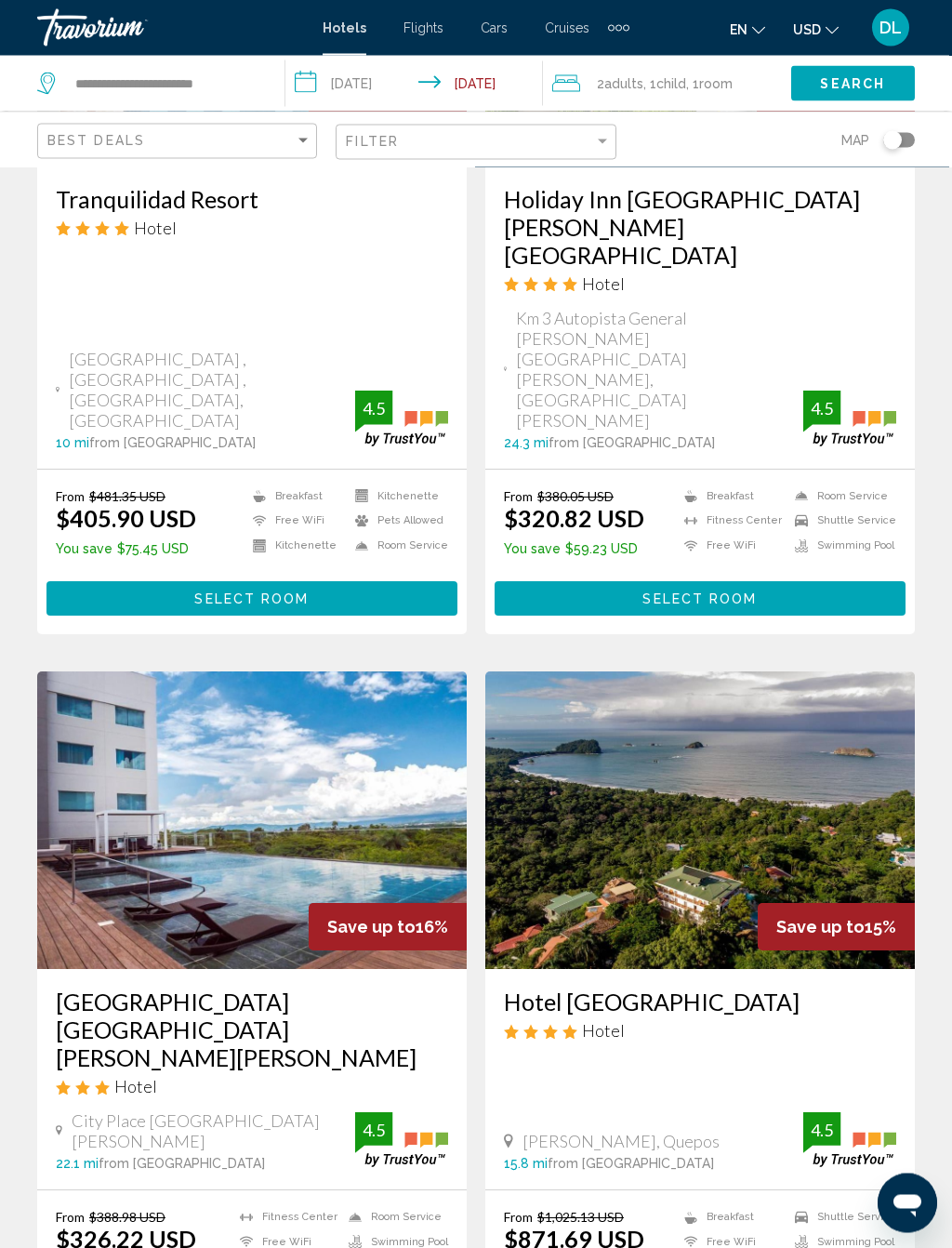 click on "1" at bounding box center (281, 1413) 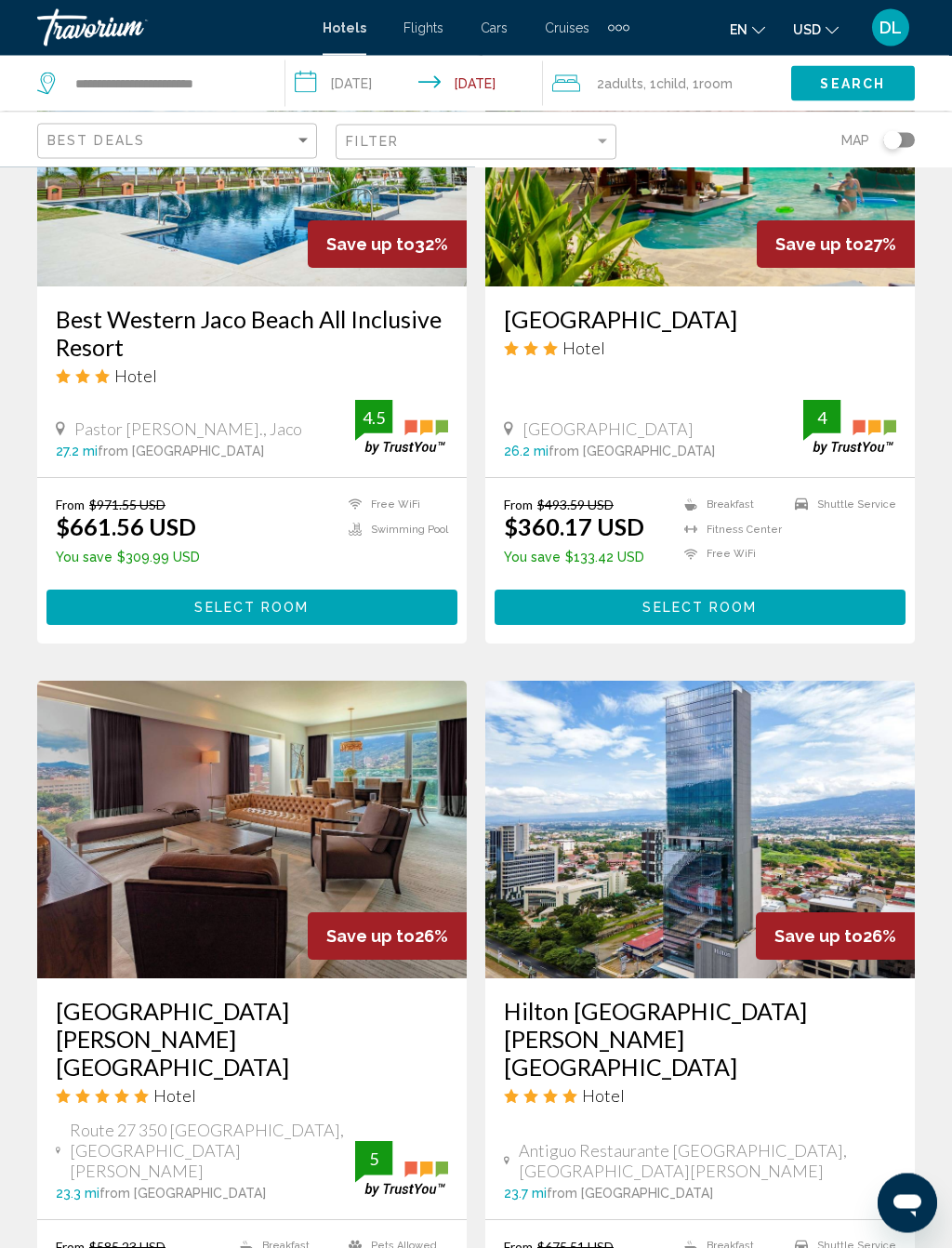 scroll, scrollTop: 1753, scrollLeft: 0, axis: vertical 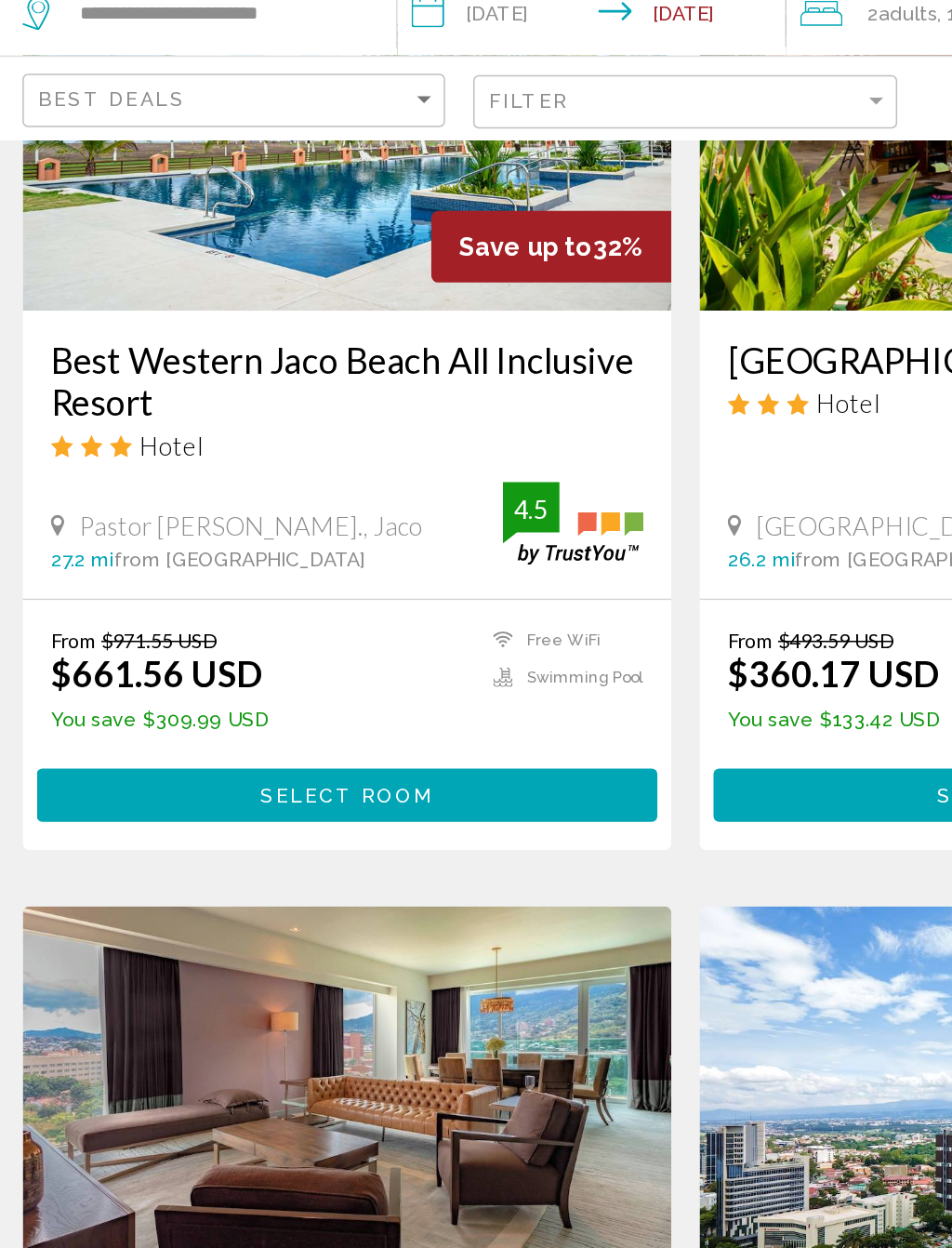 click on "Select Room" at bounding box center (252, 601) 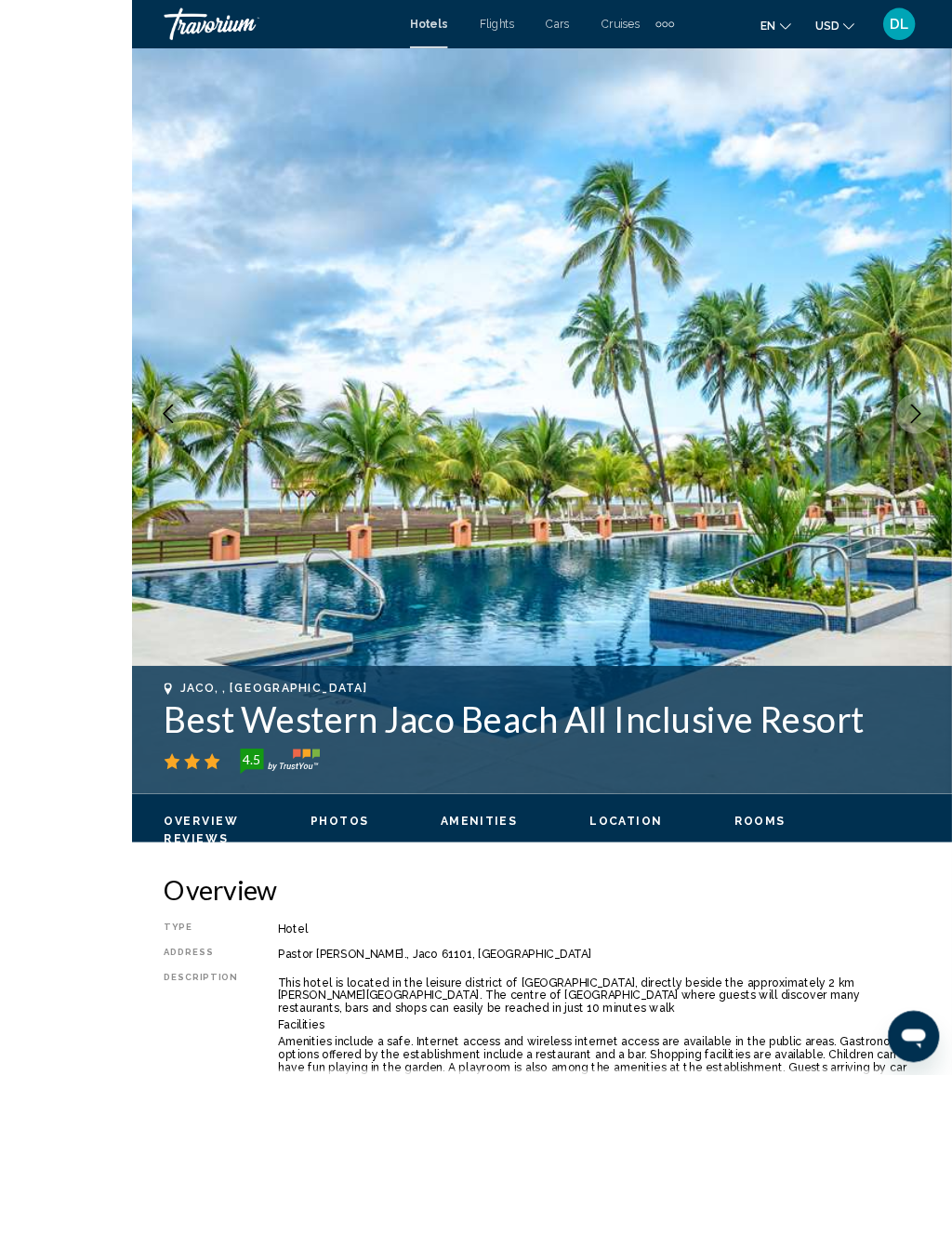 scroll, scrollTop: 192, scrollLeft: 0, axis: vertical 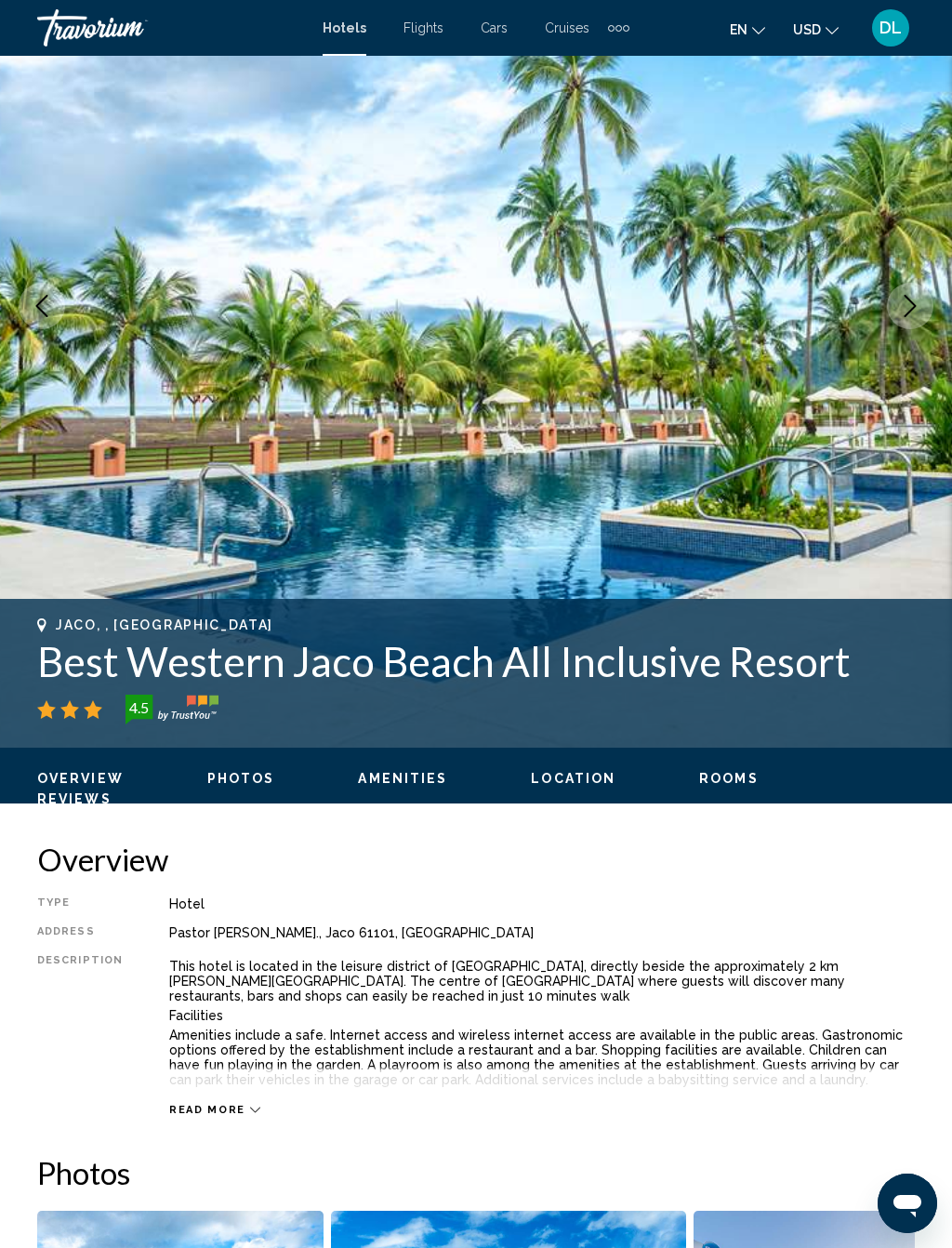 click 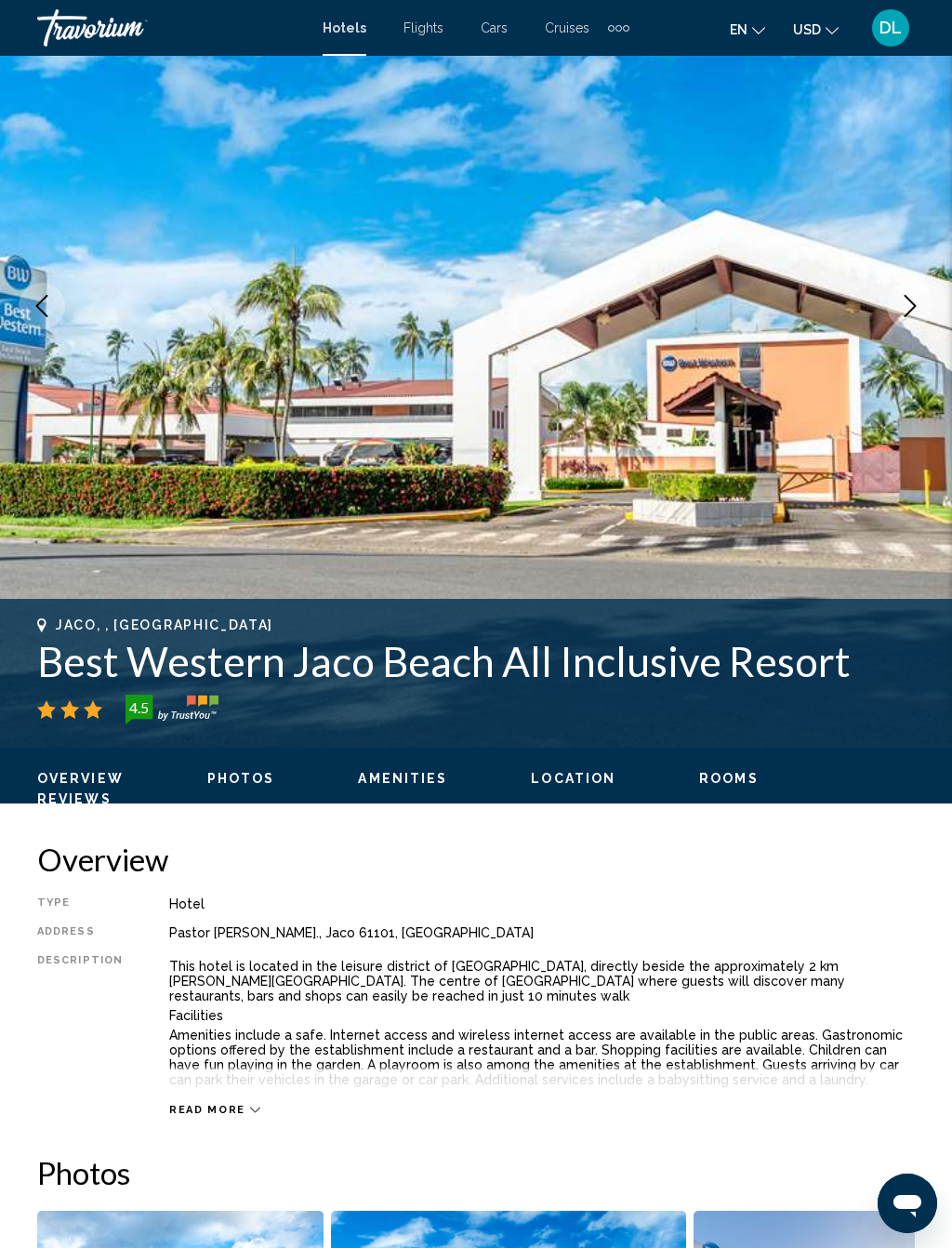 click at bounding box center [476, 306] 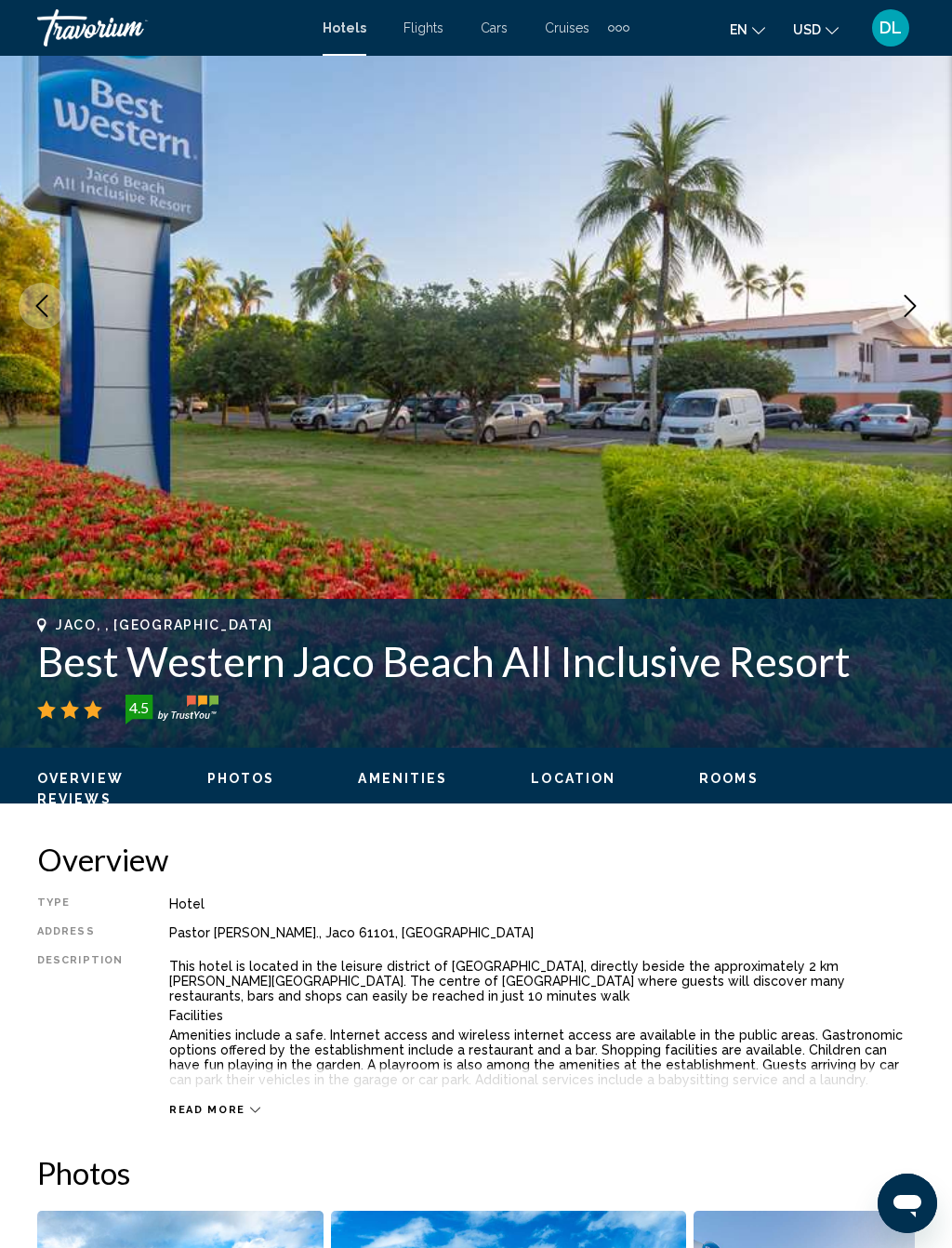 click 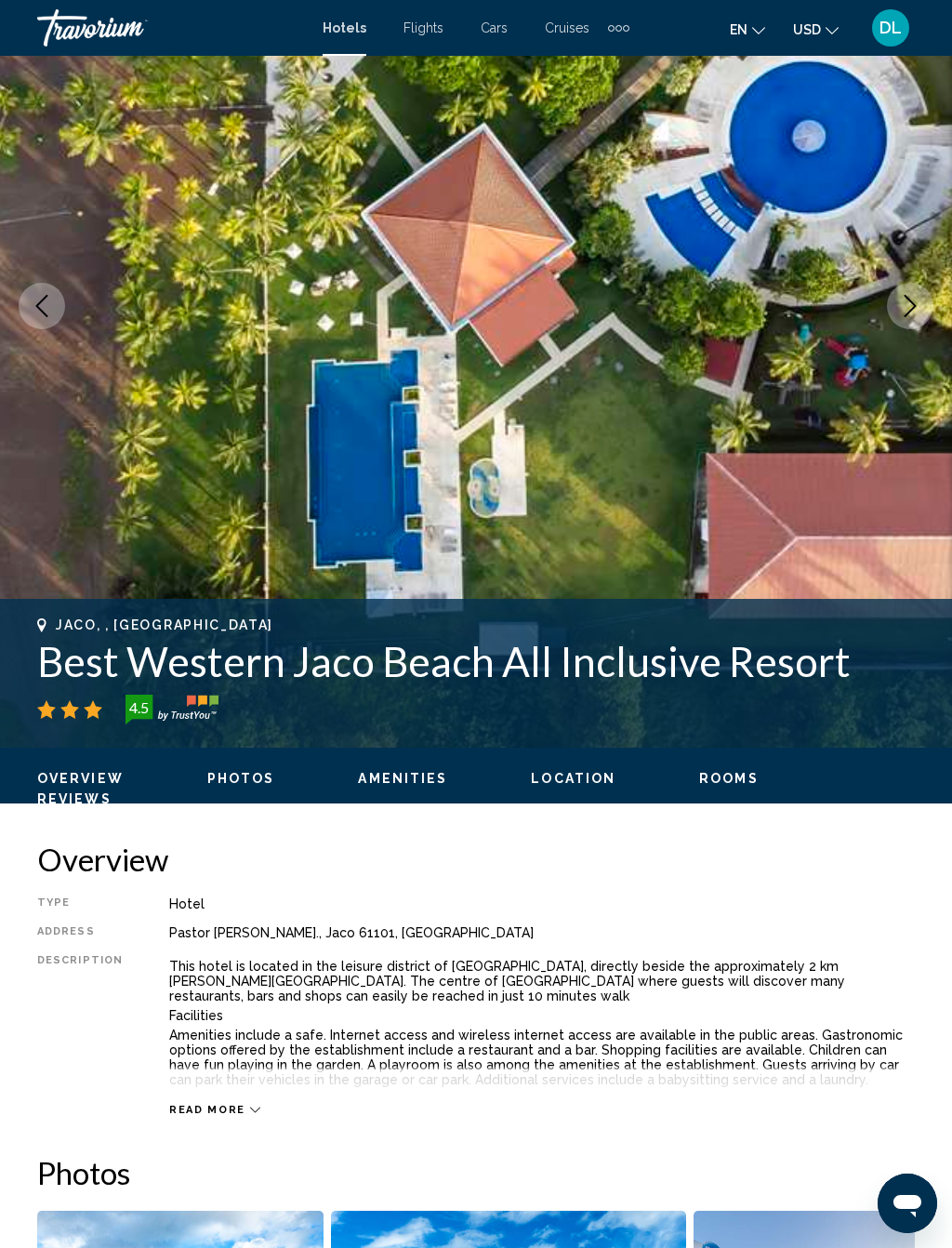 click 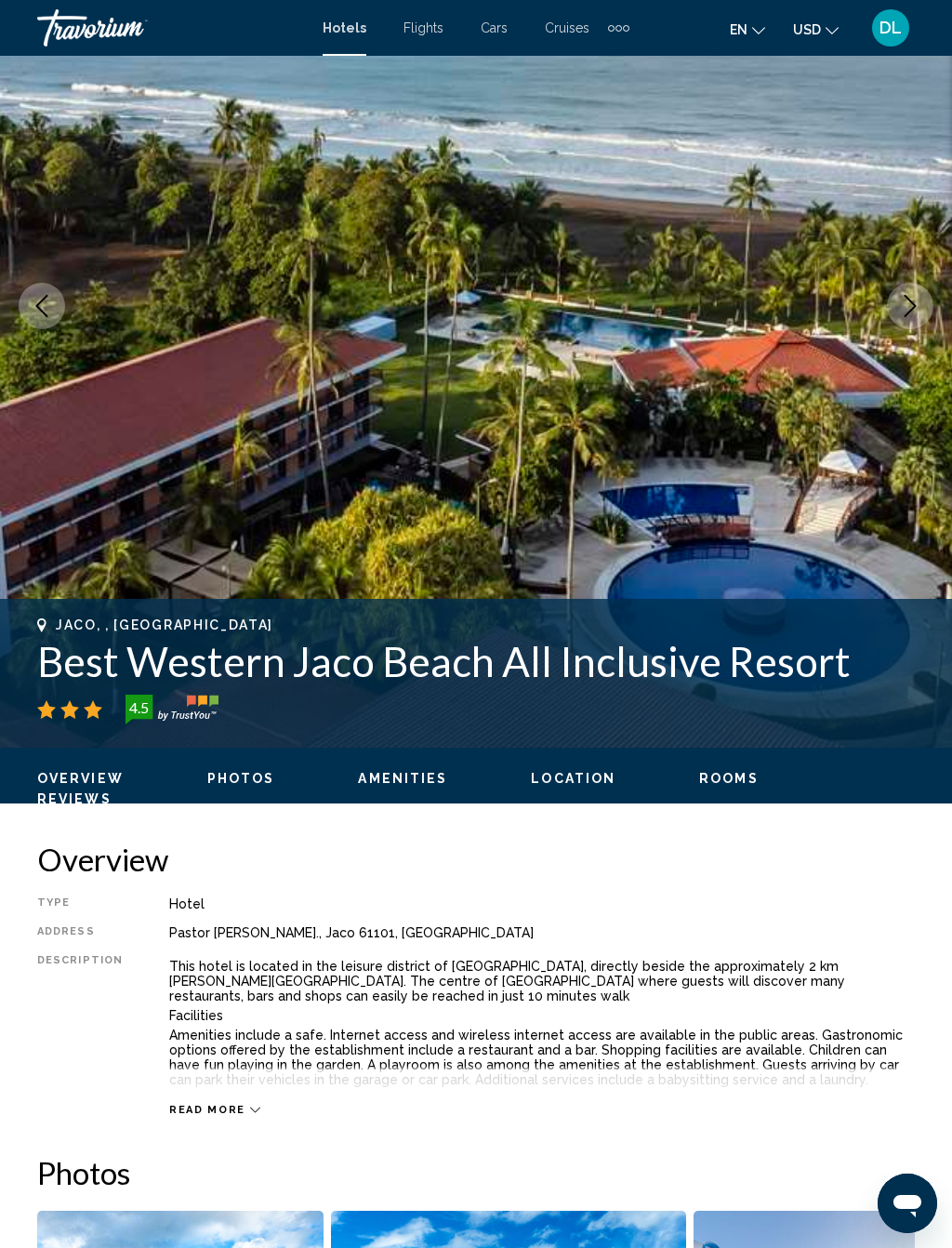 click at bounding box center [910, 306] 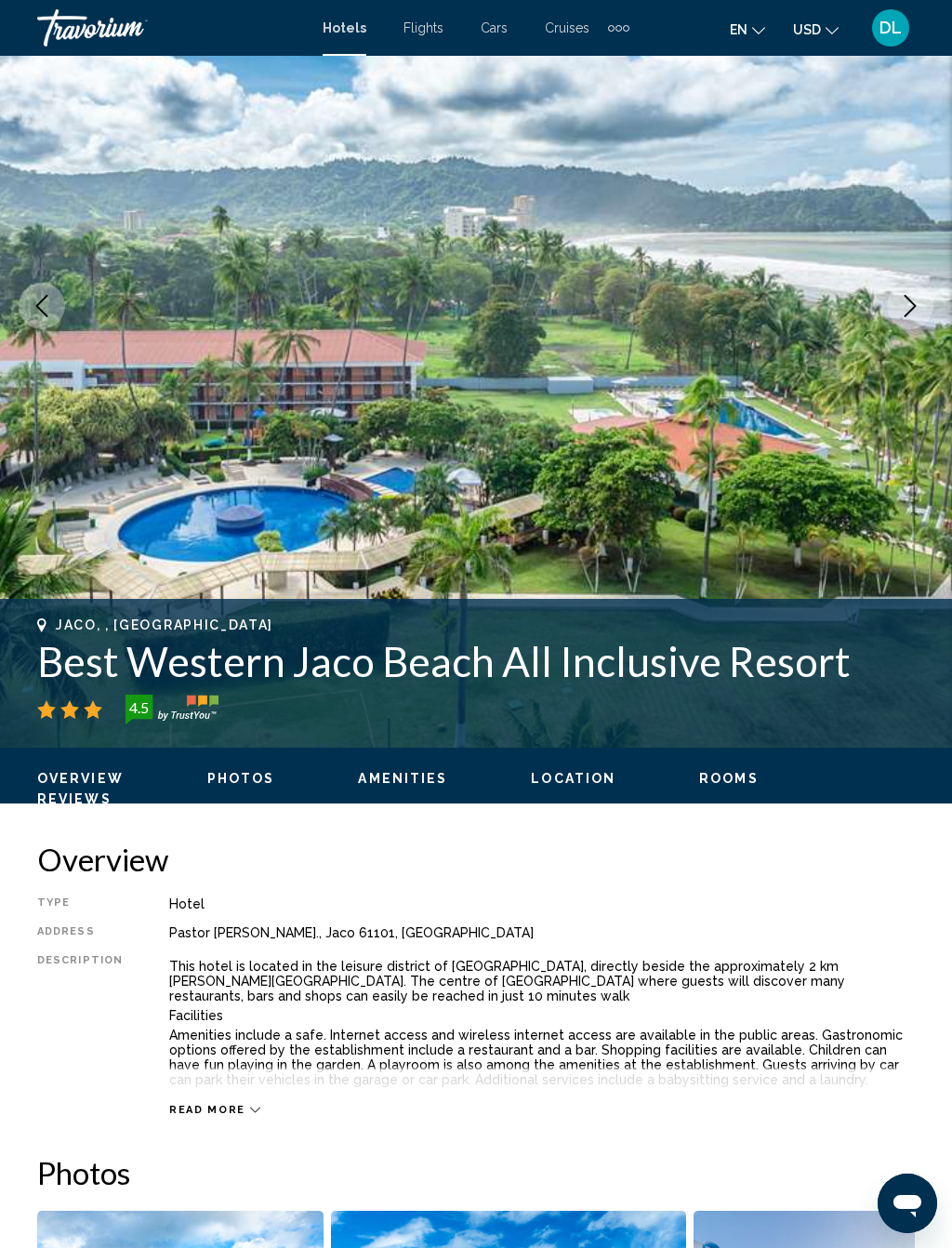 click at bounding box center (476, 306) 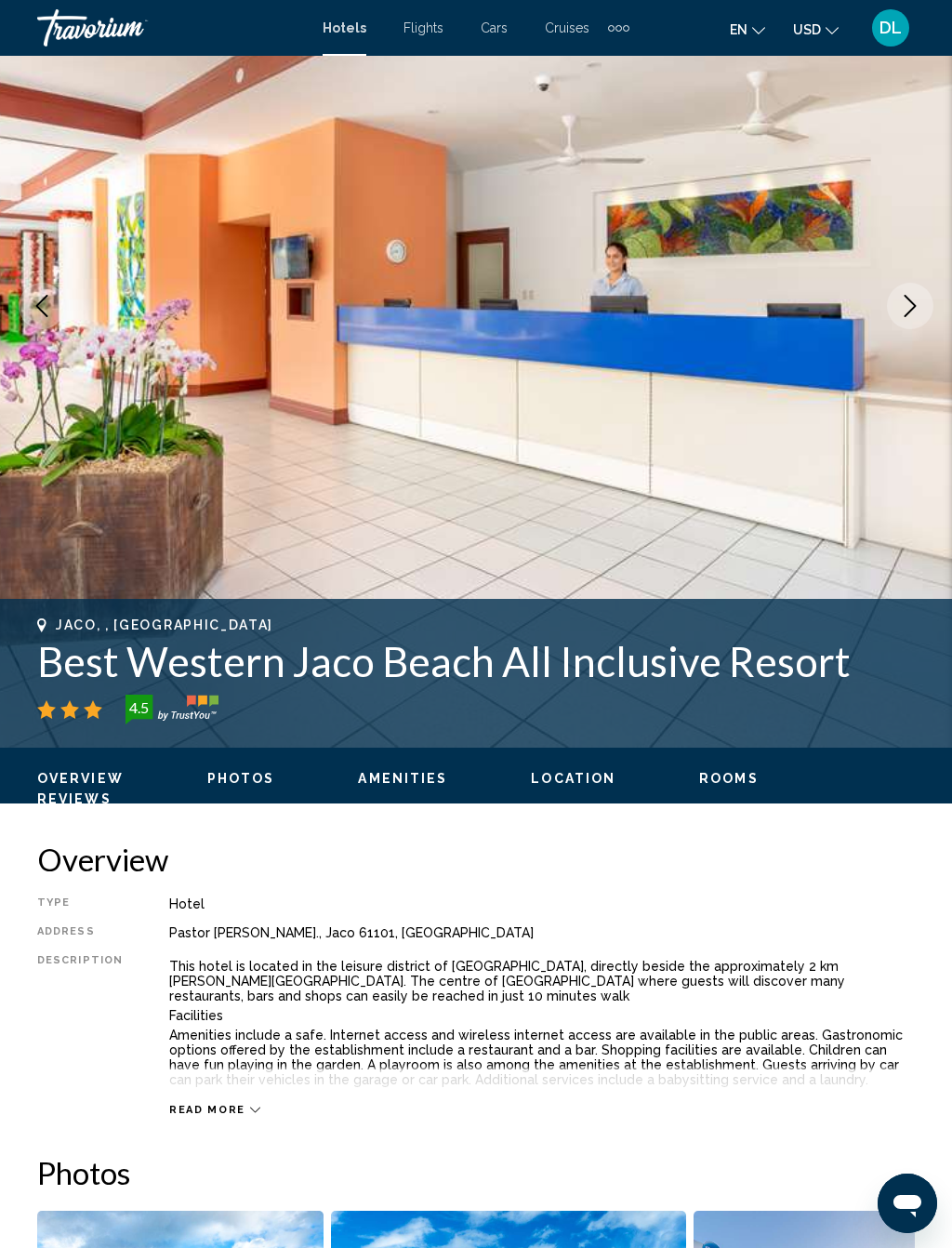 click 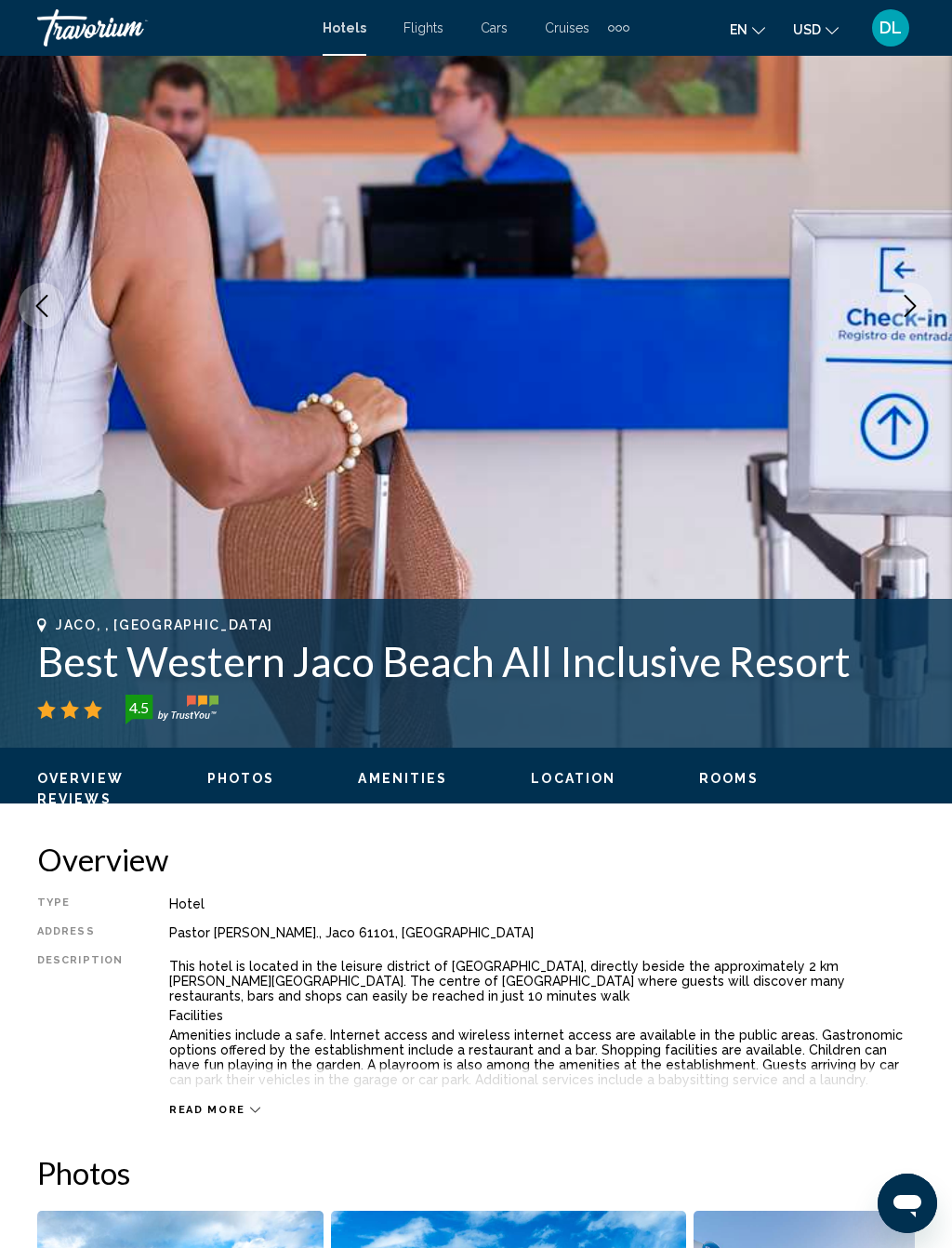 click 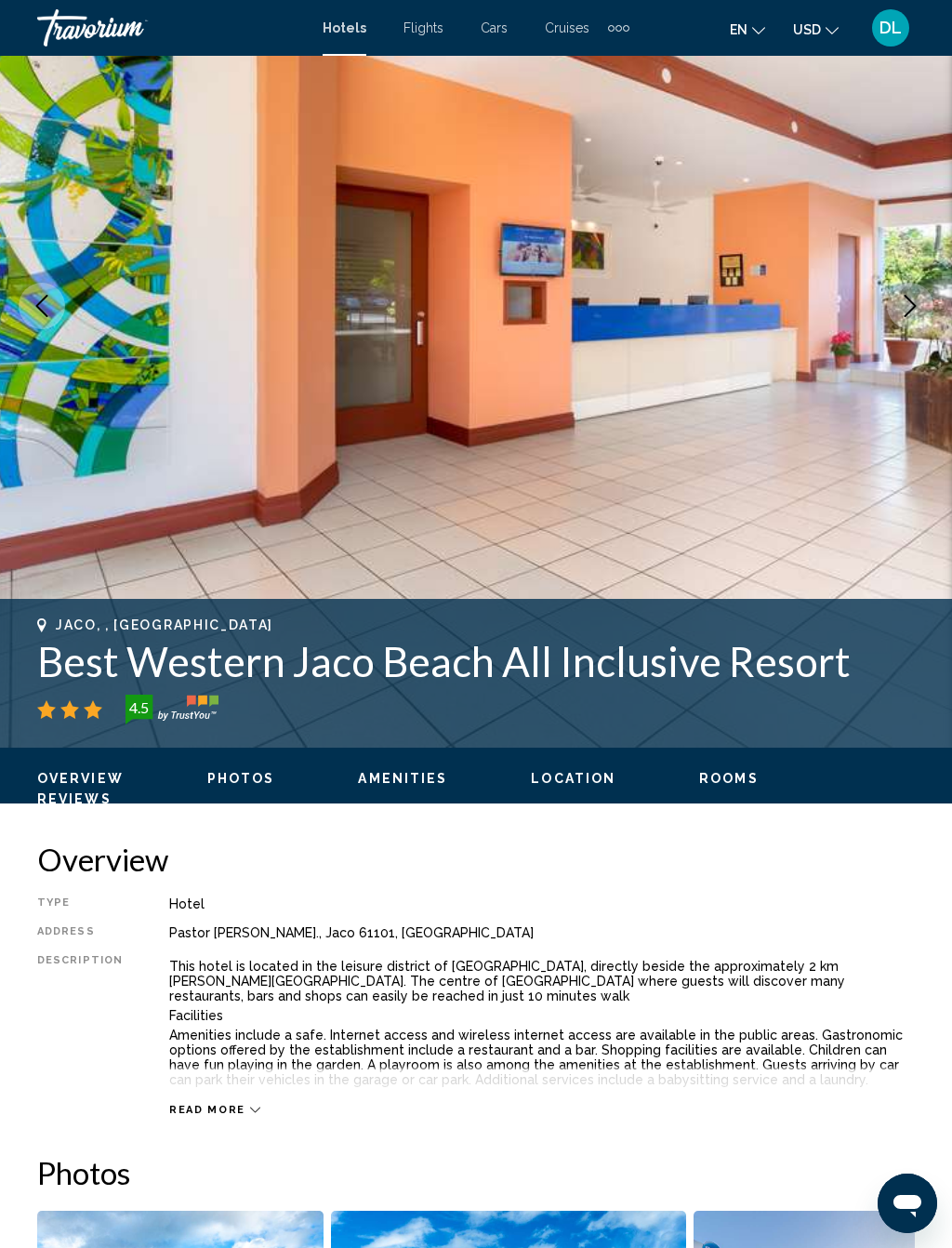 click at bounding box center (910, 306) 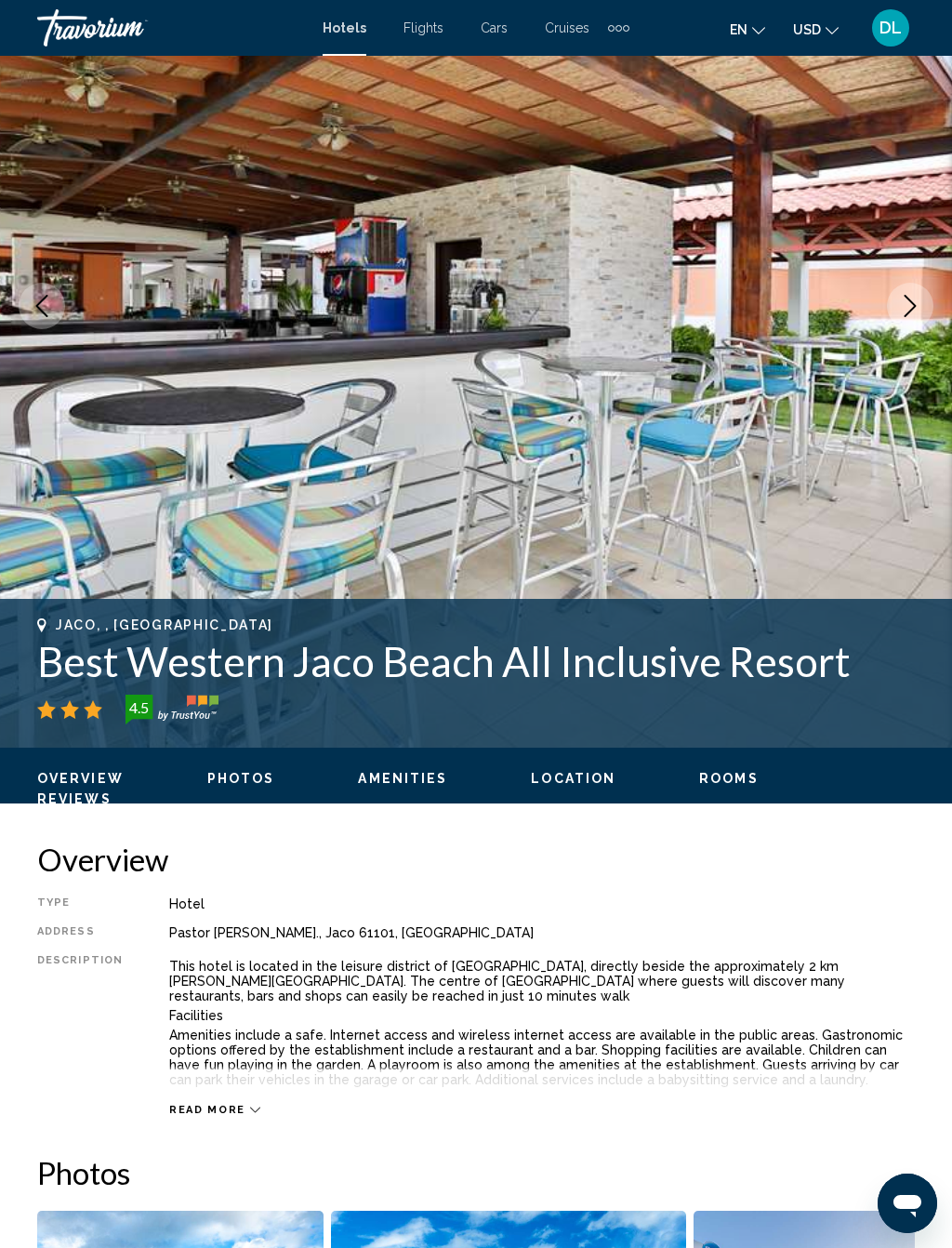 click 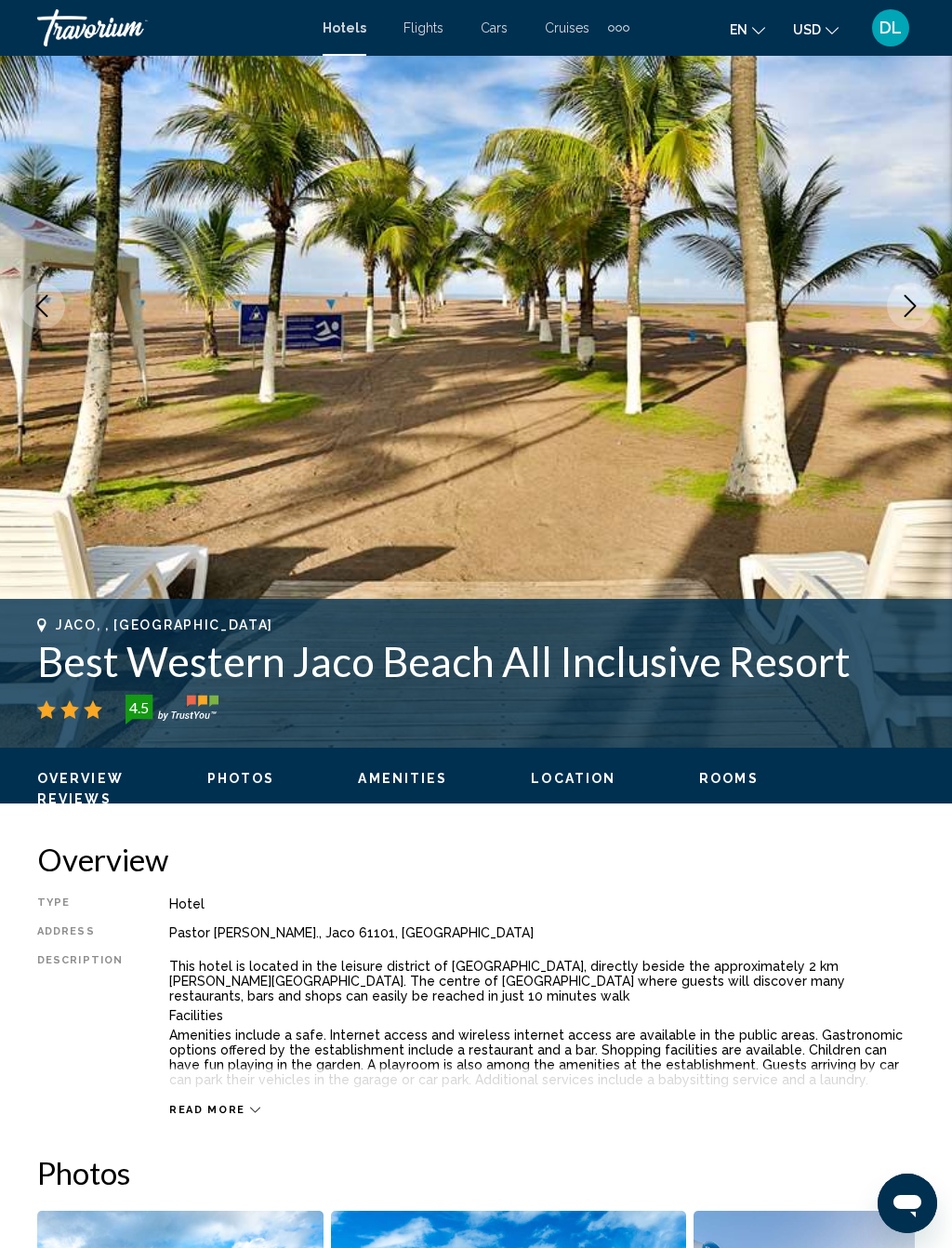 click 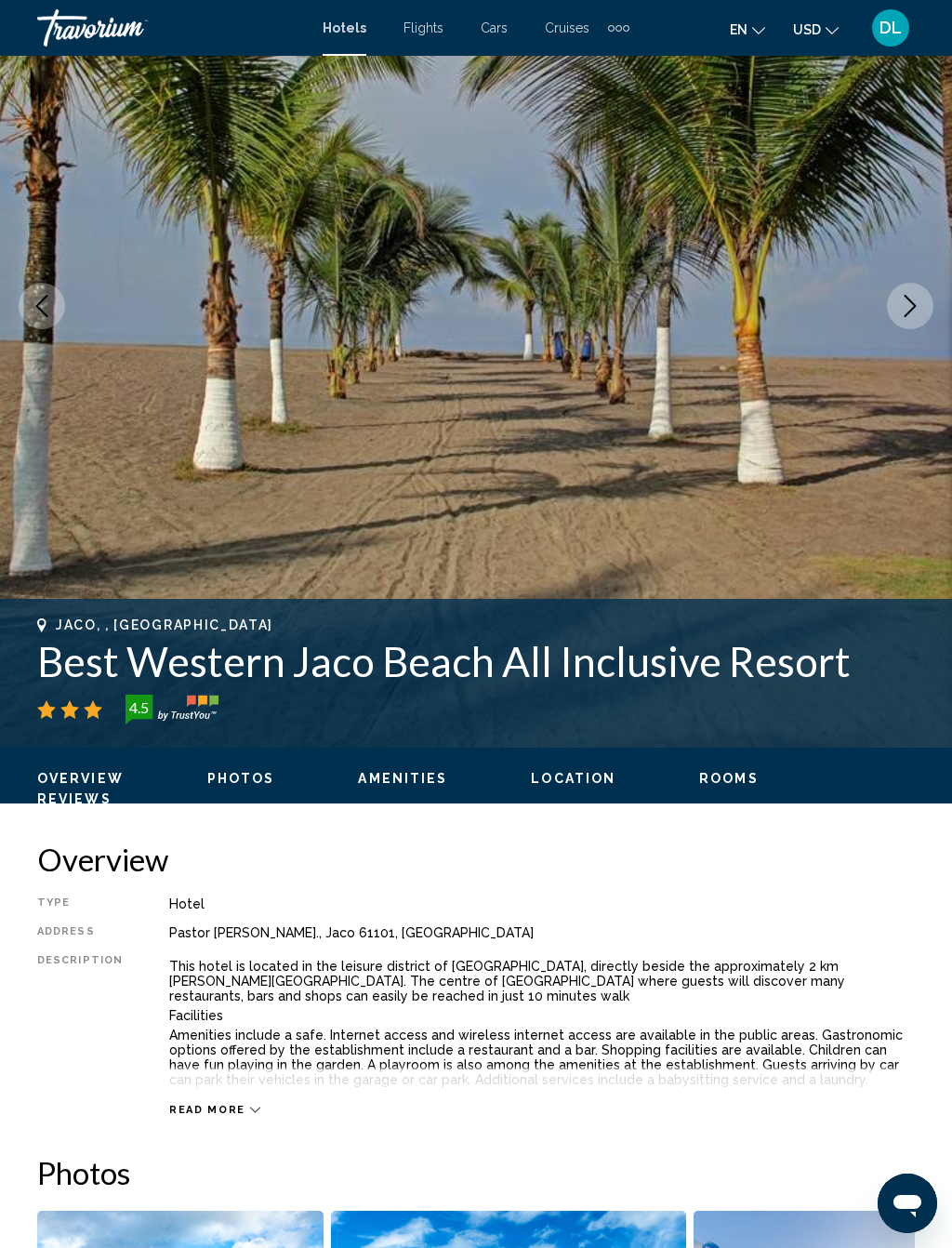 click 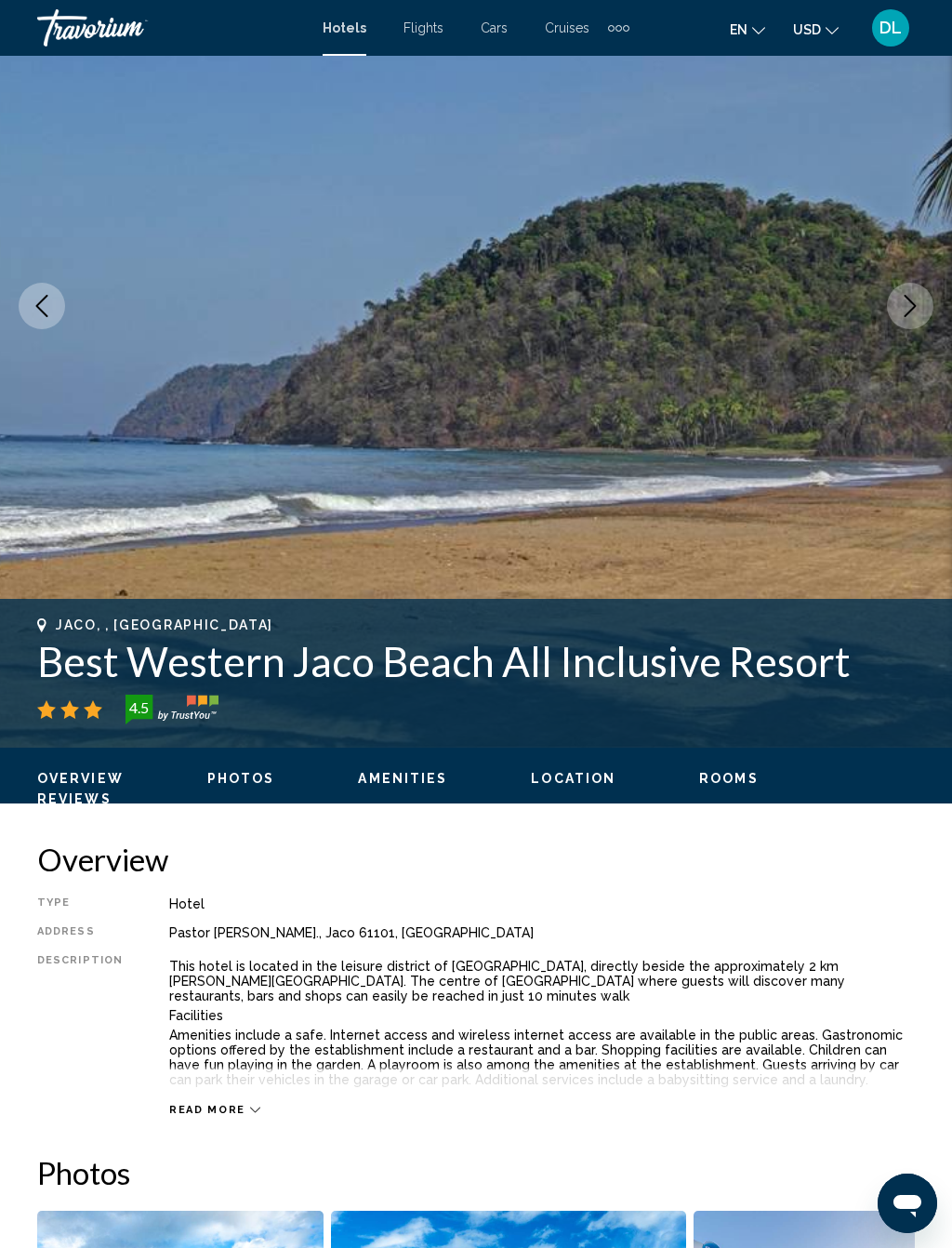 click 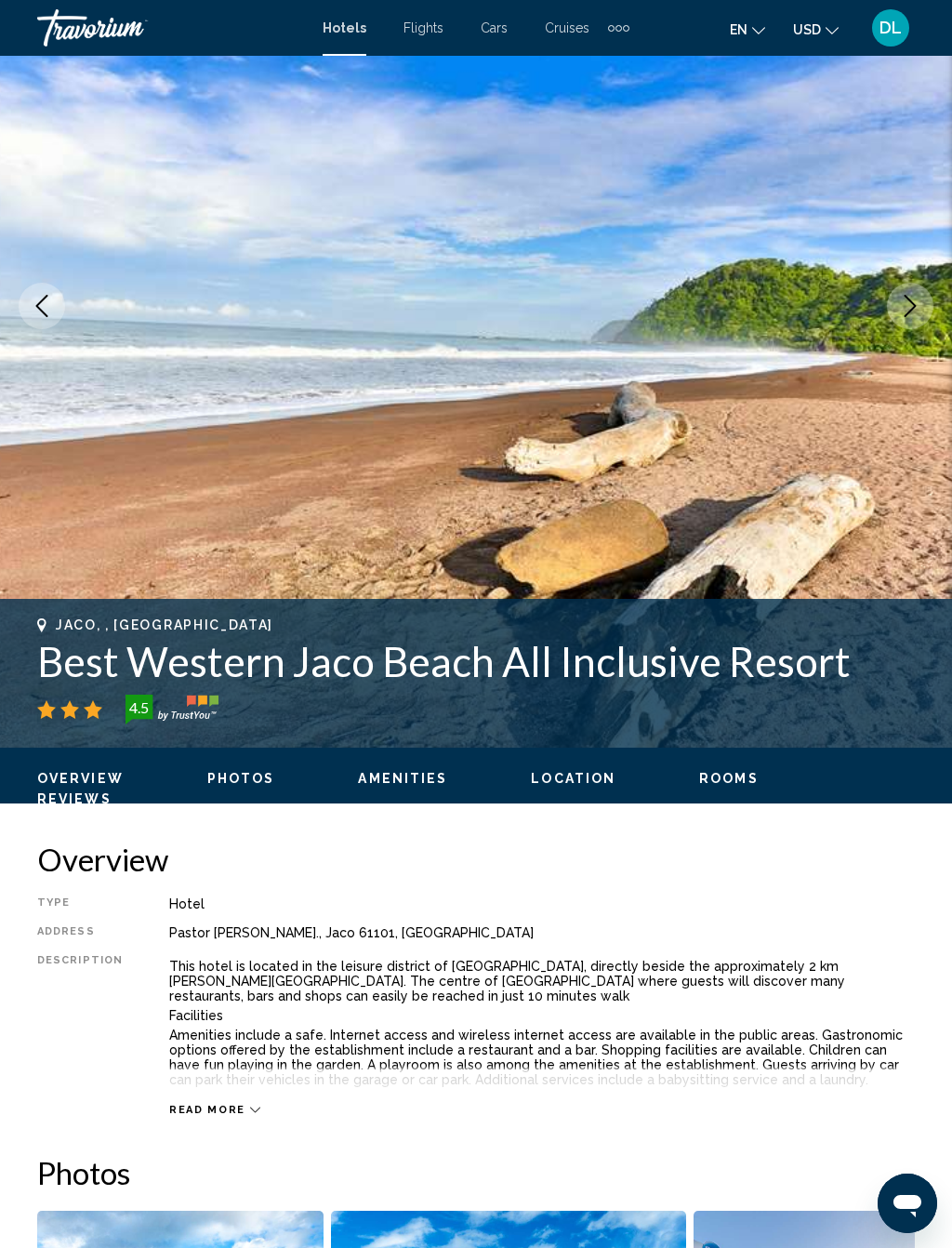 click at bounding box center (476, 306) 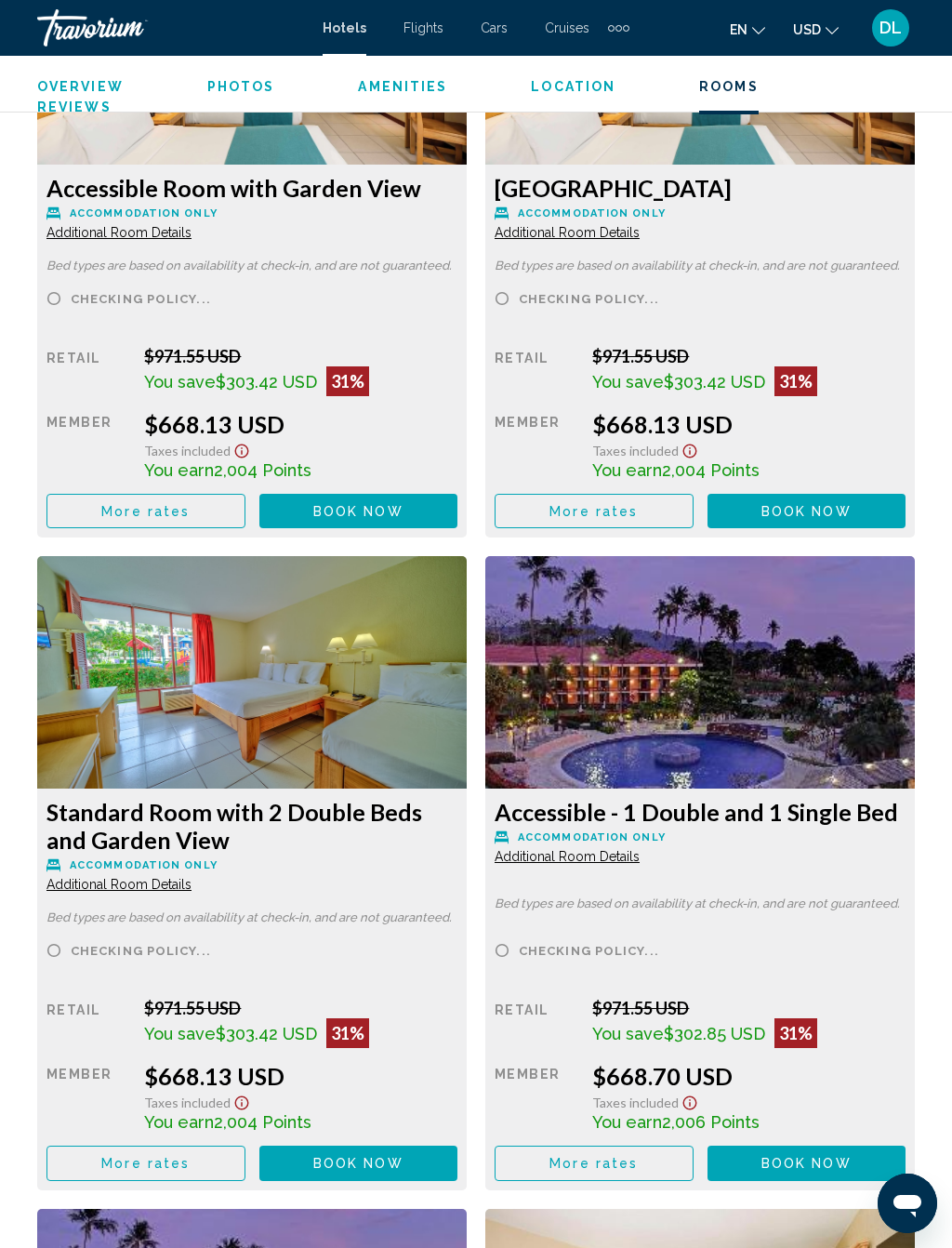 scroll, scrollTop: 3274, scrollLeft: 0, axis: vertical 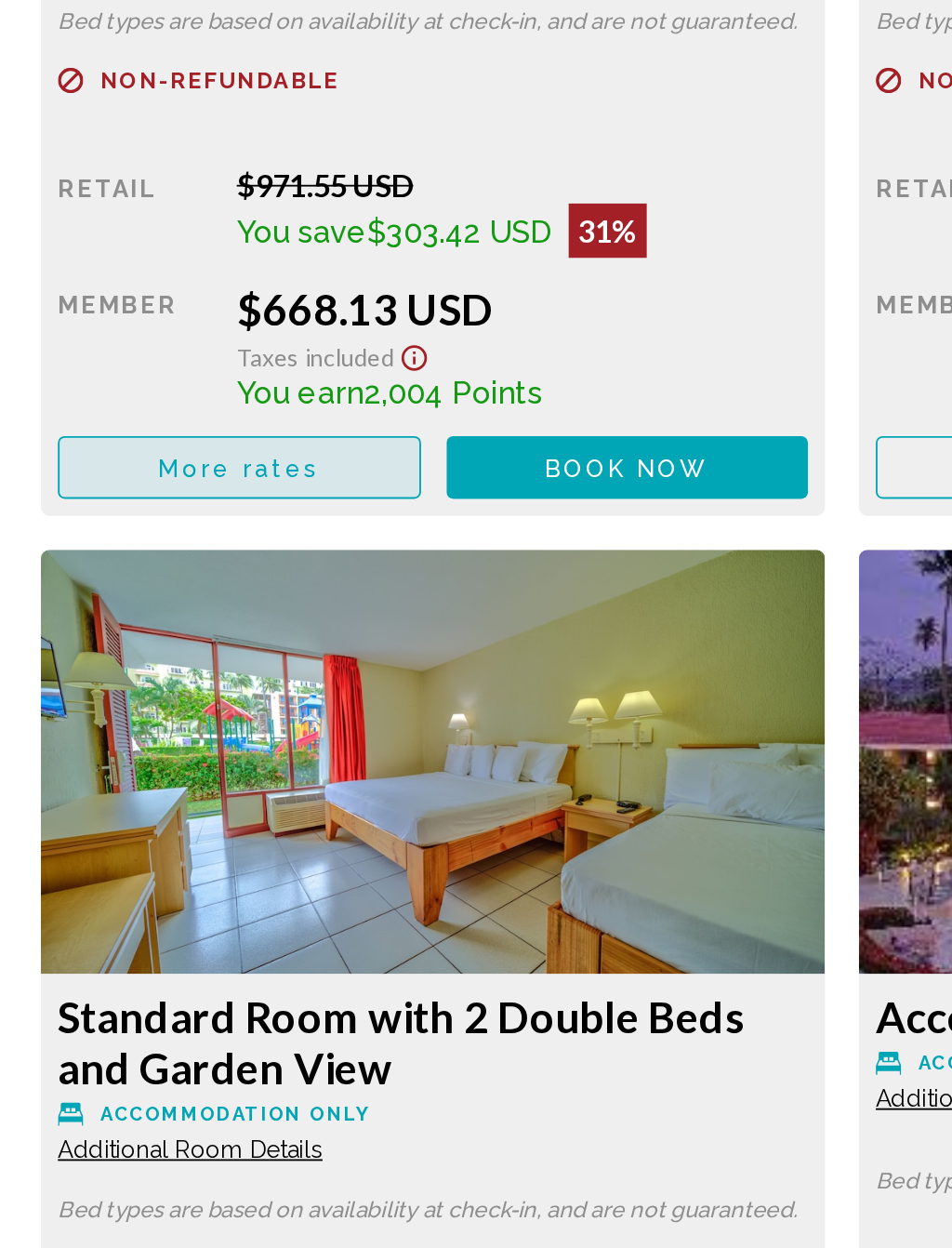 click on "More rates" at bounding box center [146, 501] 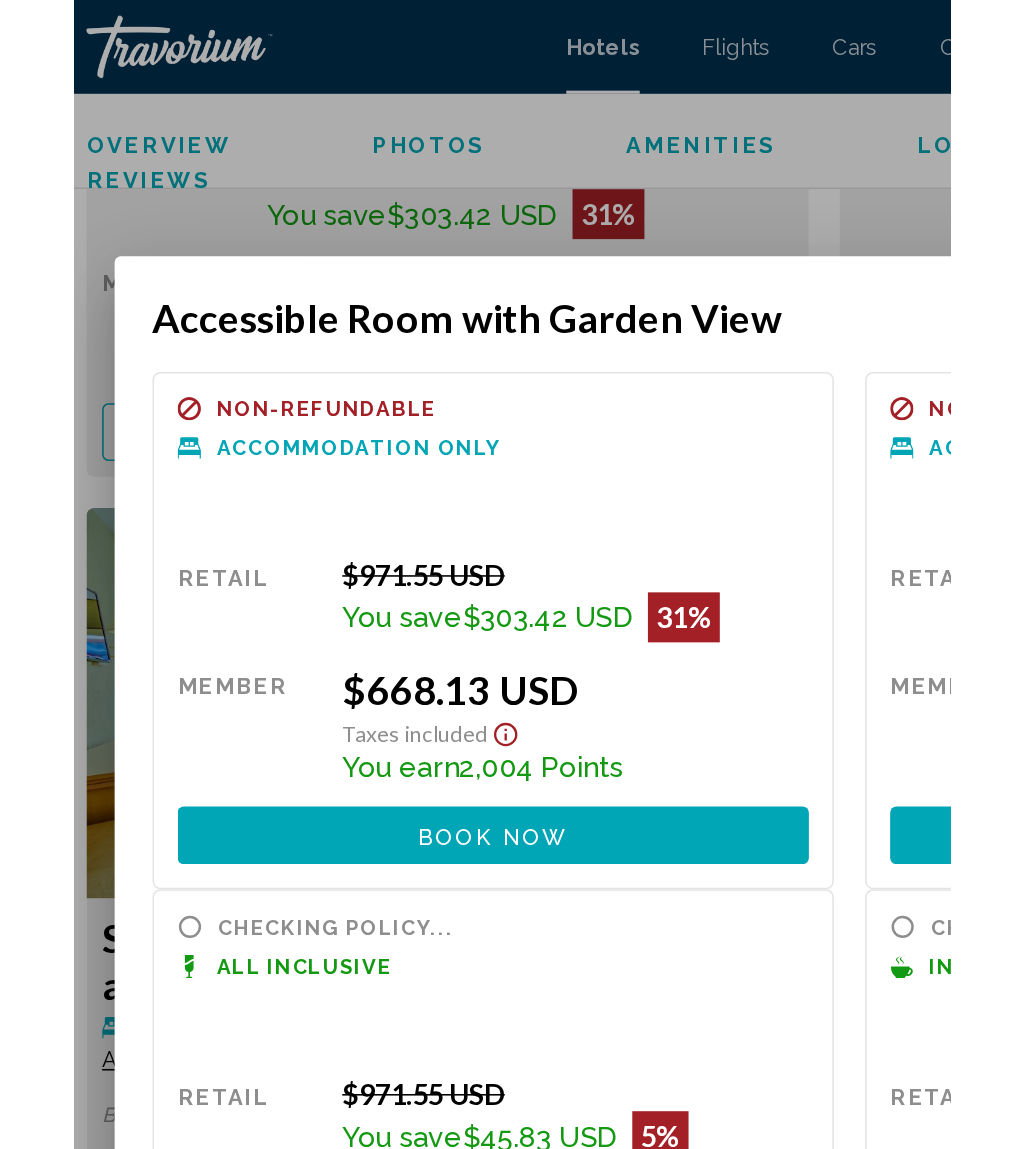 scroll, scrollTop: 0, scrollLeft: 0, axis: both 